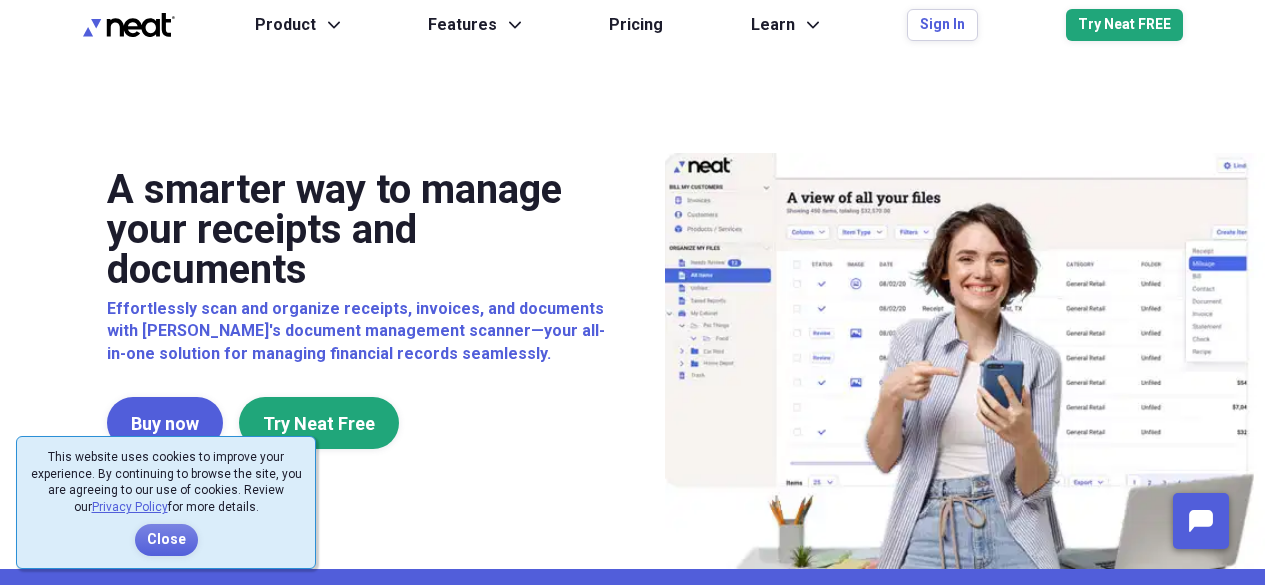 scroll, scrollTop: 0, scrollLeft: 0, axis: both 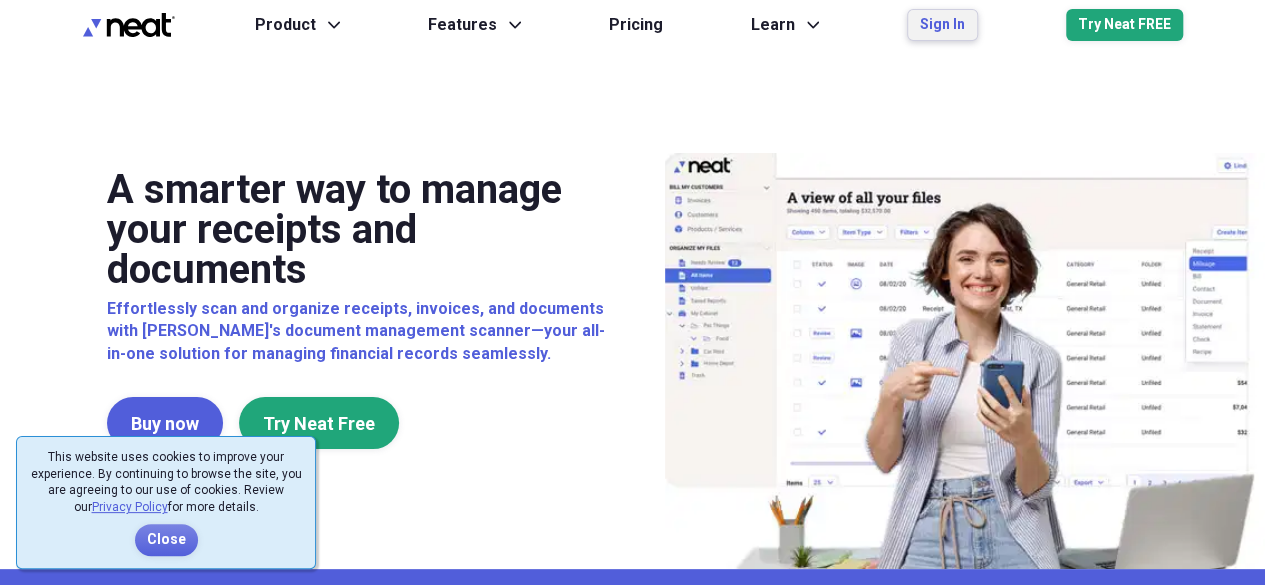 click on "Sign In" at bounding box center (942, 25) 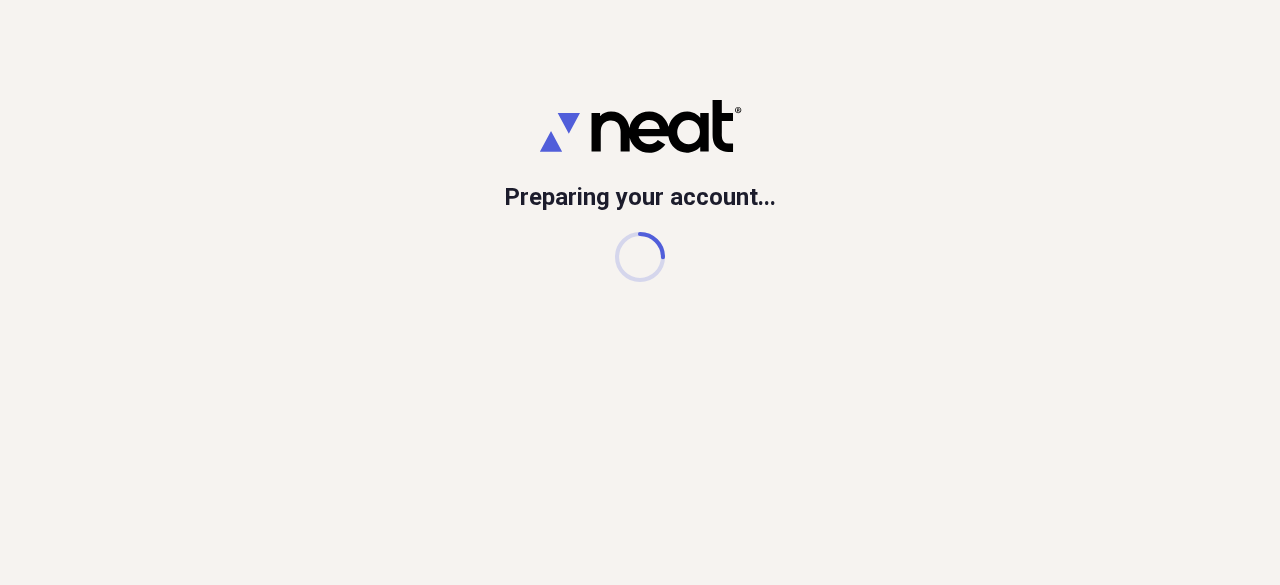 scroll, scrollTop: 0, scrollLeft: 0, axis: both 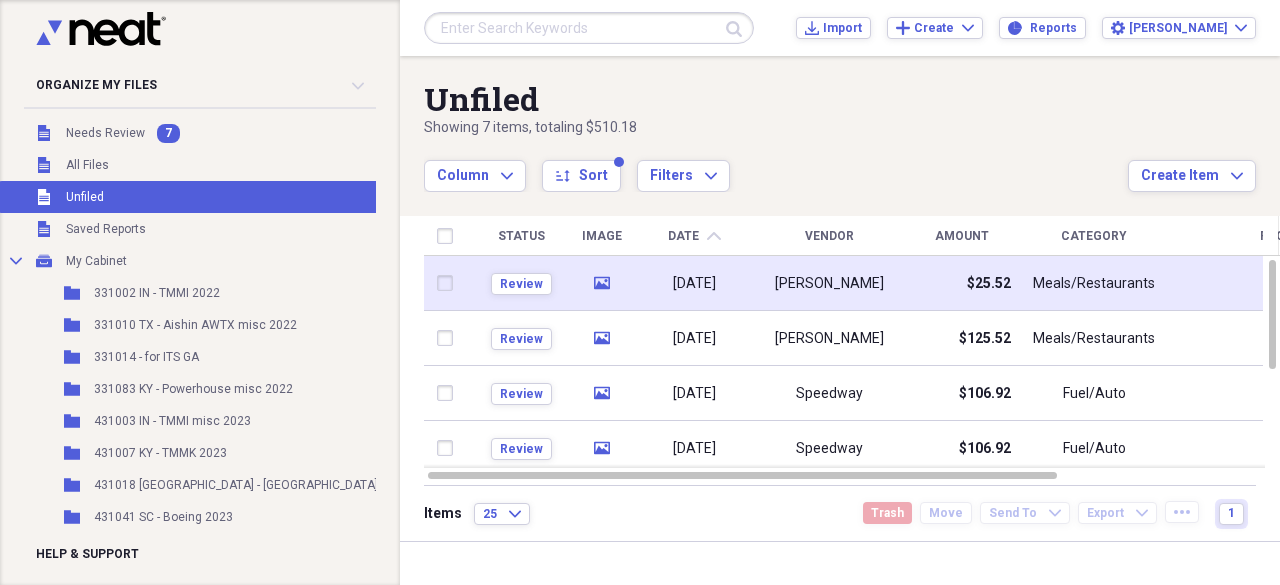 click on "[PERSON_NAME]" at bounding box center (829, 284) 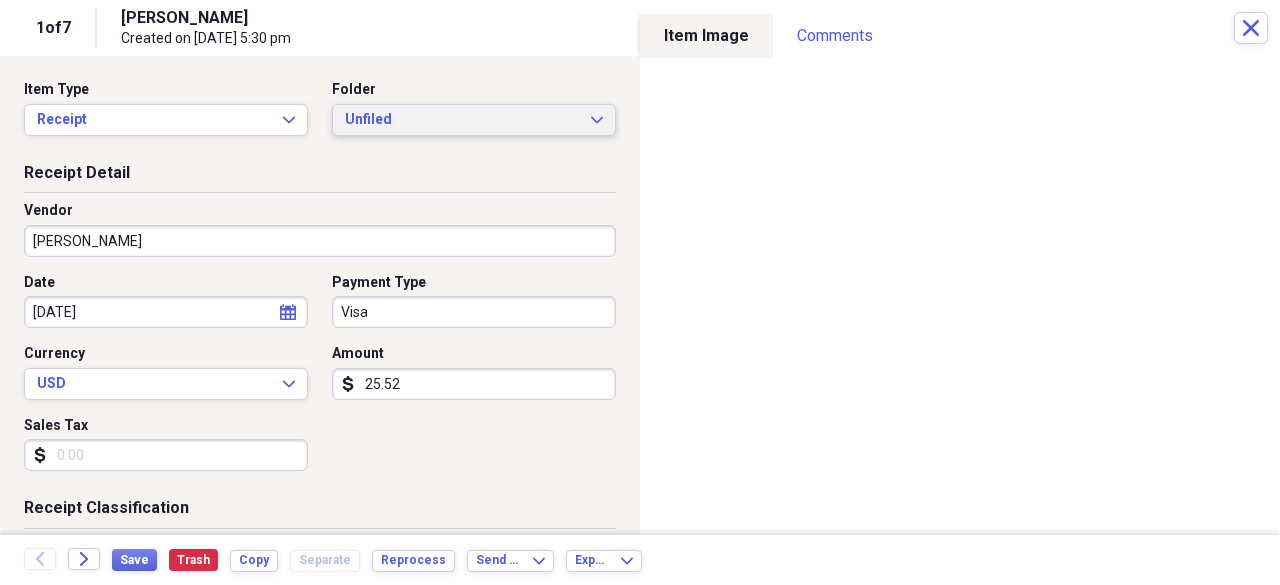 click on "Unfiled" at bounding box center [462, 120] 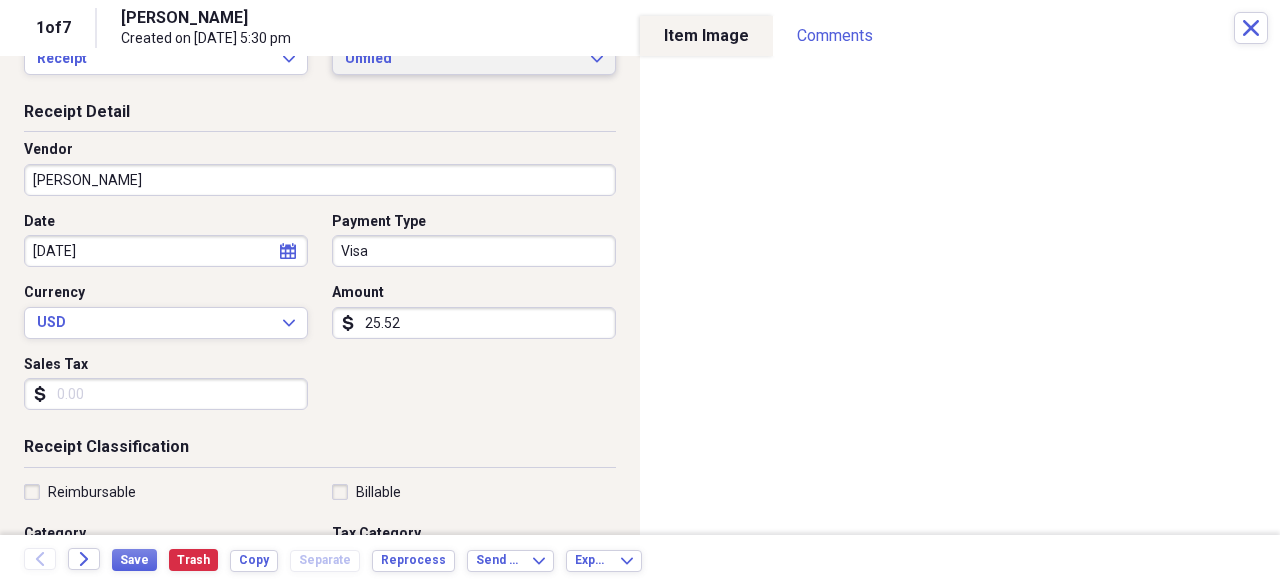 scroll, scrollTop: 0, scrollLeft: 0, axis: both 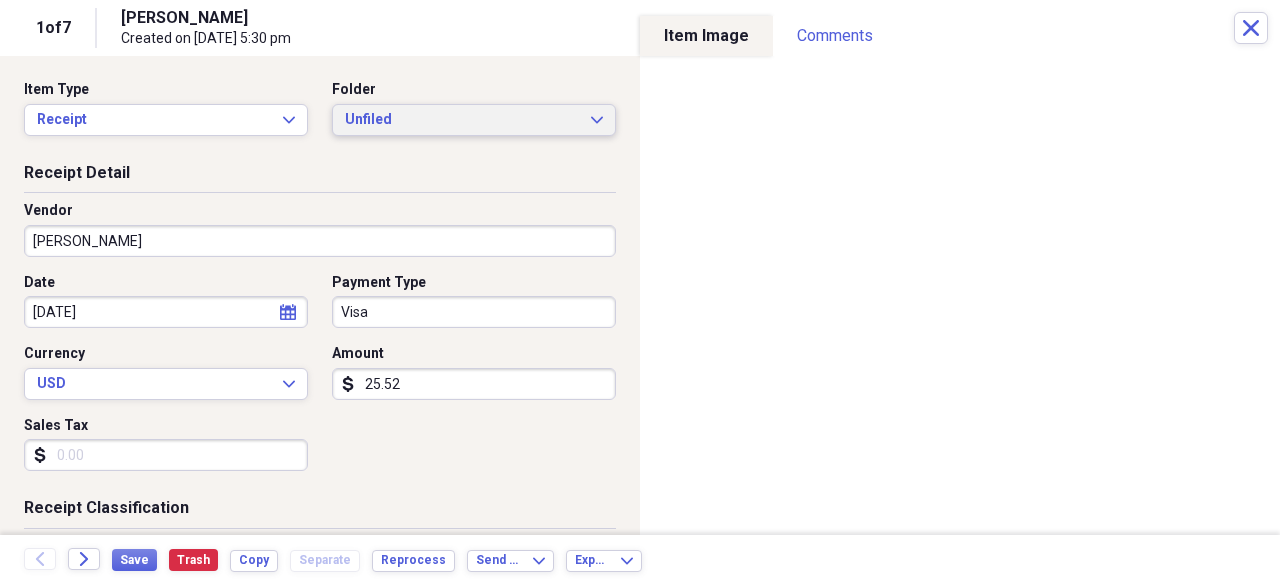click on "Expand" 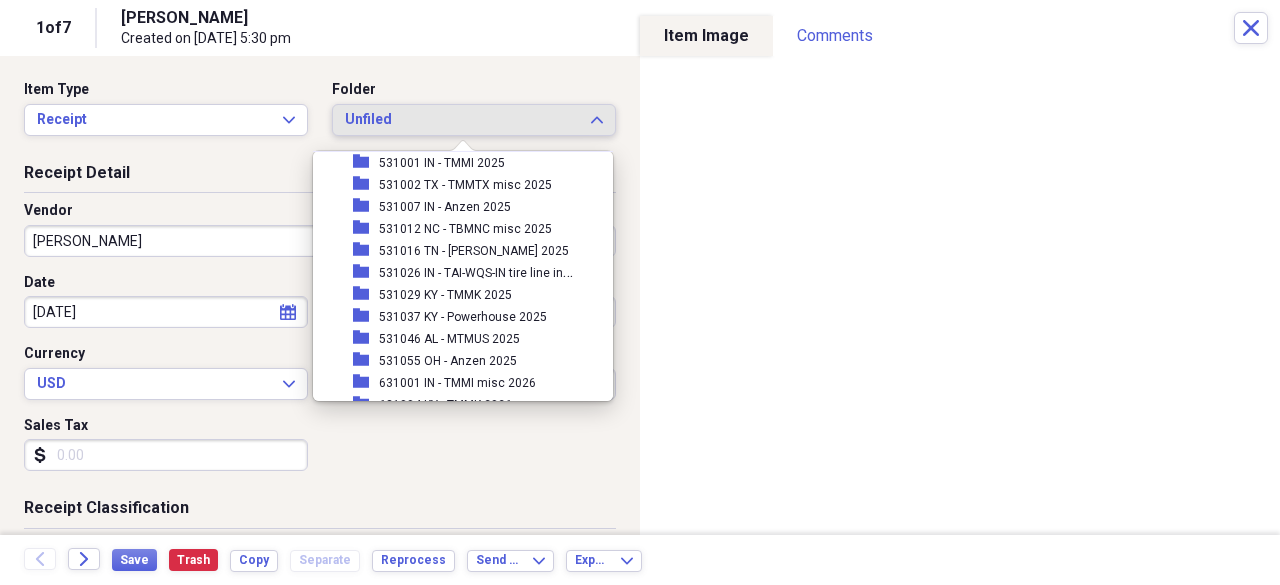 scroll, scrollTop: 400, scrollLeft: 0, axis: vertical 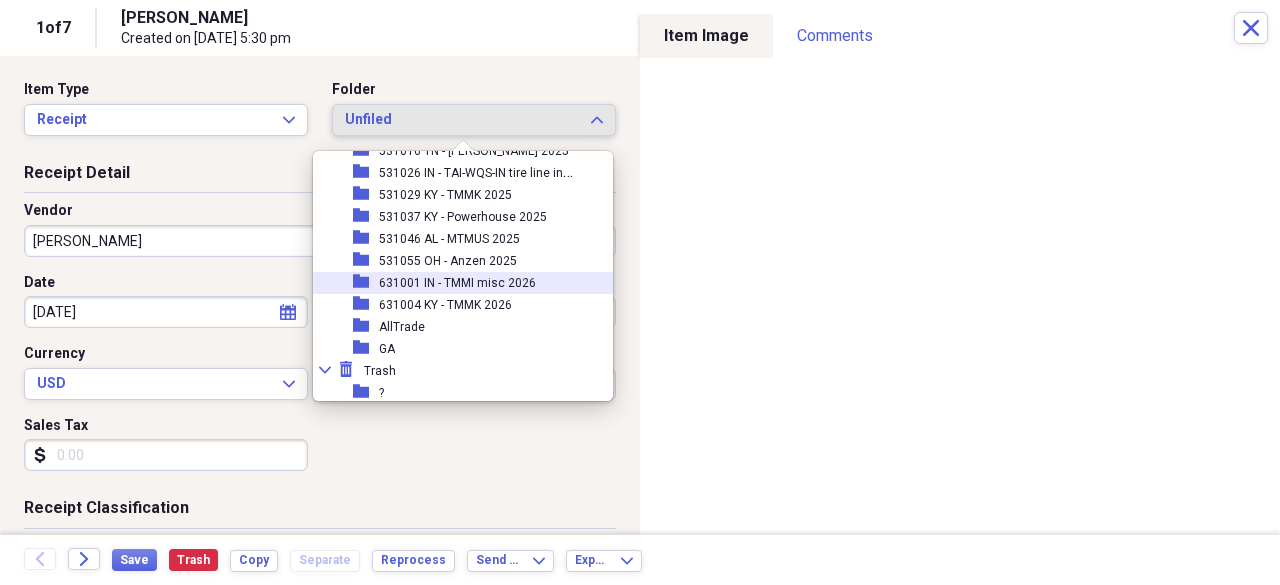 click on "631001 IN - TMMI misc 2026" at bounding box center [457, 283] 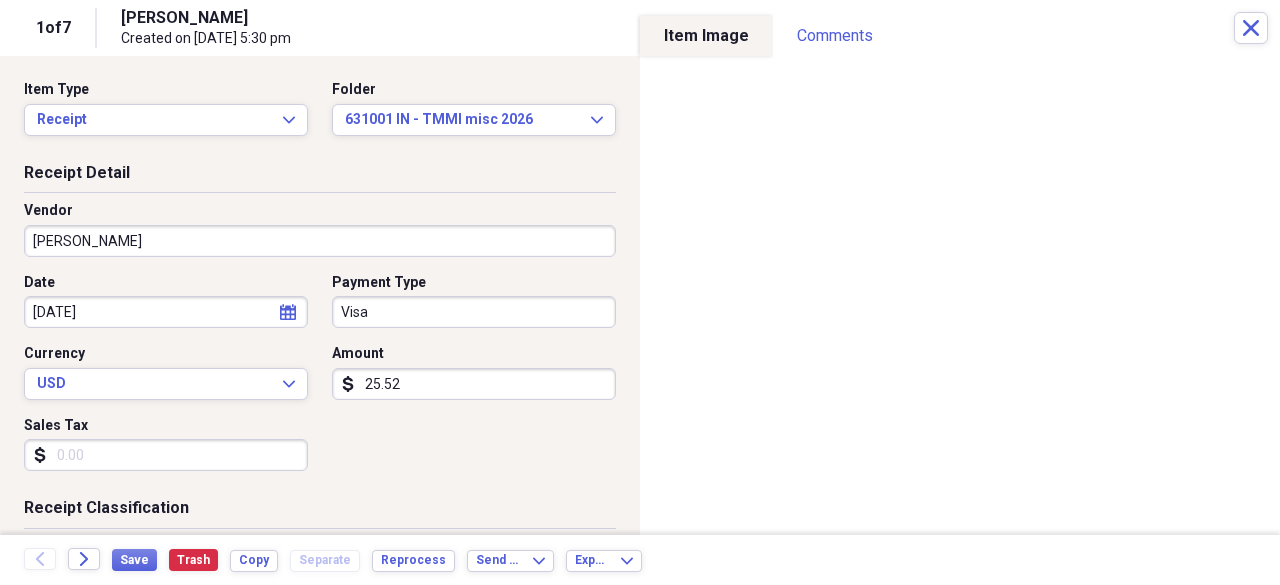 click on "25.52" at bounding box center (474, 384) 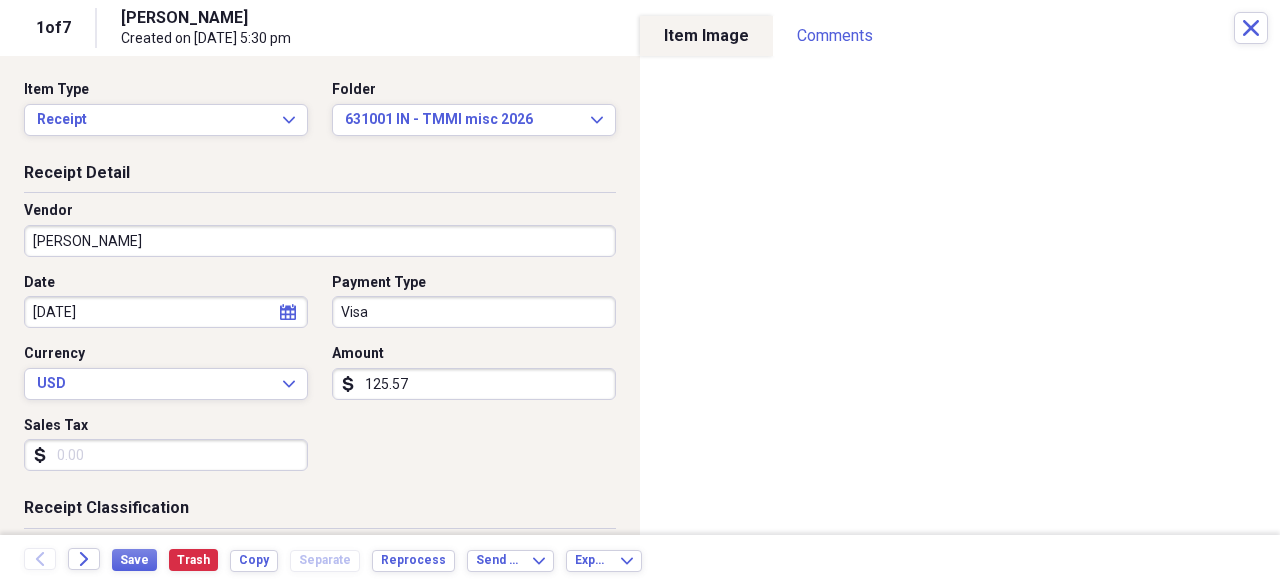 scroll, scrollTop: 100, scrollLeft: 0, axis: vertical 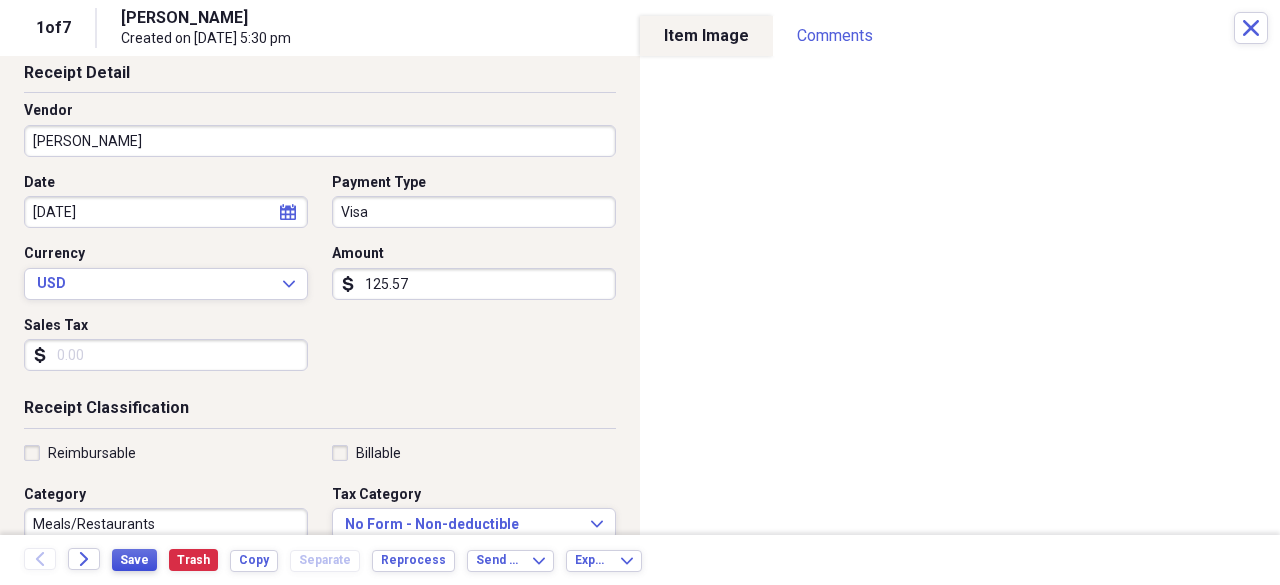type on "125.57" 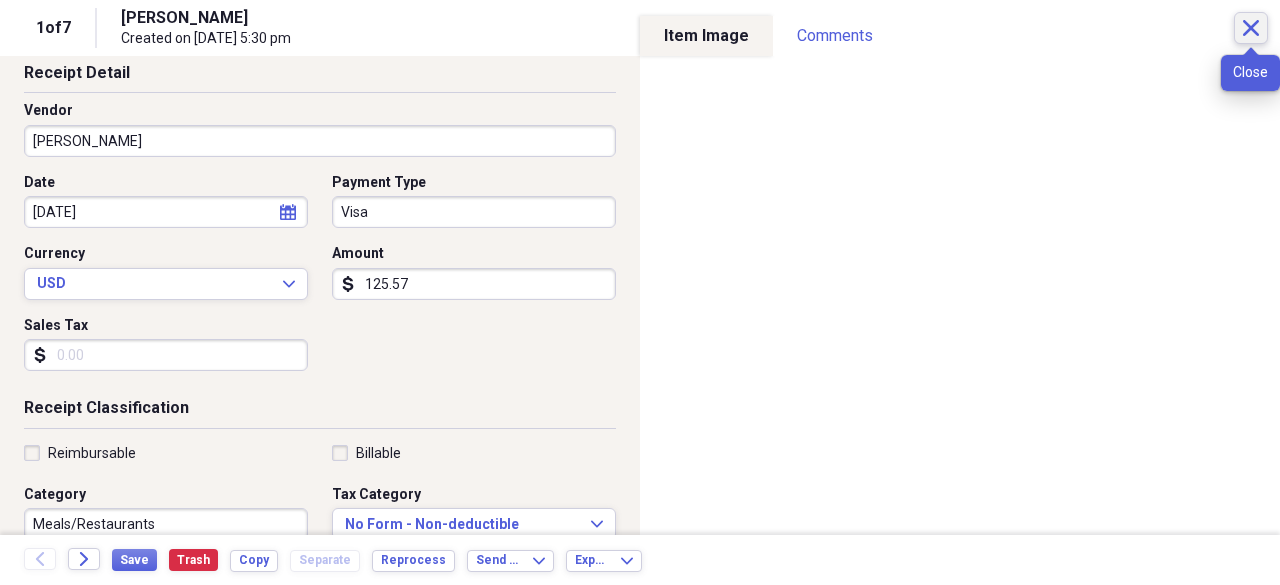 click on "Close" 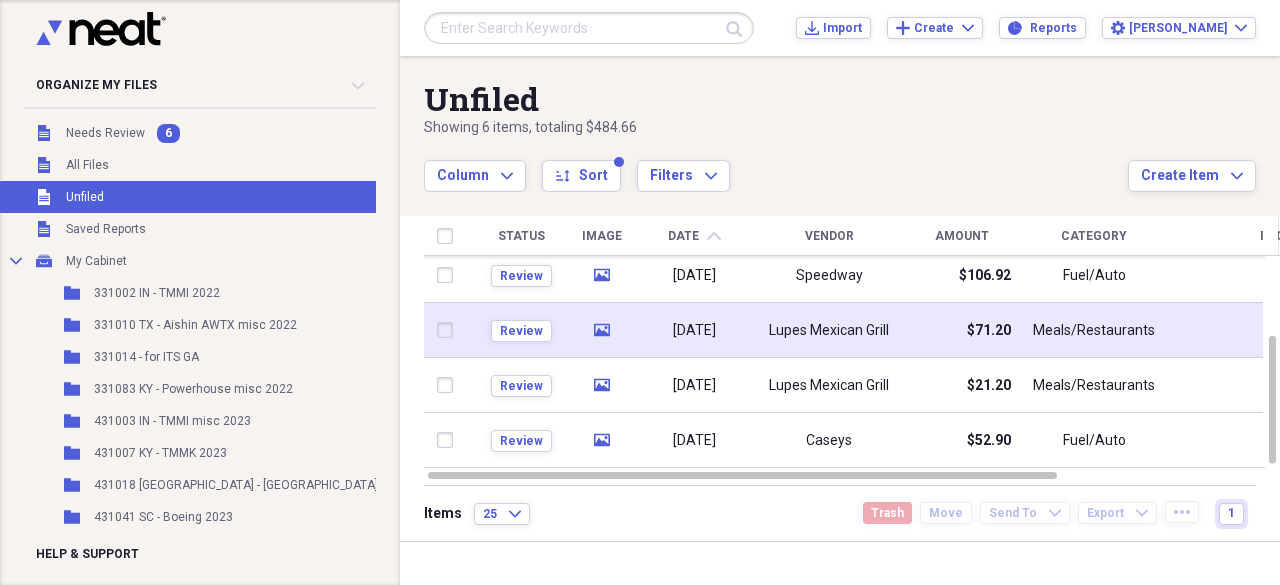 click on "$71.20" at bounding box center (961, 330) 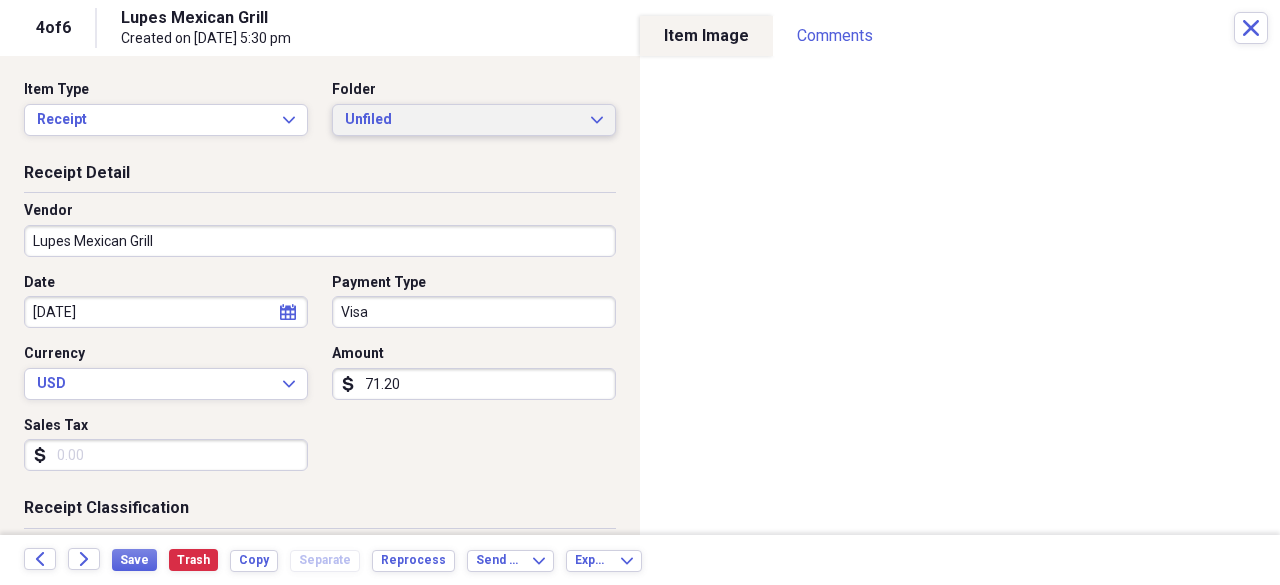 click on "Unfiled Expand" at bounding box center [474, 120] 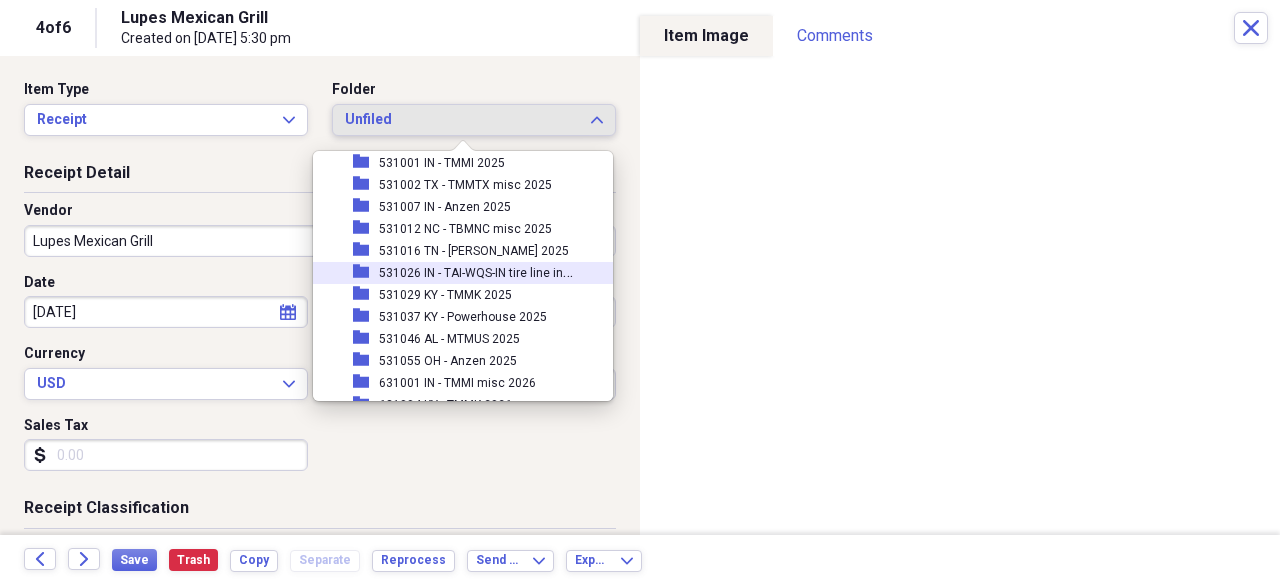 scroll, scrollTop: 400, scrollLeft: 0, axis: vertical 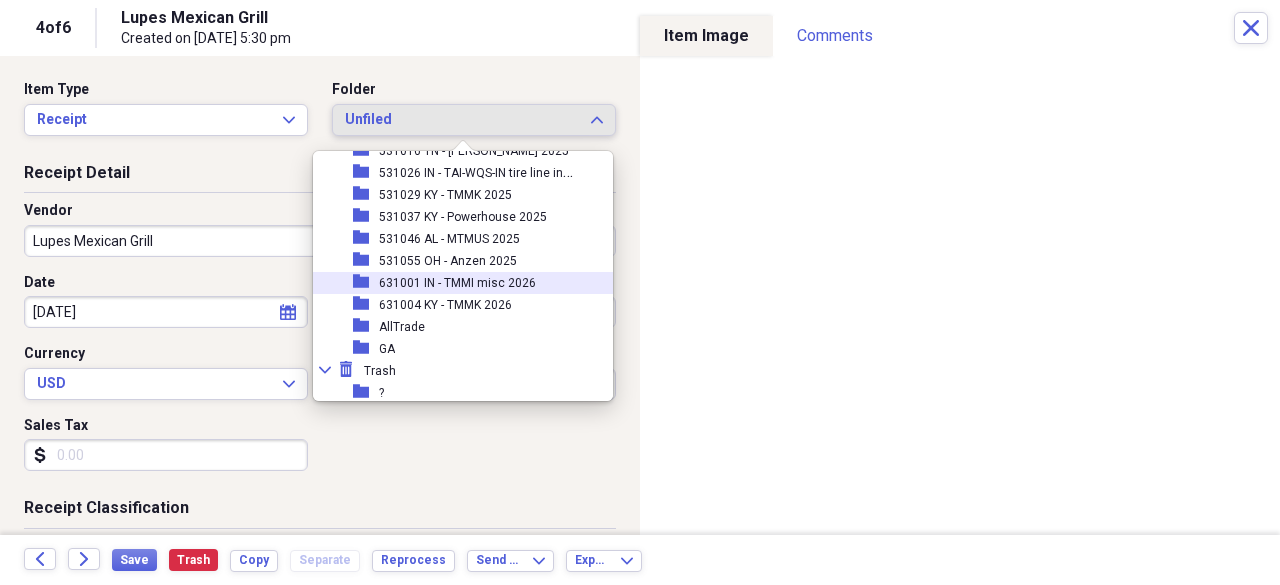 click on "631001 IN - TMMI misc 2026" at bounding box center (457, 283) 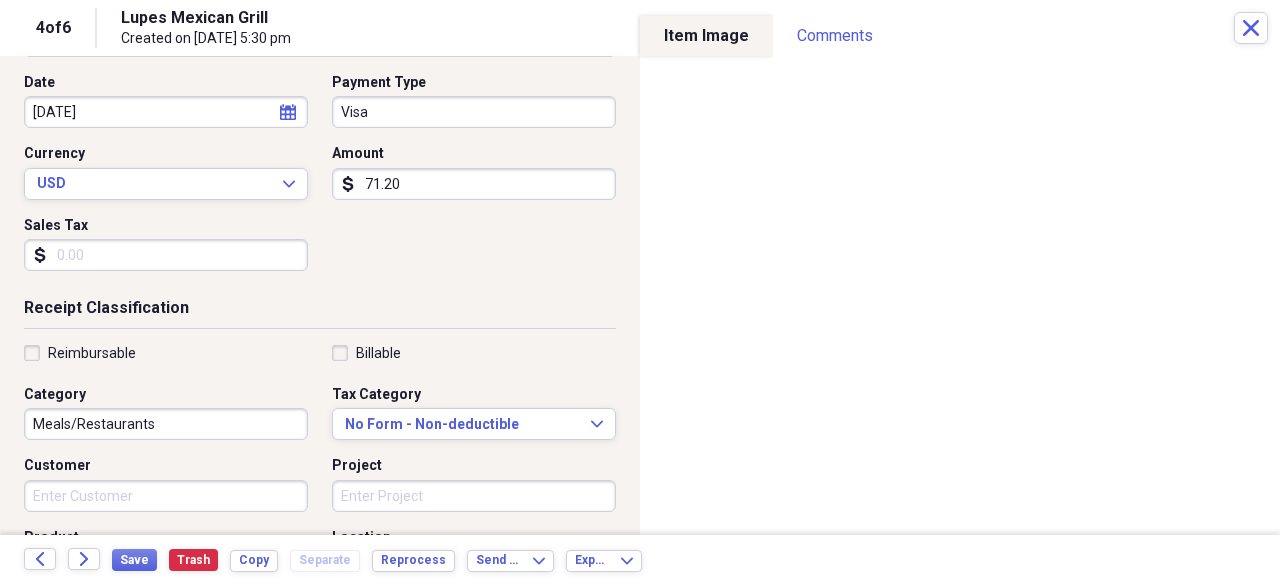 scroll, scrollTop: 100, scrollLeft: 0, axis: vertical 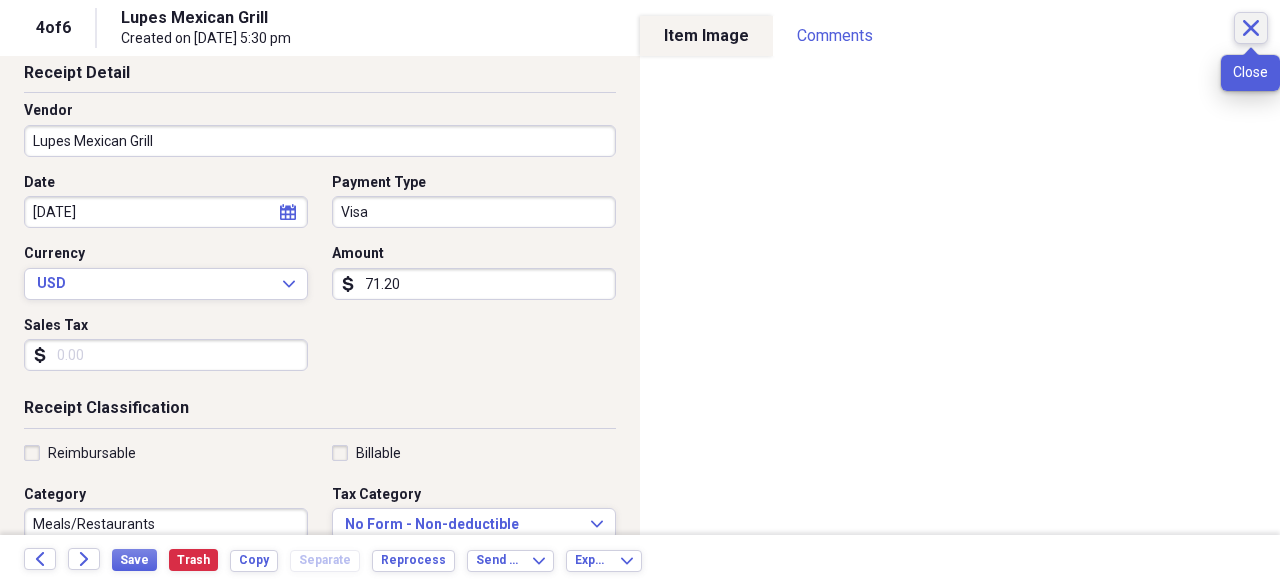 click on "Close" 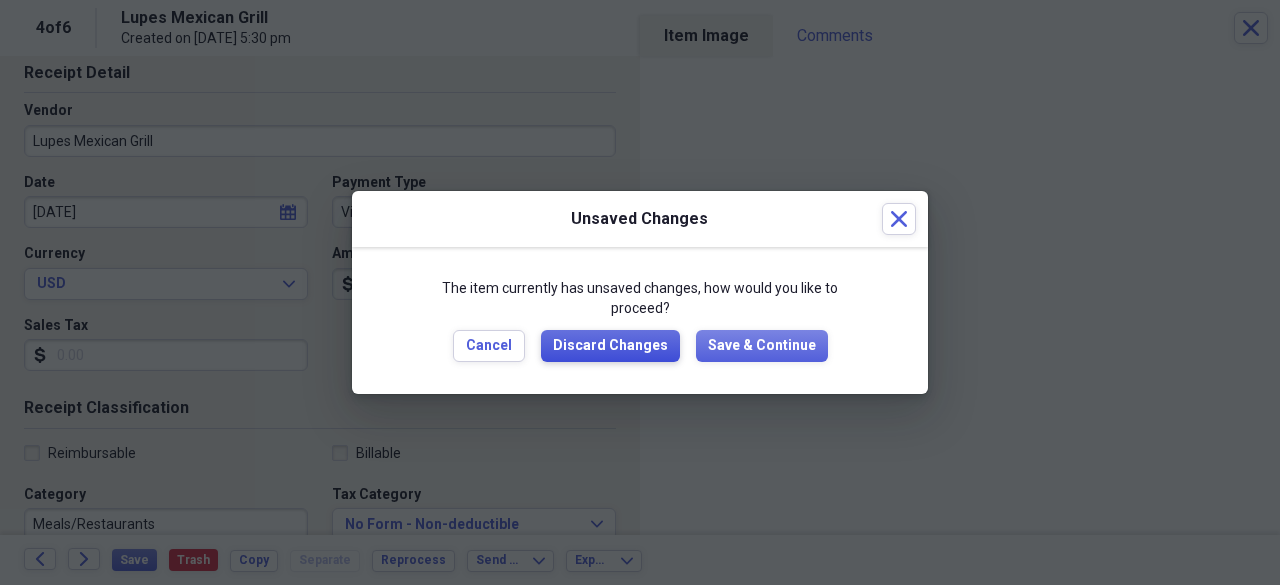 click on "Discard Changes" at bounding box center [610, 346] 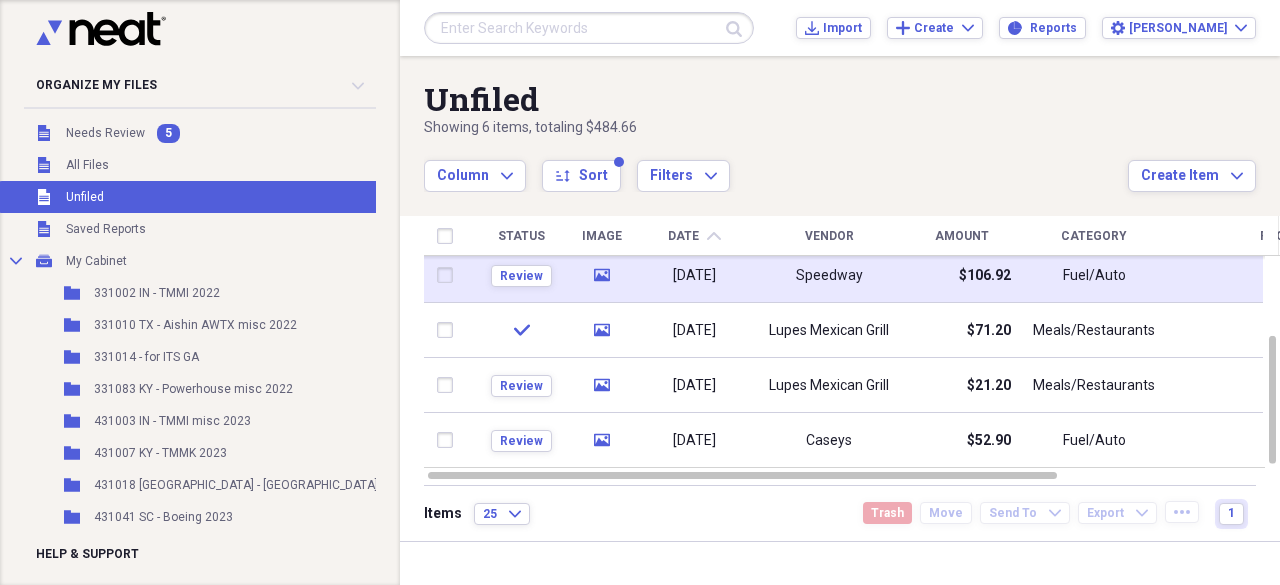 click on "Speedway" at bounding box center (829, 276) 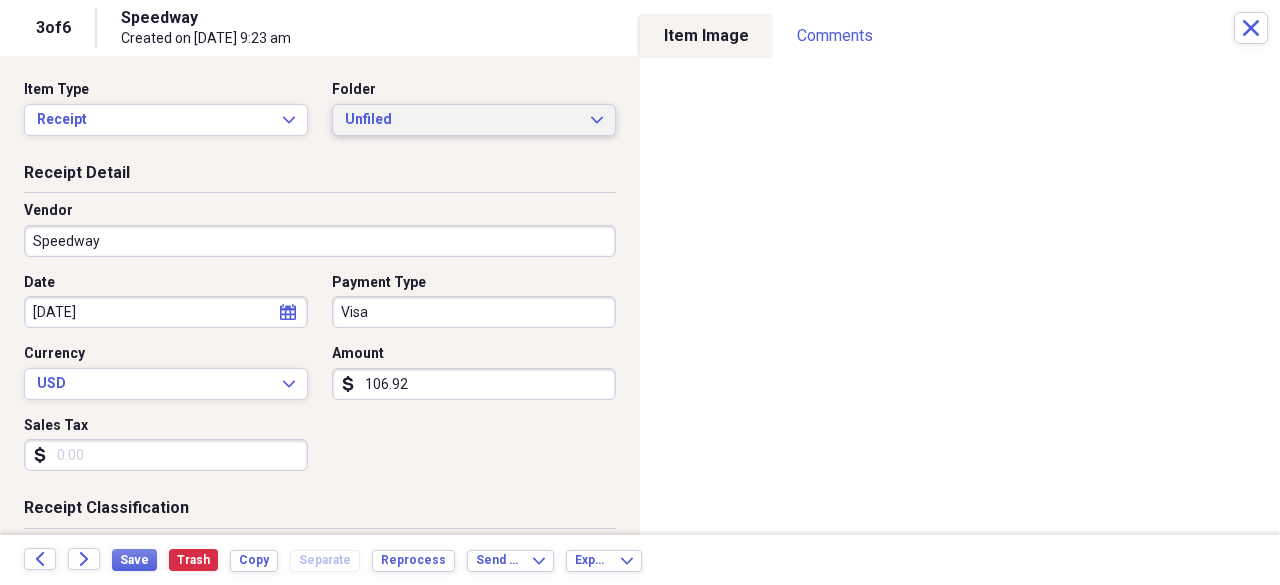 click on "Unfiled" at bounding box center (462, 120) 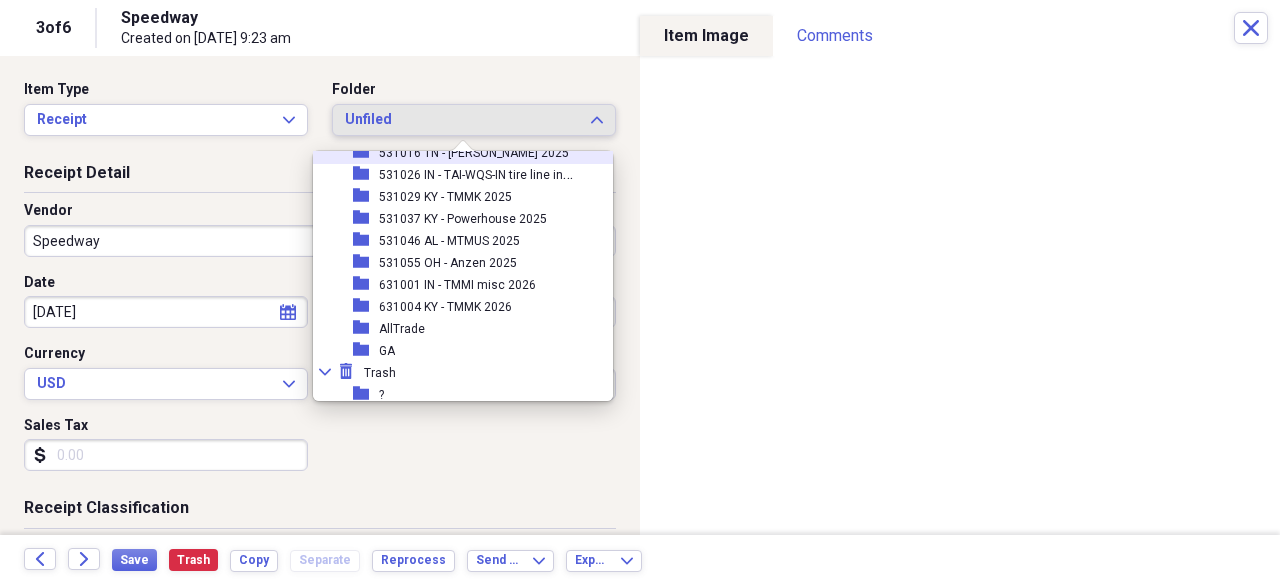 scroll, scrollTop: 400, scrollLeft: 0, axis: vertical 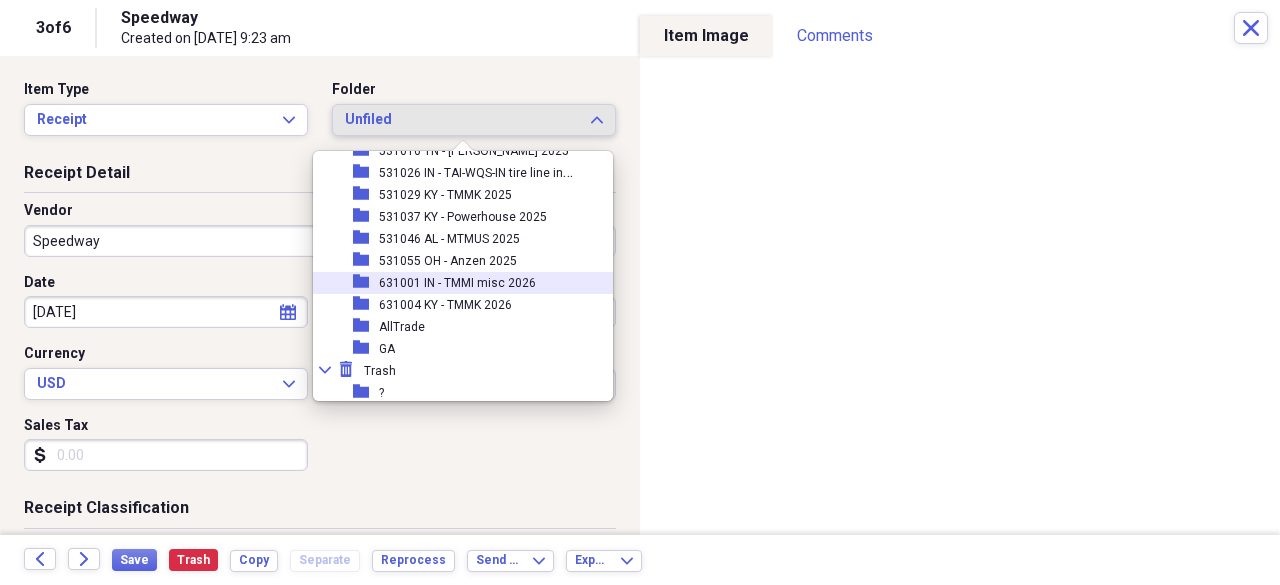 click on "631001 IN - TMMI misc 2026" at bounding box center (457, 283) 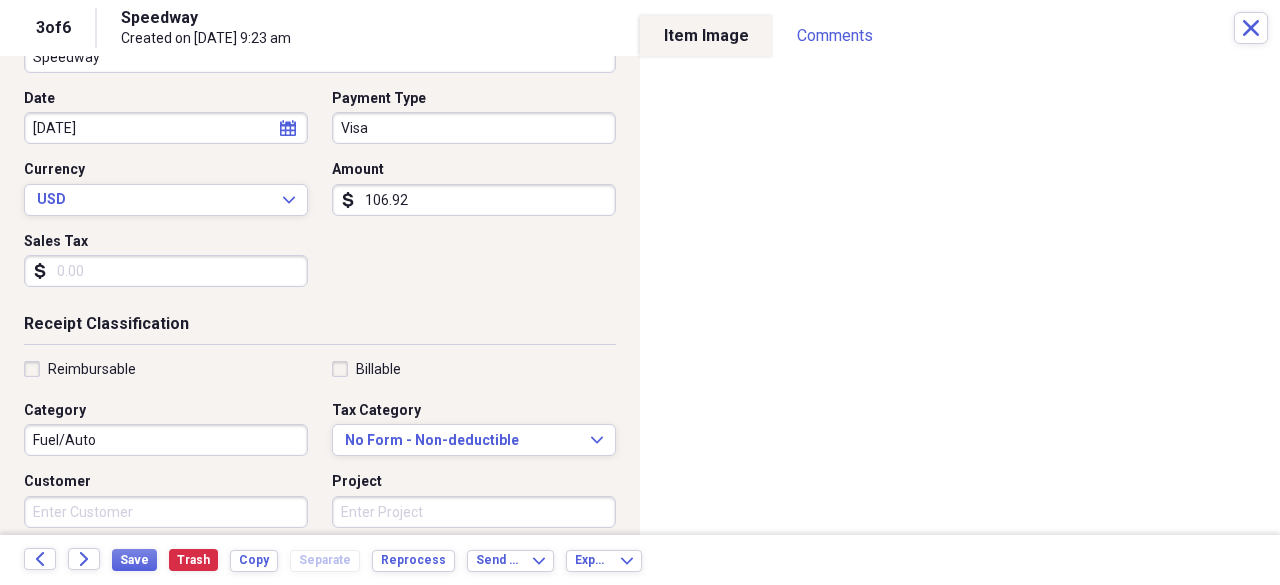 scroll, scrollTop: 200, scrollLeft: 0, axis: vertical 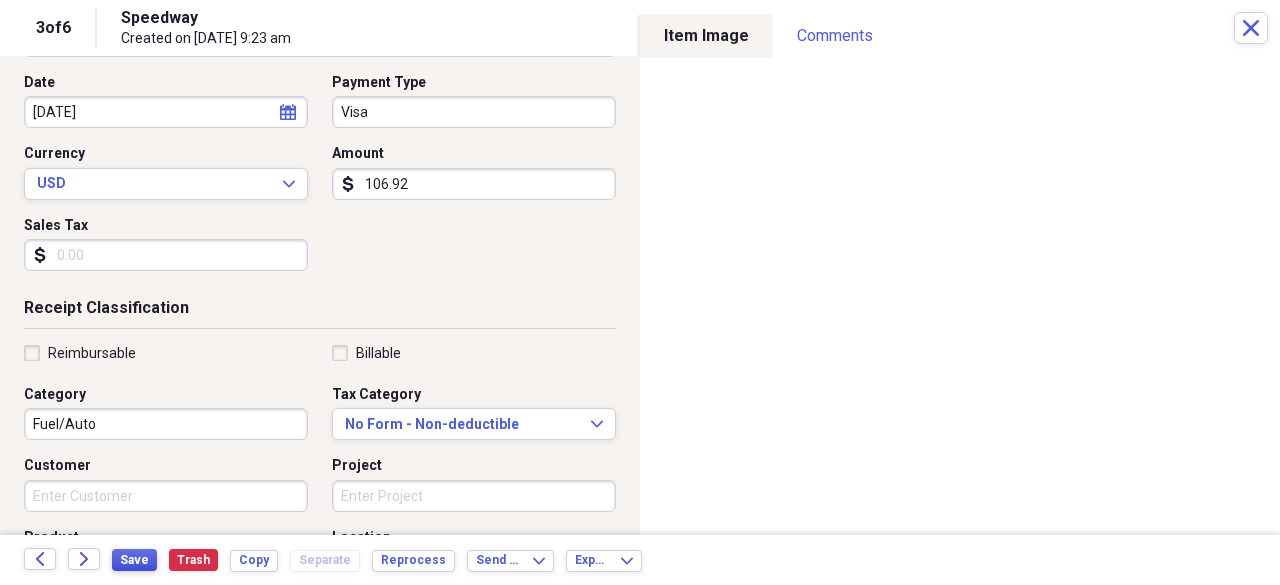 click on "Save" at bounding box center [134, 560] 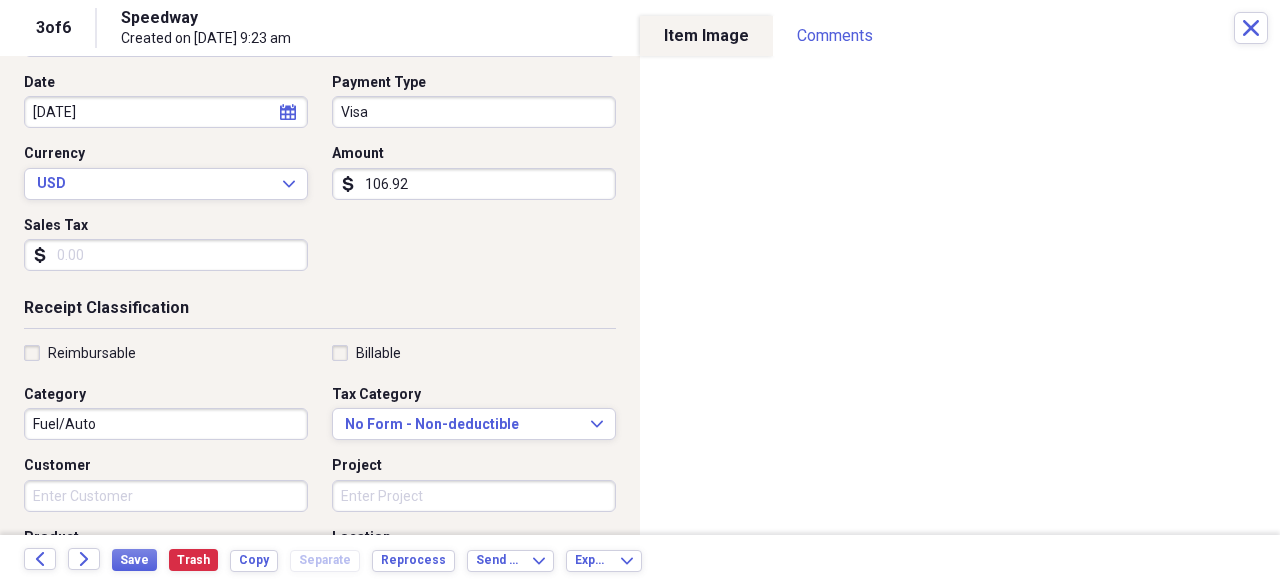 scroll, scrollTop: 0, scrollLeft: 0, axis: both 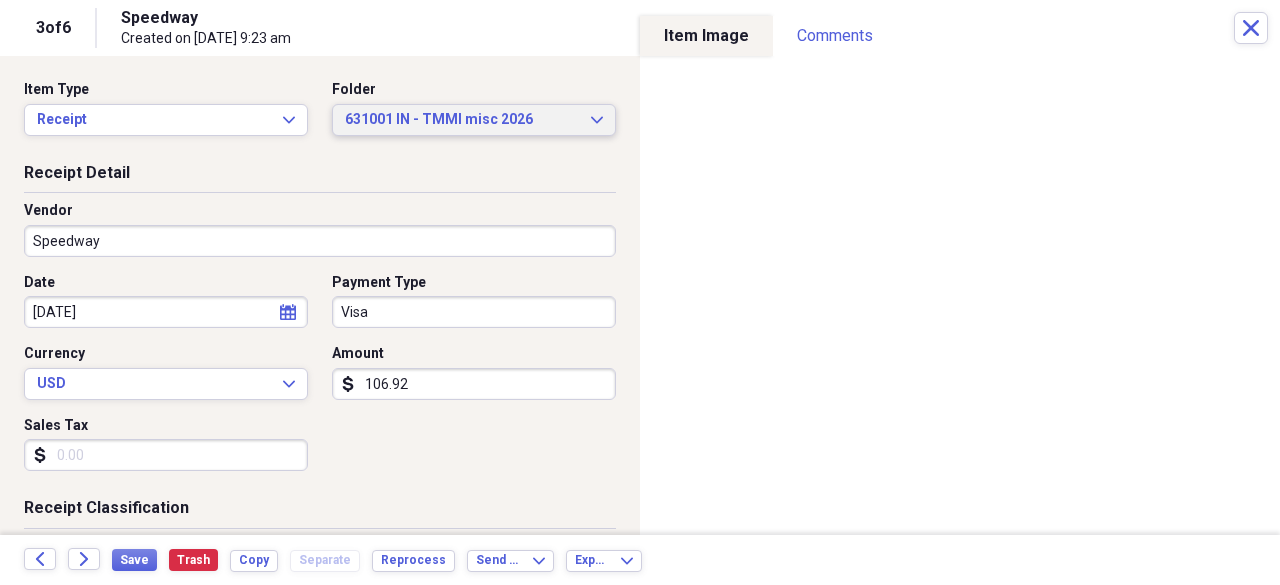 click on "631001 IN - TMMI misc 2026" at bounding box center [462, 120] 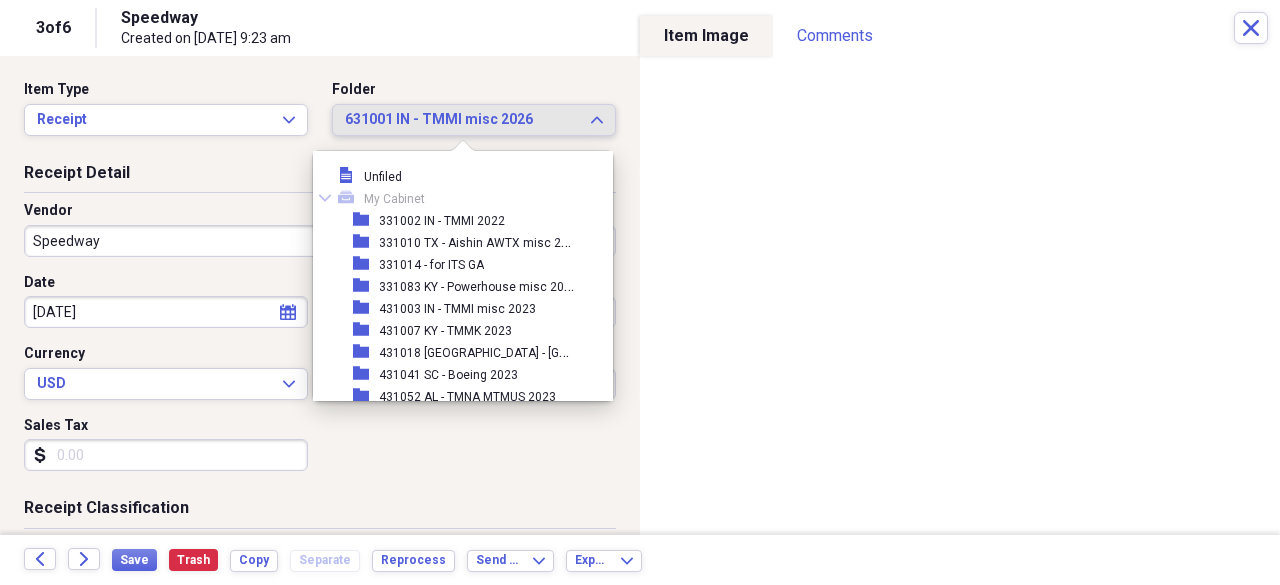 scroll, scrollTop: 407, scrollLeft: 0, axis: vertical 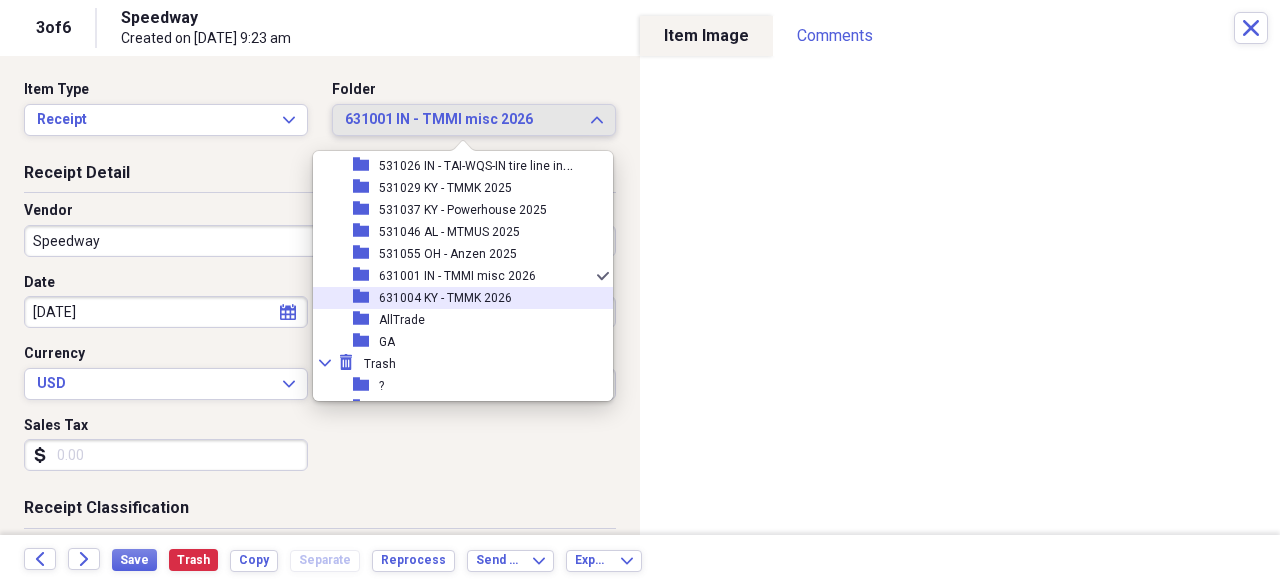 click on "631004 KY - TMMK 2026" at bounding box center (445, 298) 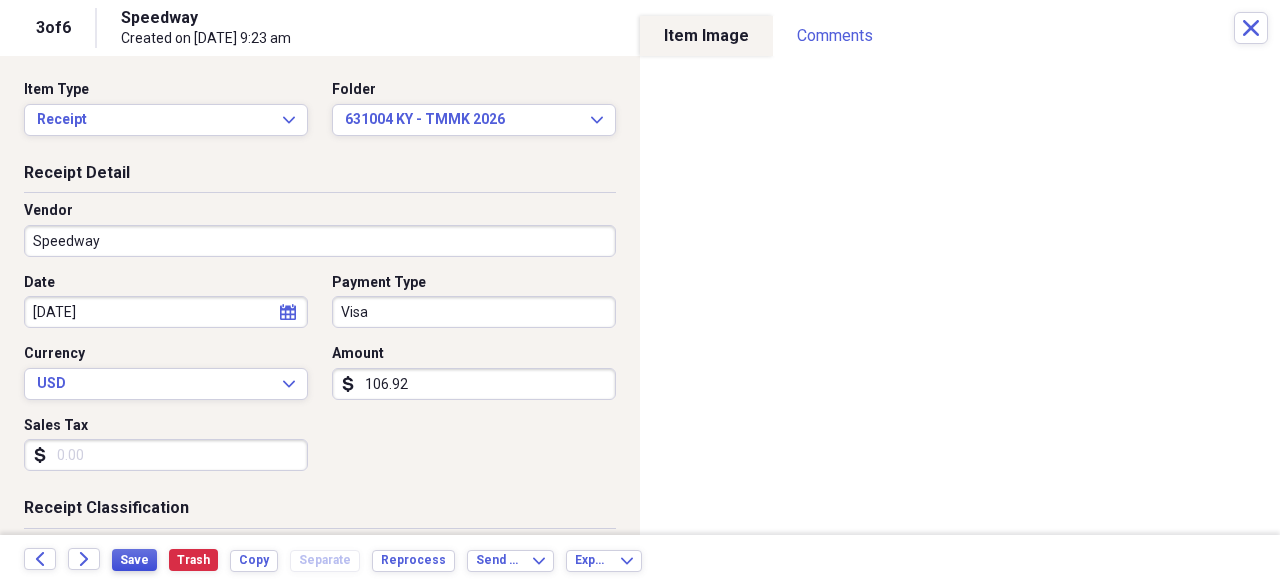 click on "Save" at bounding box center (134, 560) 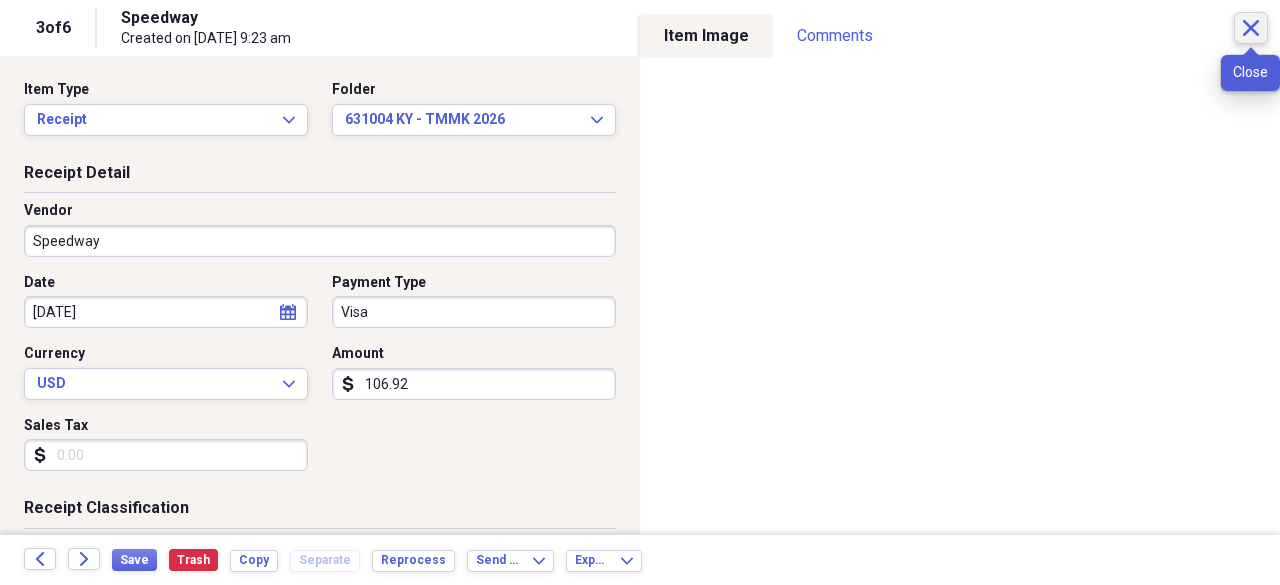 click 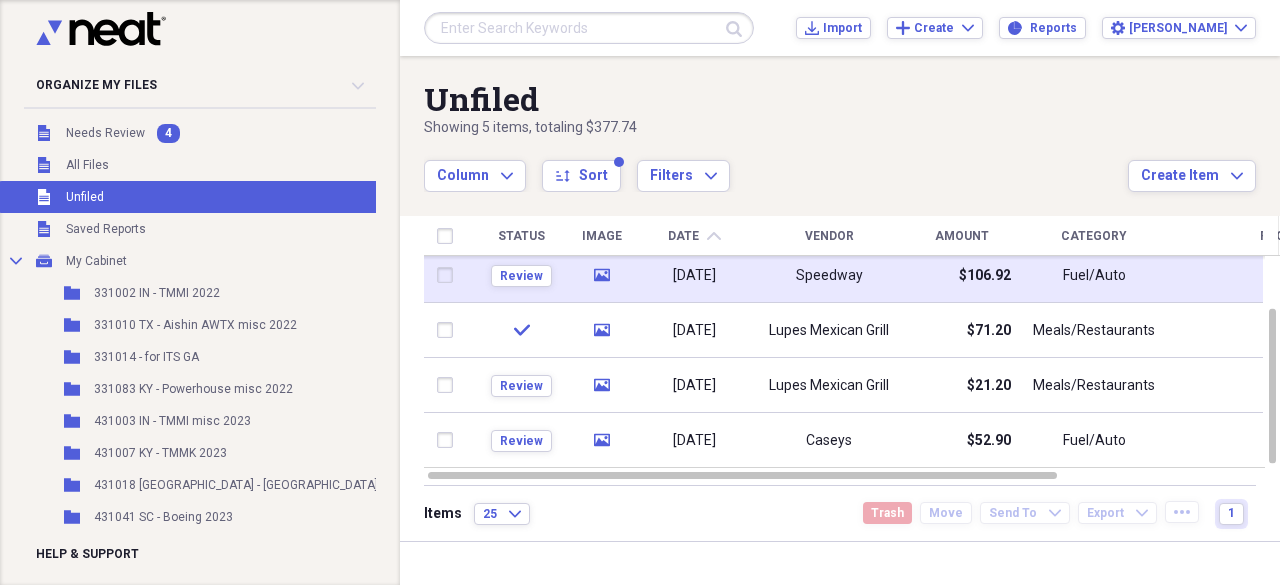 click on "Speedway" at bounding box center [829, 276] 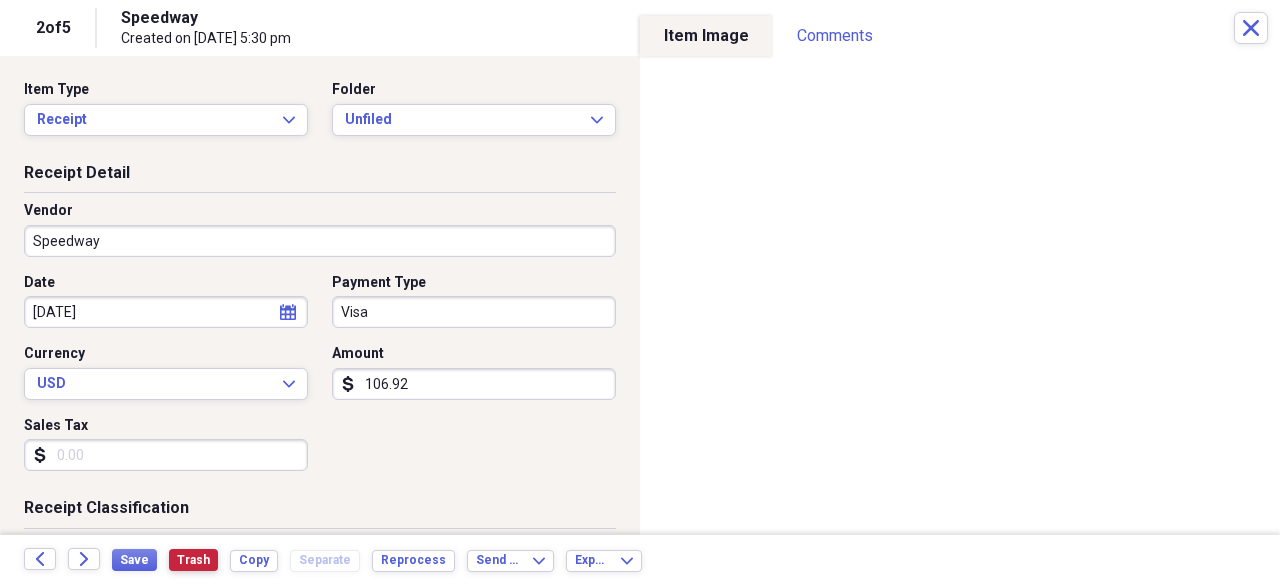 click on "Trash" at bounding box center [193, 560] 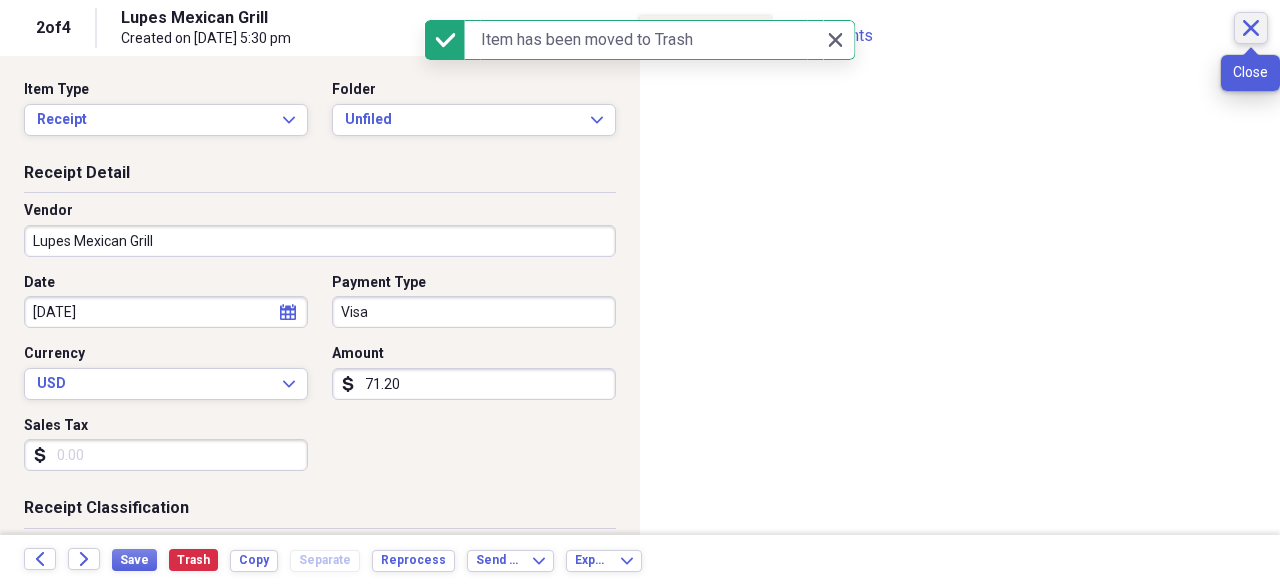 click 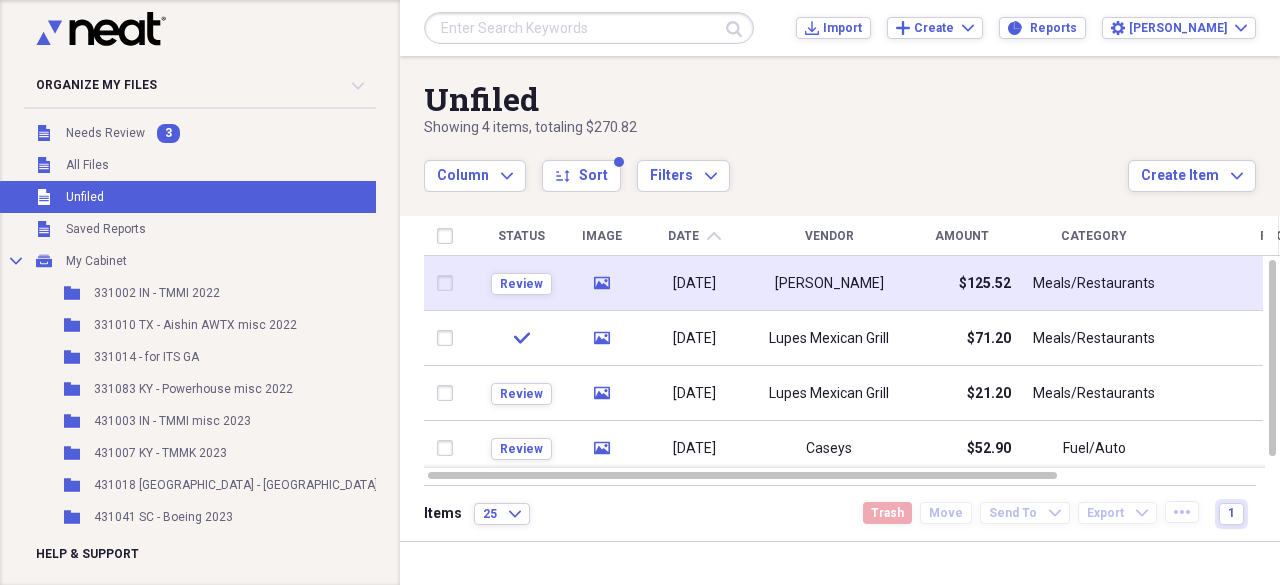 click on "$125.52" at bounding box center [961, 283] 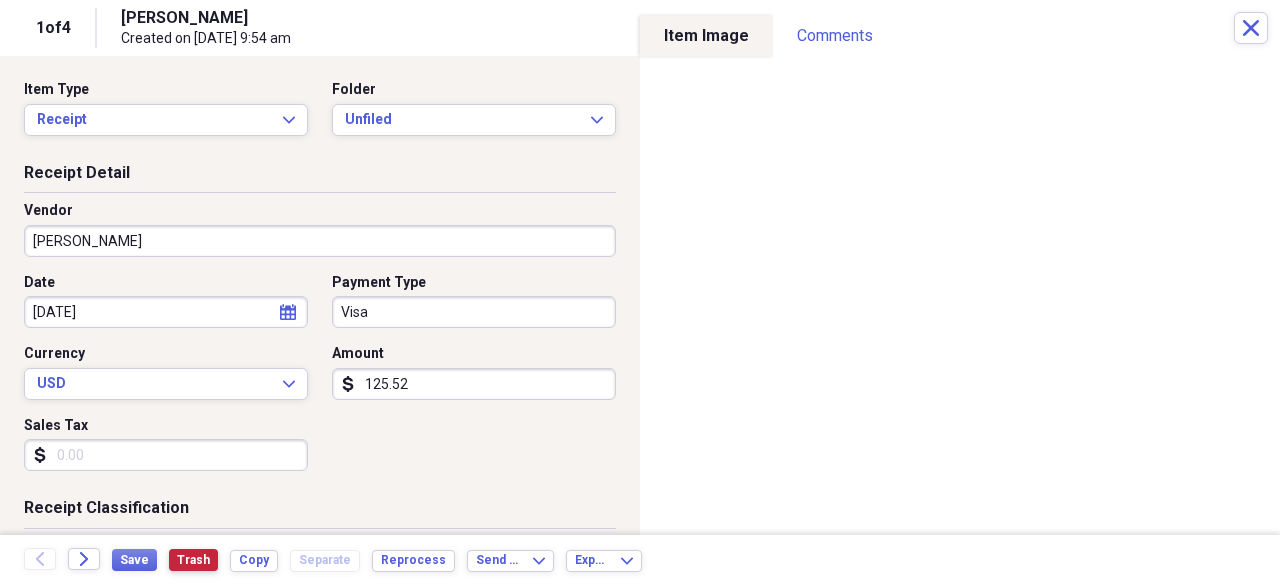 click on "Trash" at bounding box center (193, 560) 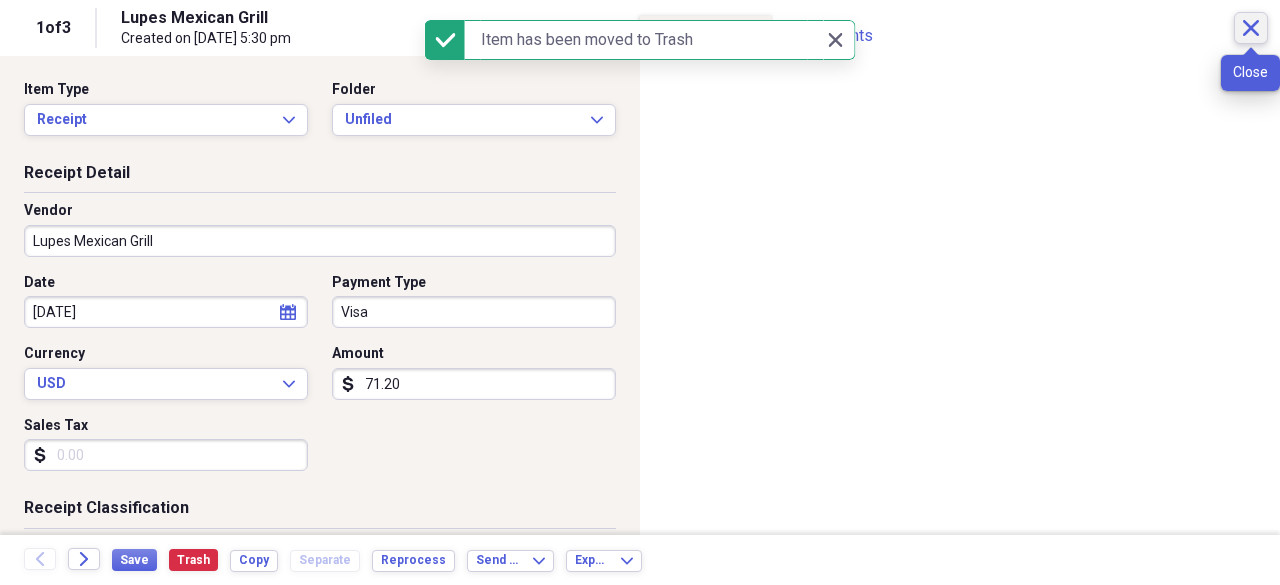 click 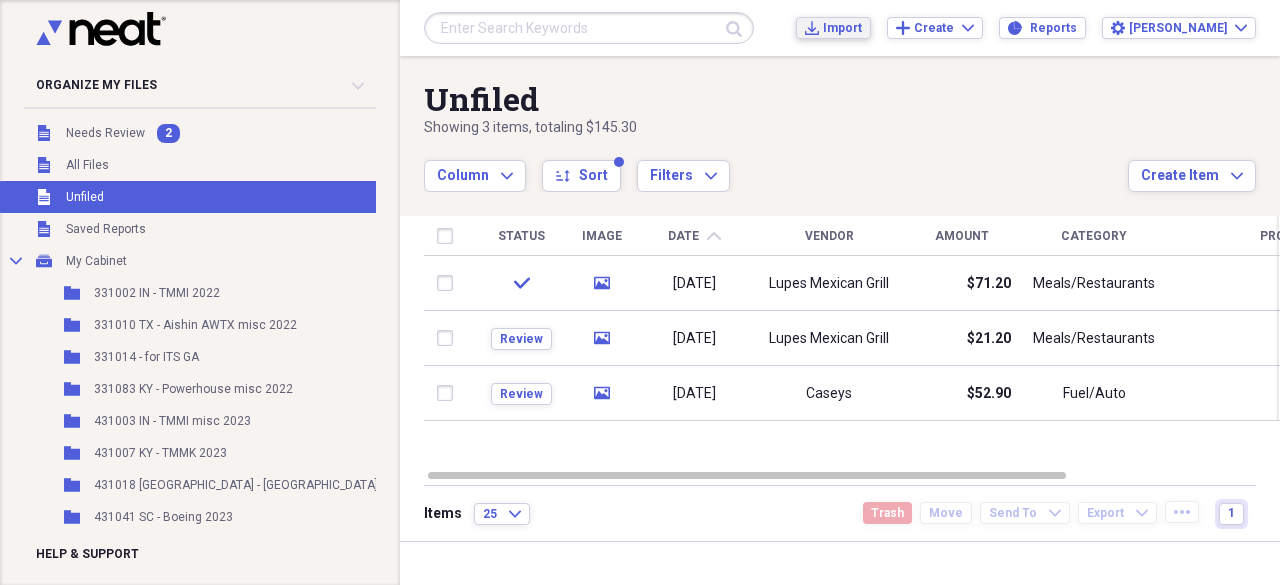 click on "Import" at bounding box center [842, 28] 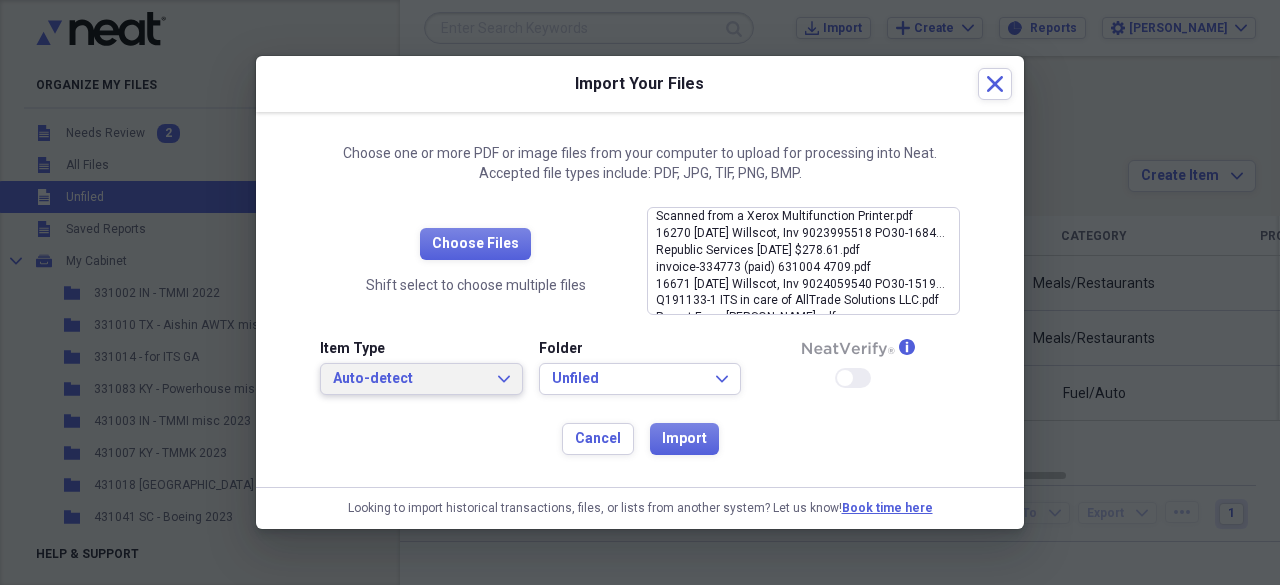 click on "Auto-detect" at bounding box center [409, 379] 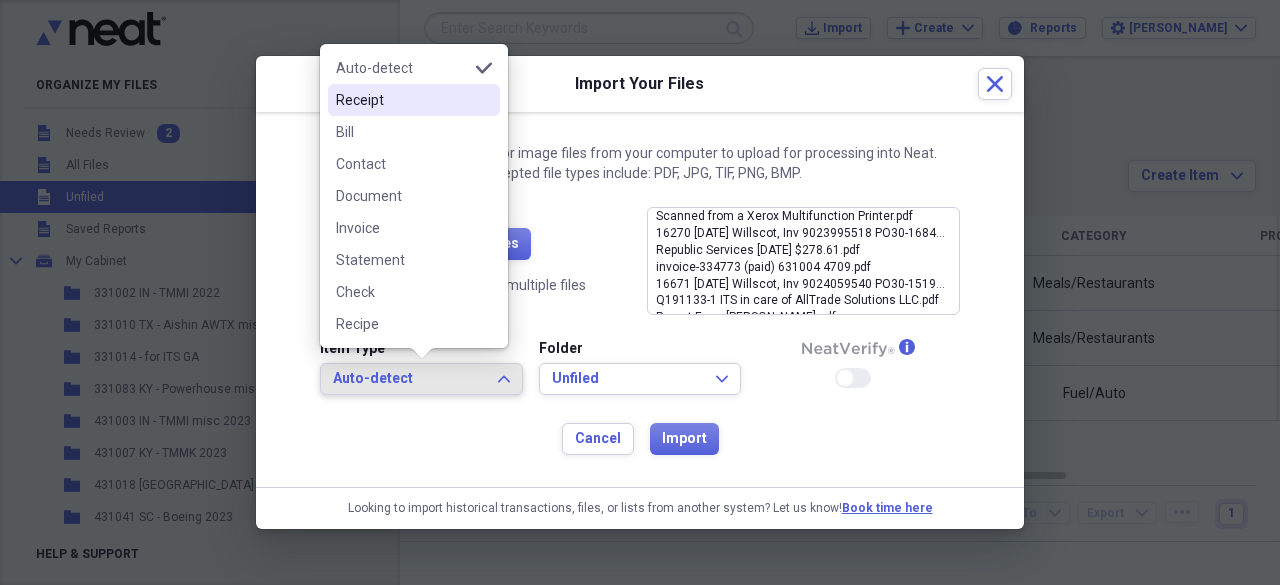 click on "Receipt" at bounding box center (402, 100) 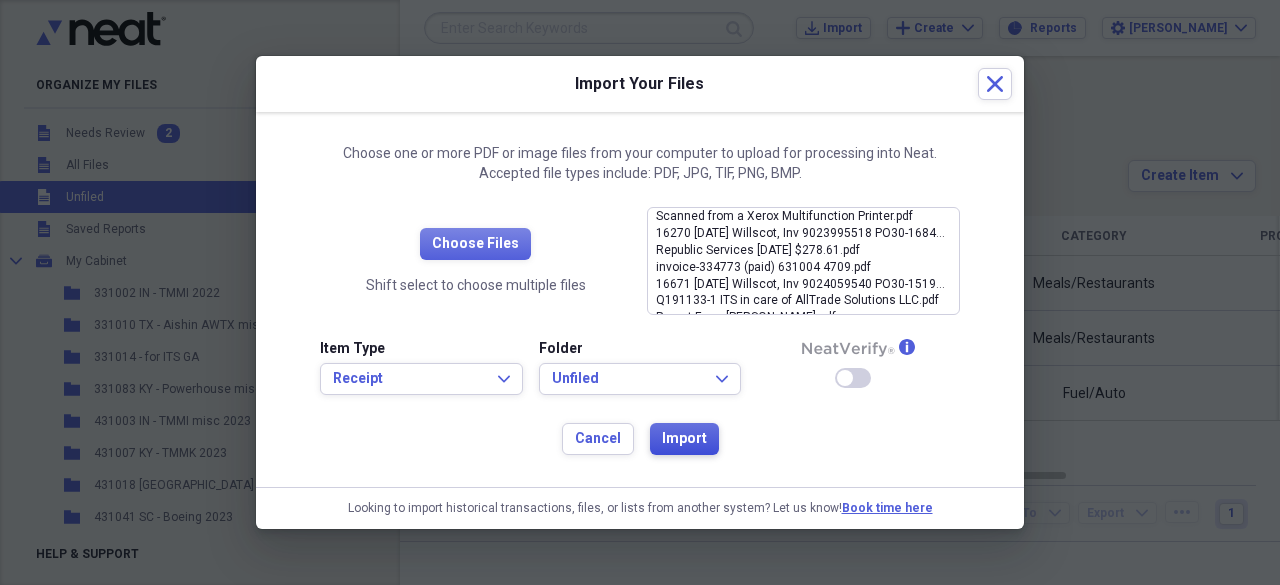 click on "Import" at bounding box center (684, 439) 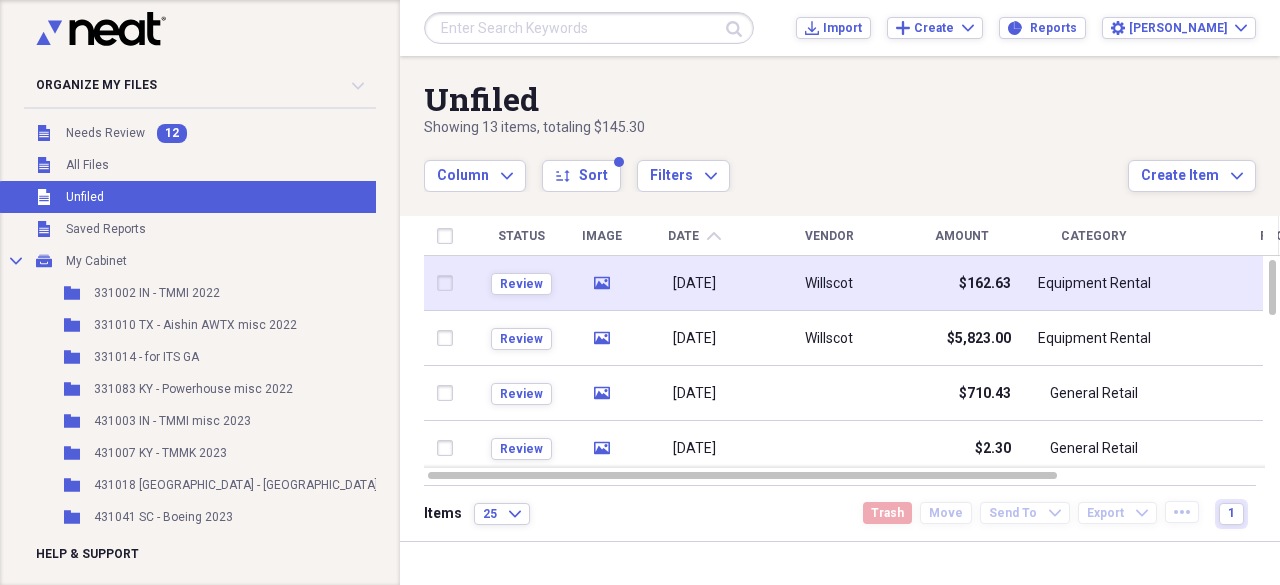 click on "Willscot" at bounding box center (829, 283) 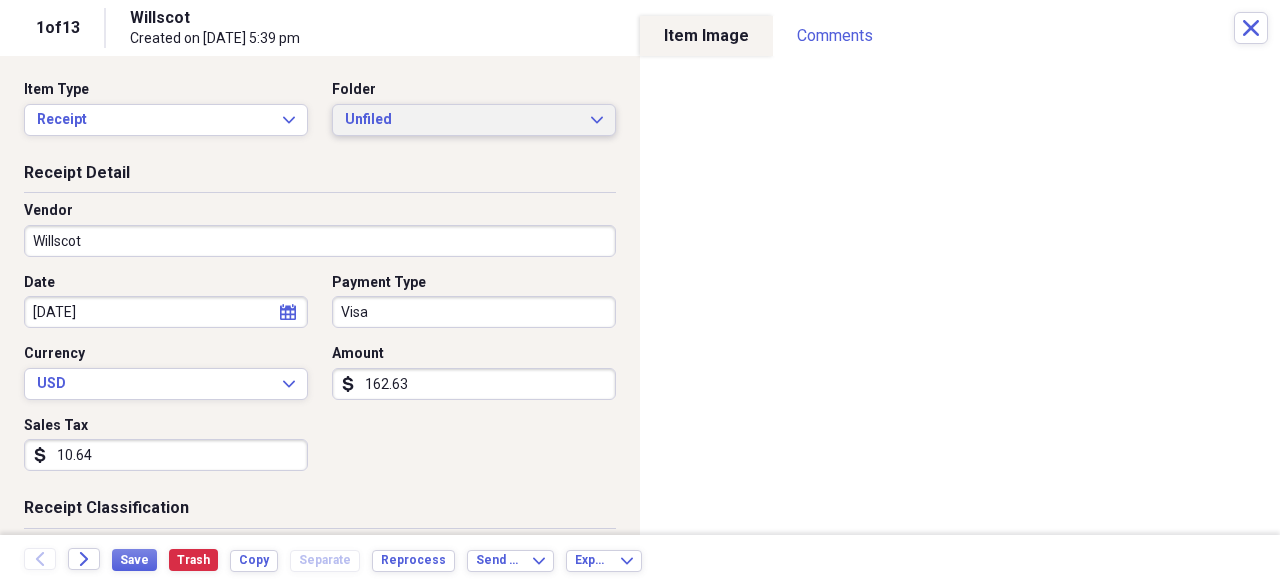 click on "Unfiled" at bounding box center [462, 120] 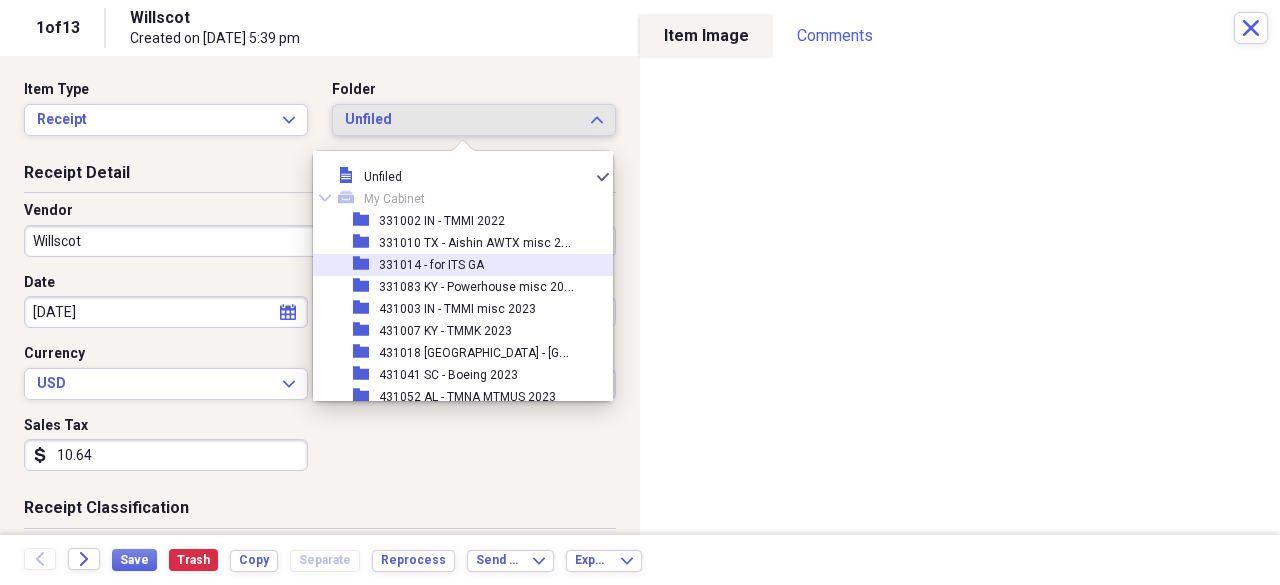 click on "331014 - for ITS GA" at bounding box center [431, 265] 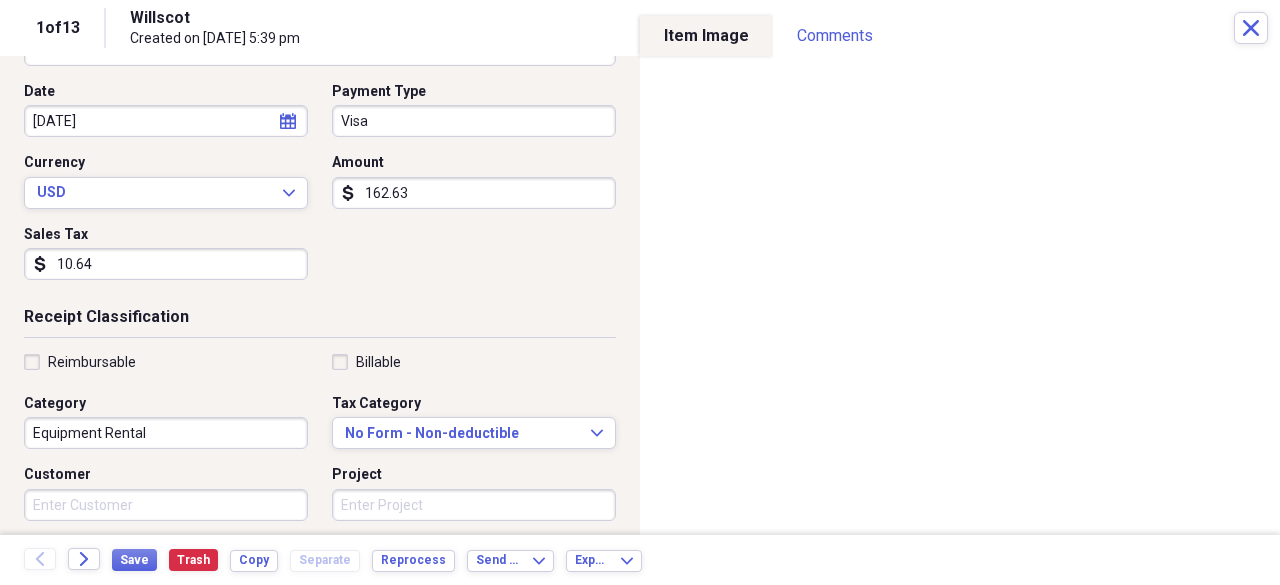 scroll, scrollTop: 200, scrollLeft: 0, axis: vertical 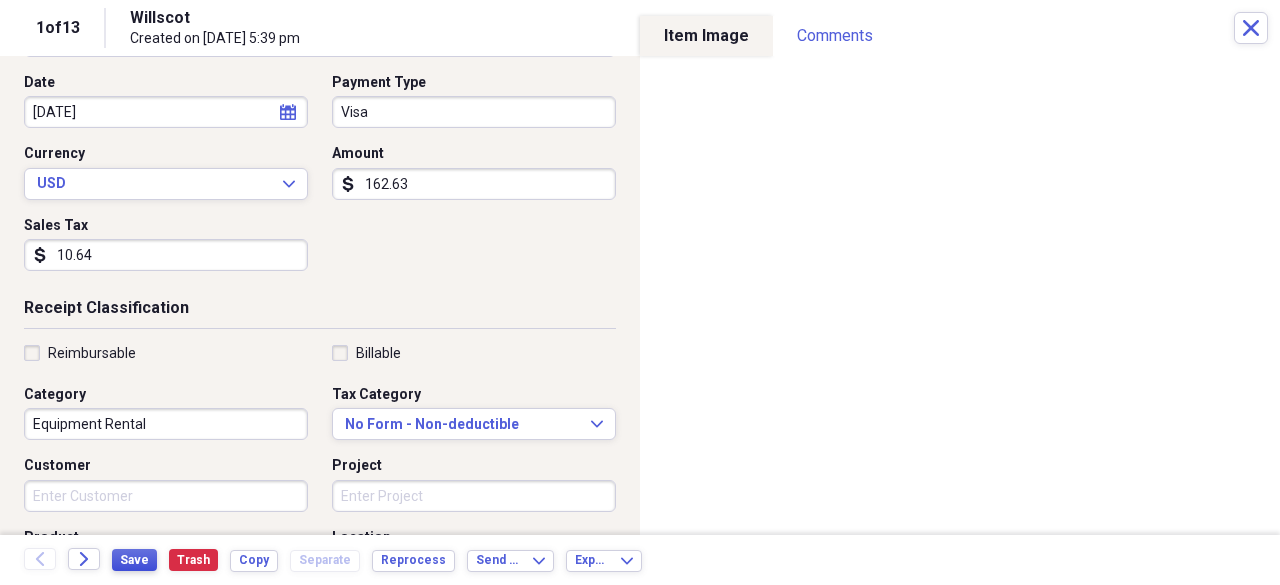 click on "Save" at bounding box center (134, 560) 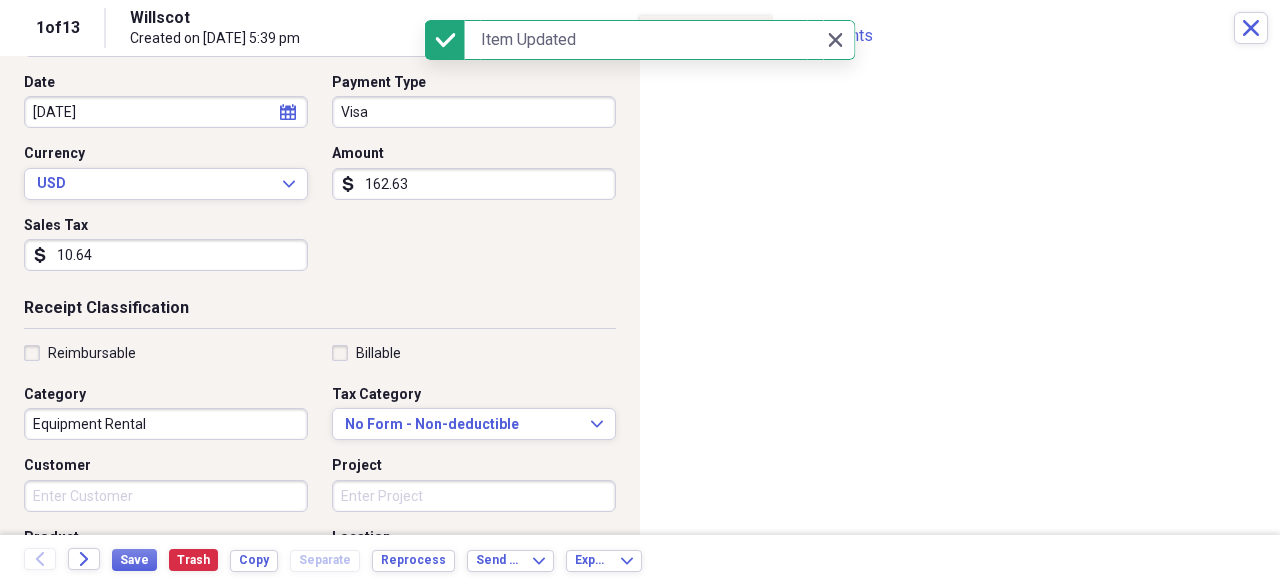 click 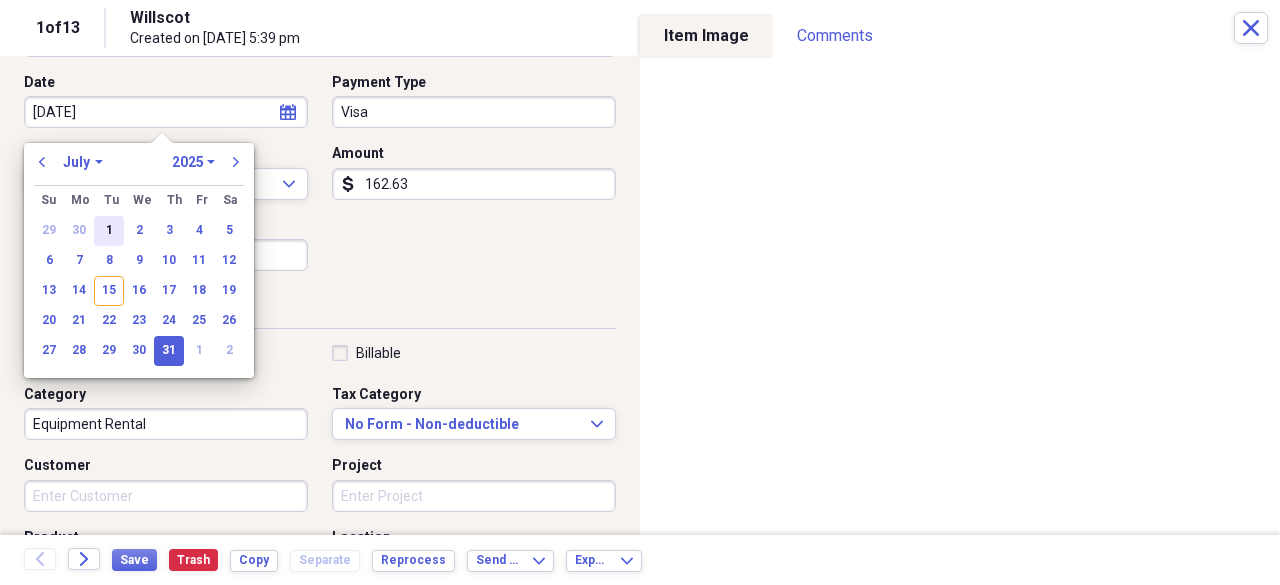 click on "1" at bounding box center (109, 231) 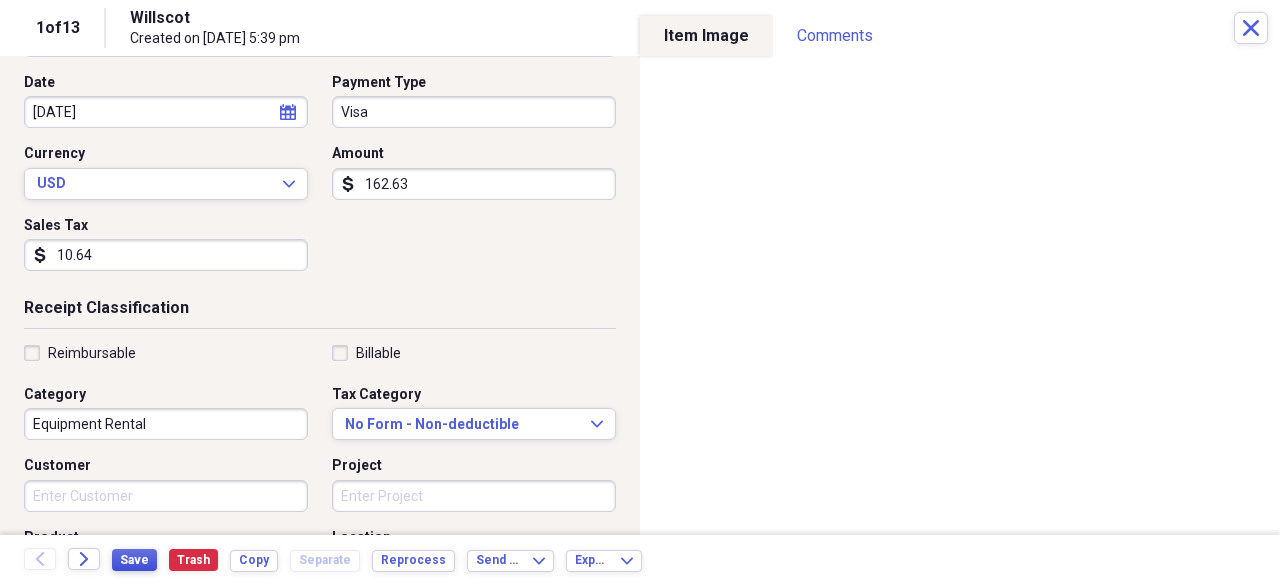 click on "Save" at bounding box center (134, 560) 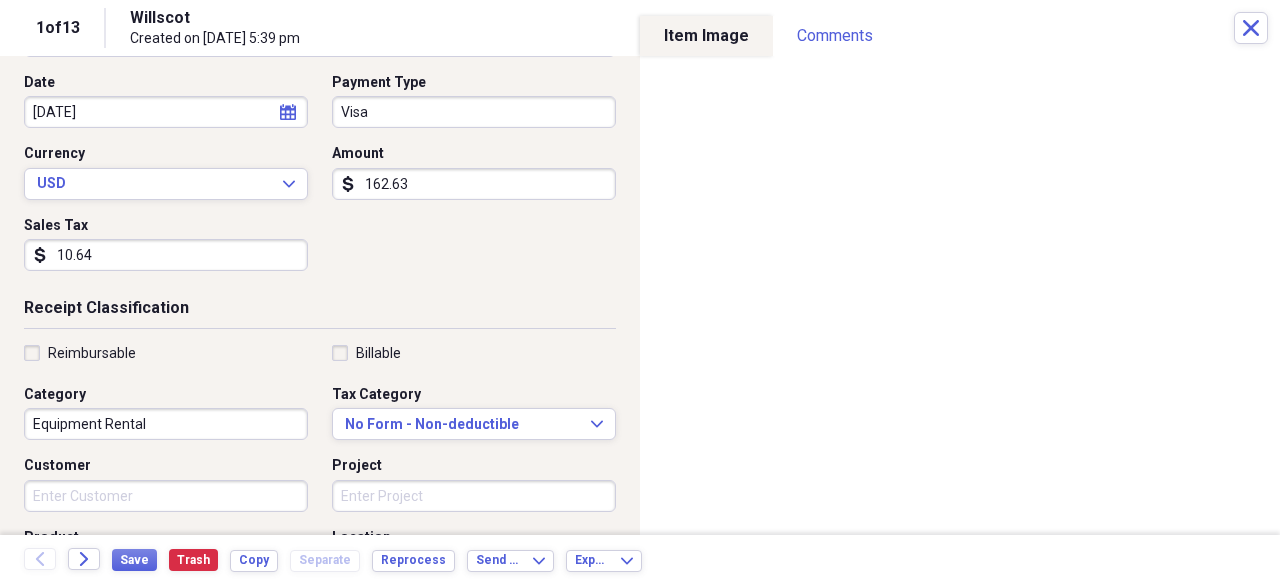 click on "Date [DATE] calendar Calendar Payment Type Visa Currency USD Expand Amount dollar-sign 162.63 Sales Tax dollar-sign 10.64" at bounding box center [320, 180] 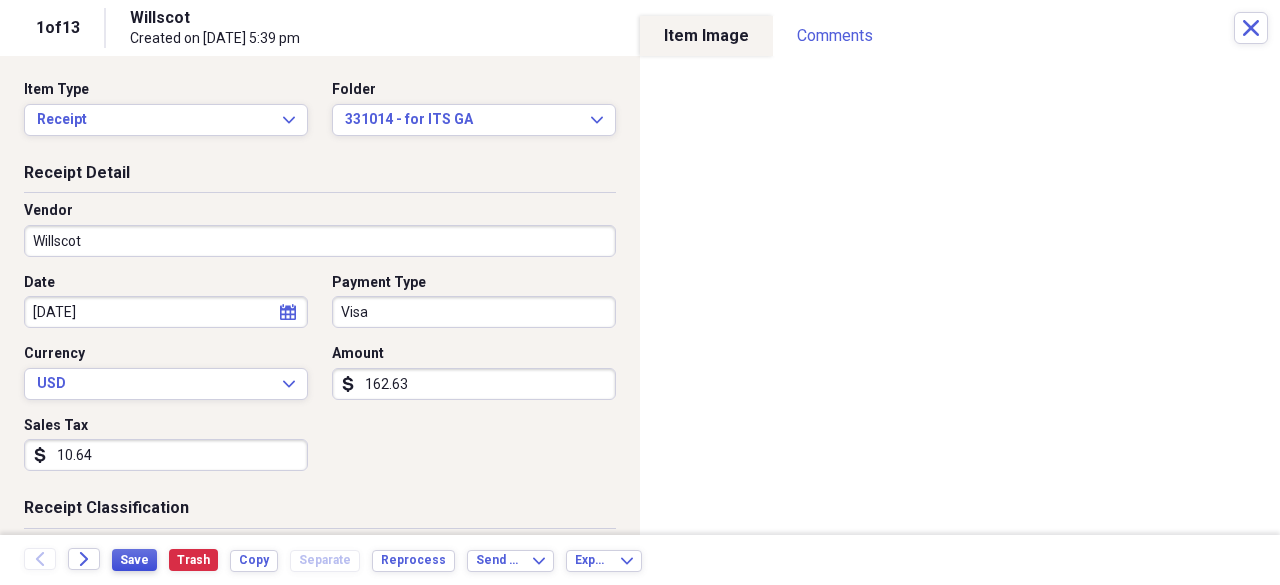 click on "Save" at bounding box center (134, 560) 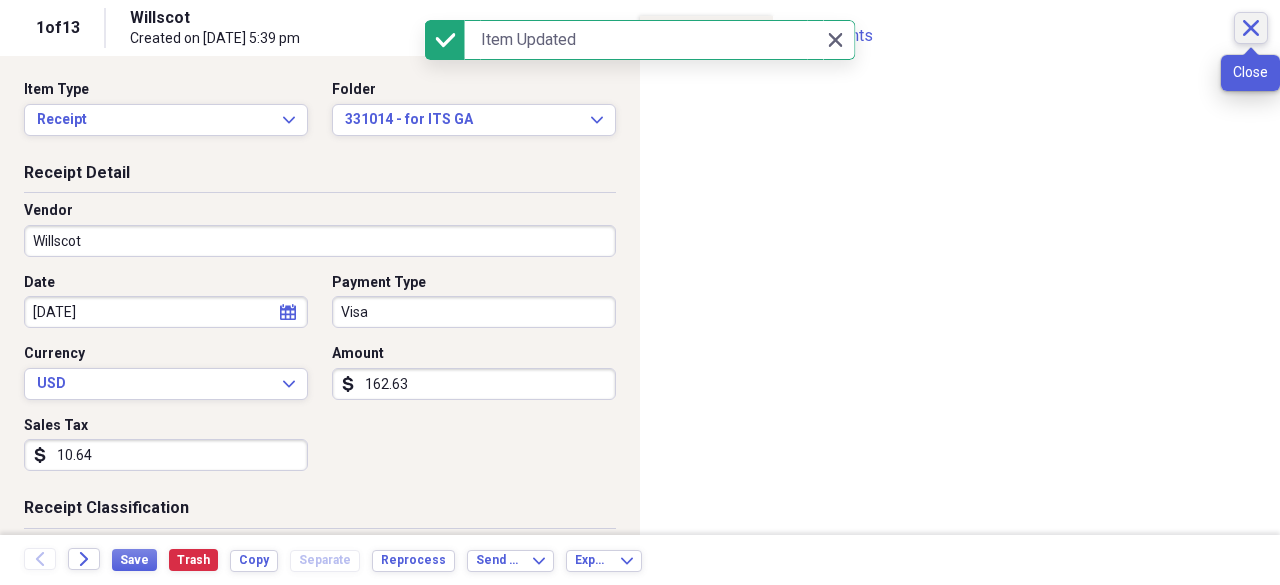 click 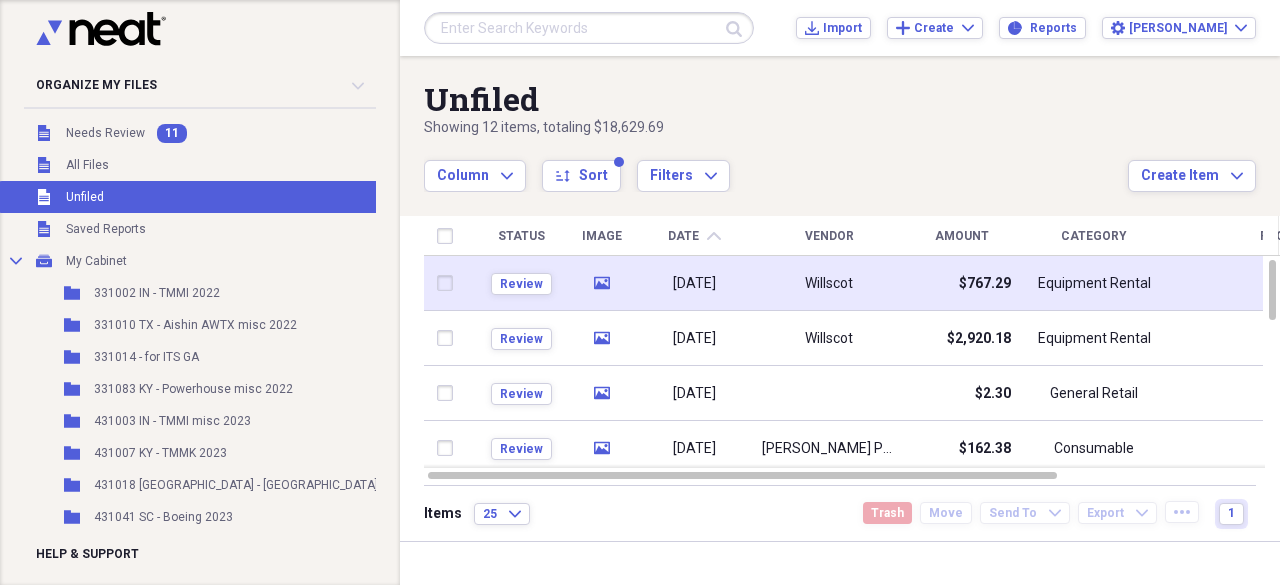 click on "Willscot" at bounding box center [829, 283] 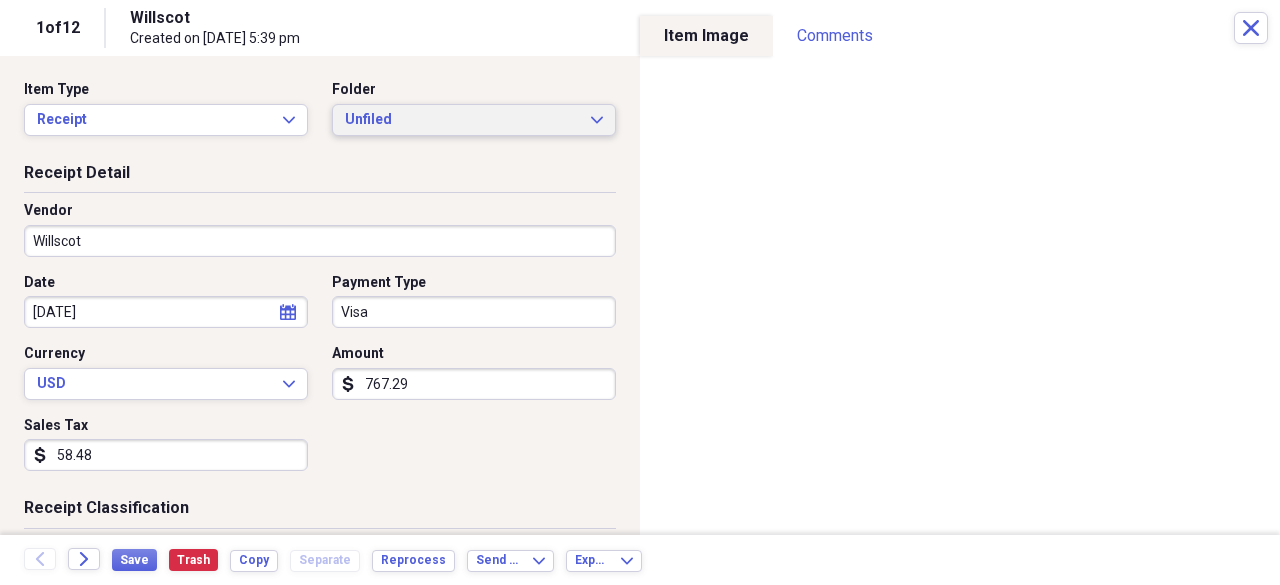 click on "Unfiled" at bounding box center [462, 120] 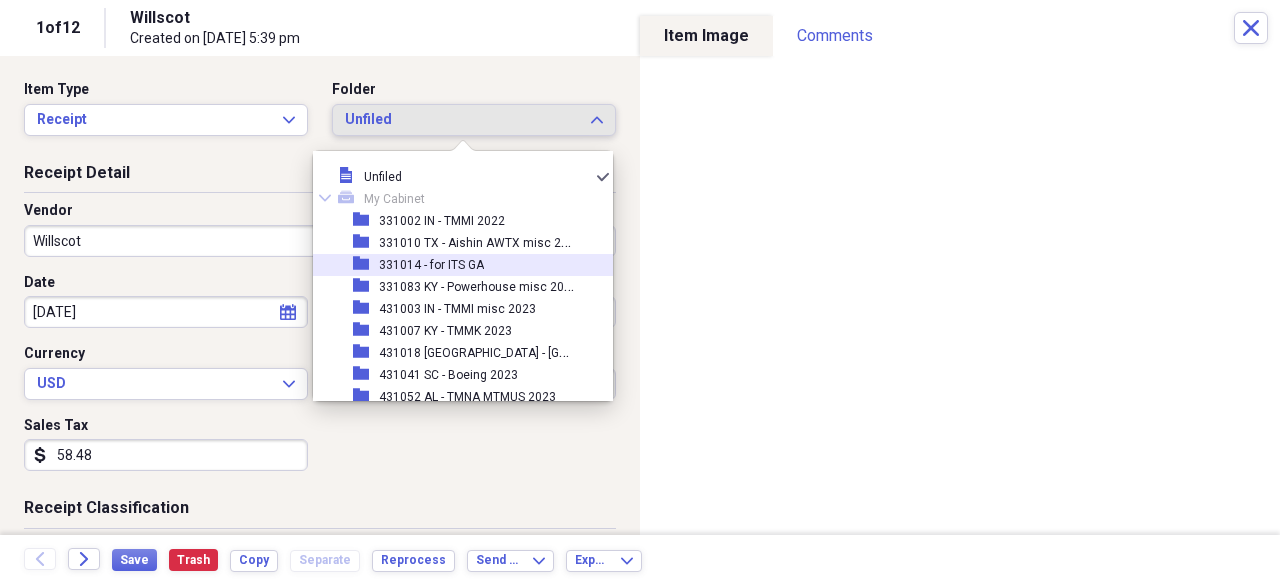 click on "folder 331014 - for ITS GA" at bounding box center (455, 265) 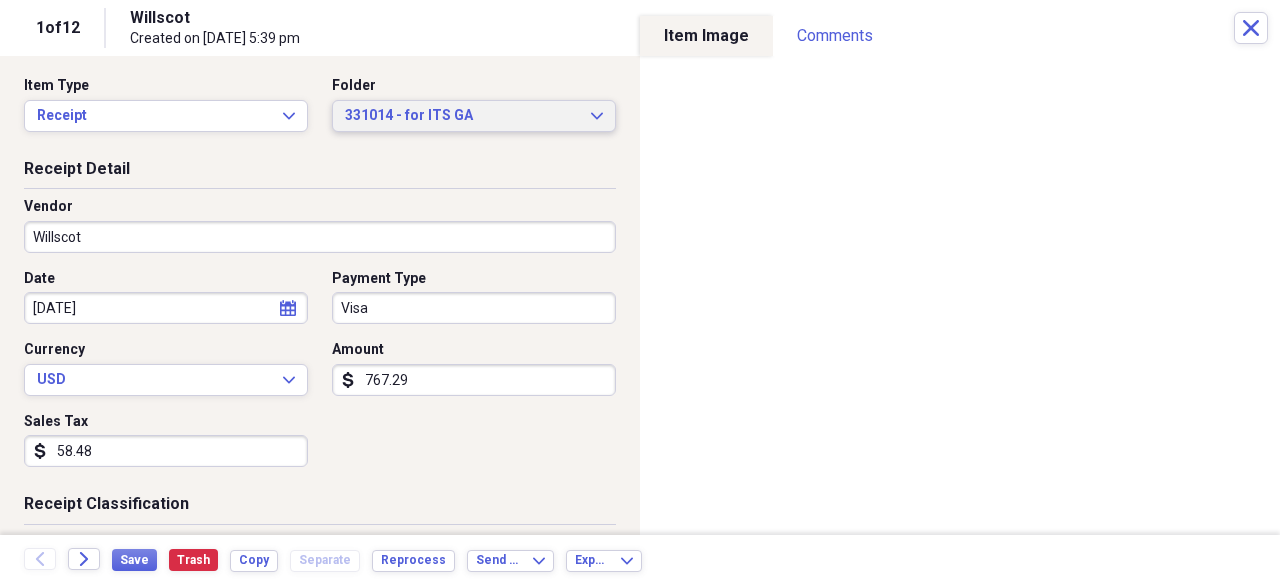 scroll, scrollTop: 0, scrollLeft: 0, axis: both 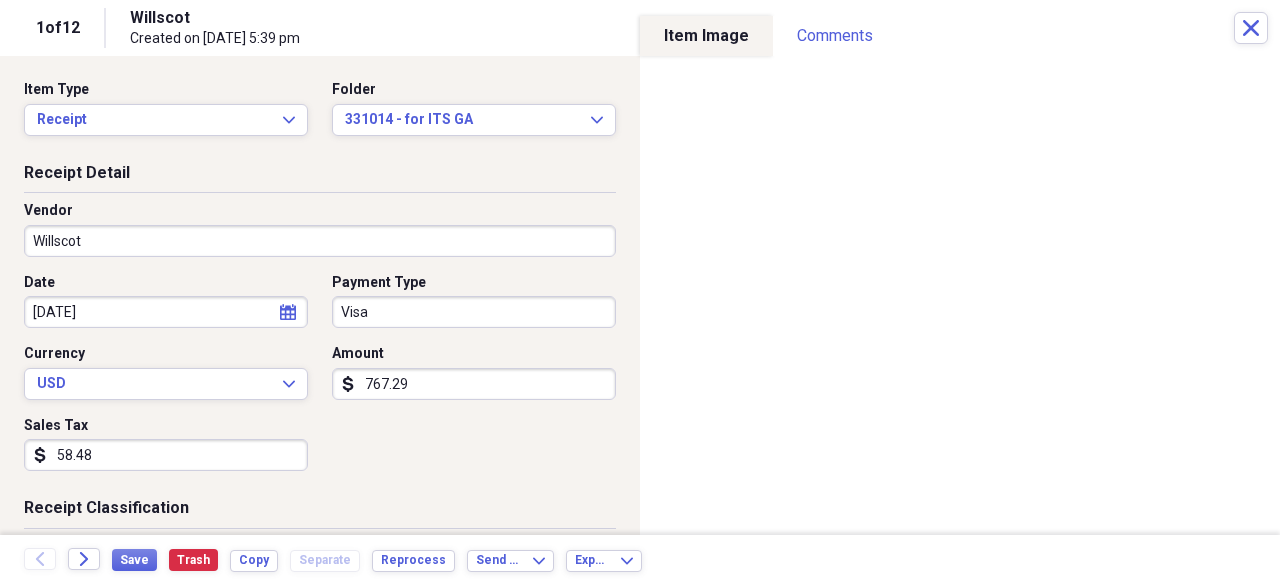 click 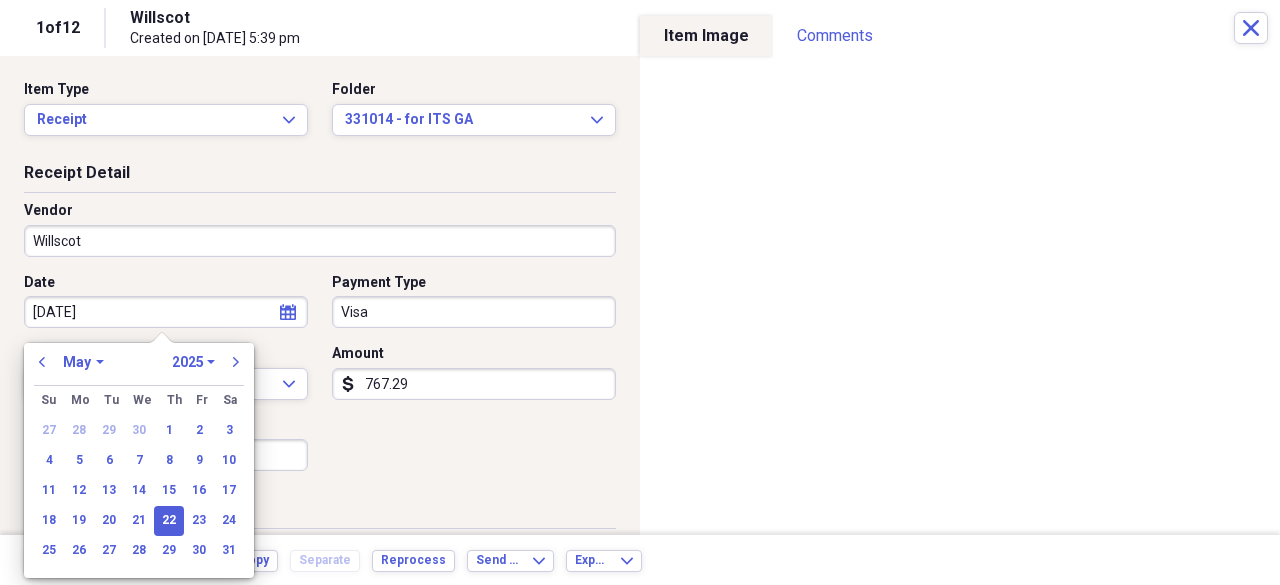 click on "January February March April May June July August September October November December" at bounding box center [83, 362] 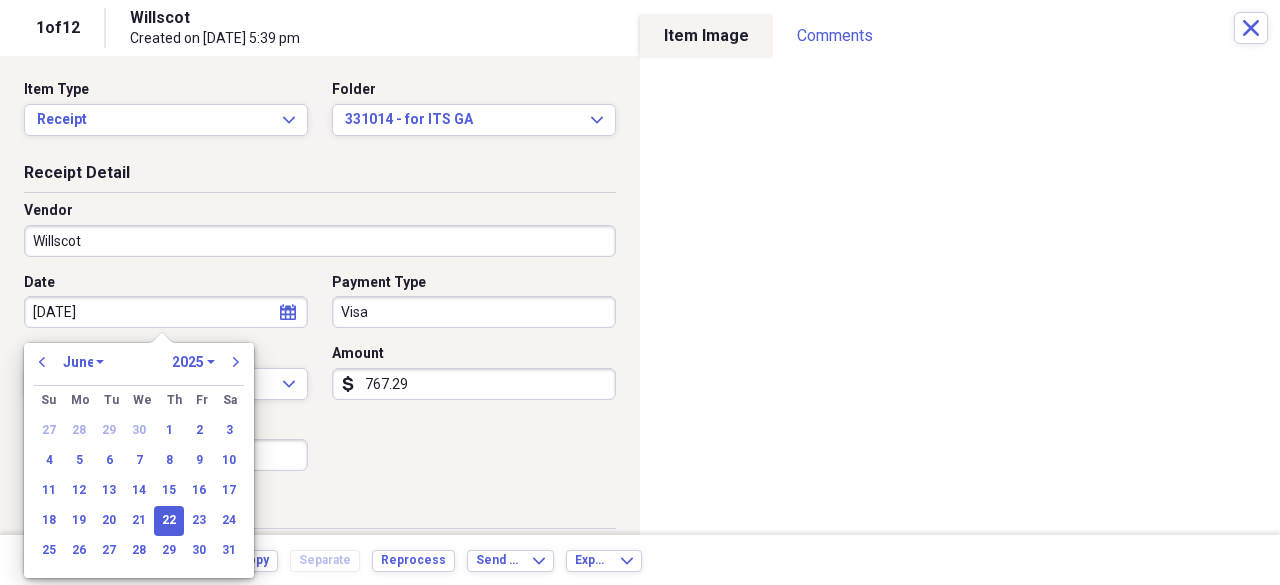 click on "January February March April May June July August September October November December" at bounding box center (83, 362) 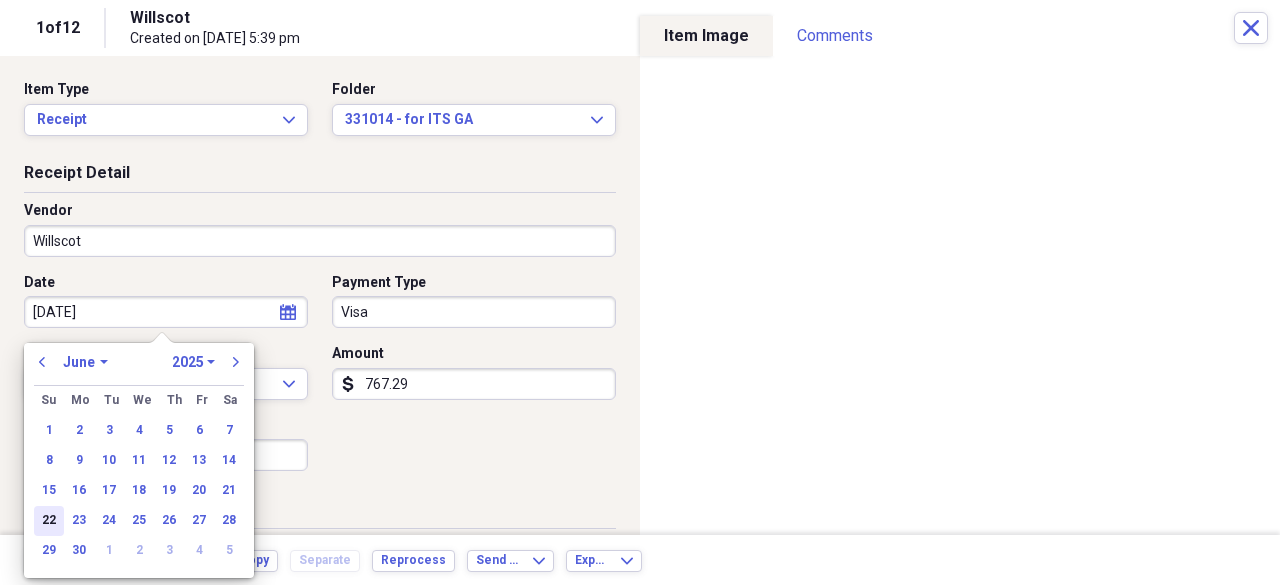 click on "22" at bounding box center [49, 521] 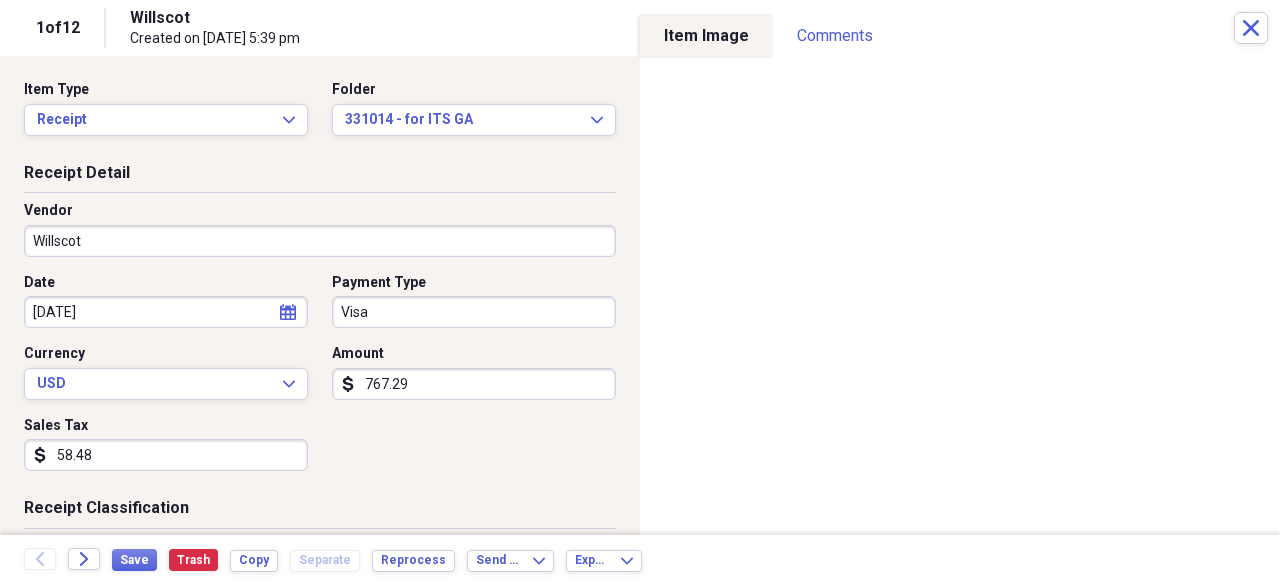 click on "Date [DATE] calendar Calendar Payment Type Visa Currency USD Expand Amount dollar-sign 767.29 Sales Tax dollar-sign 58.48" at bounding box center [320, 380] 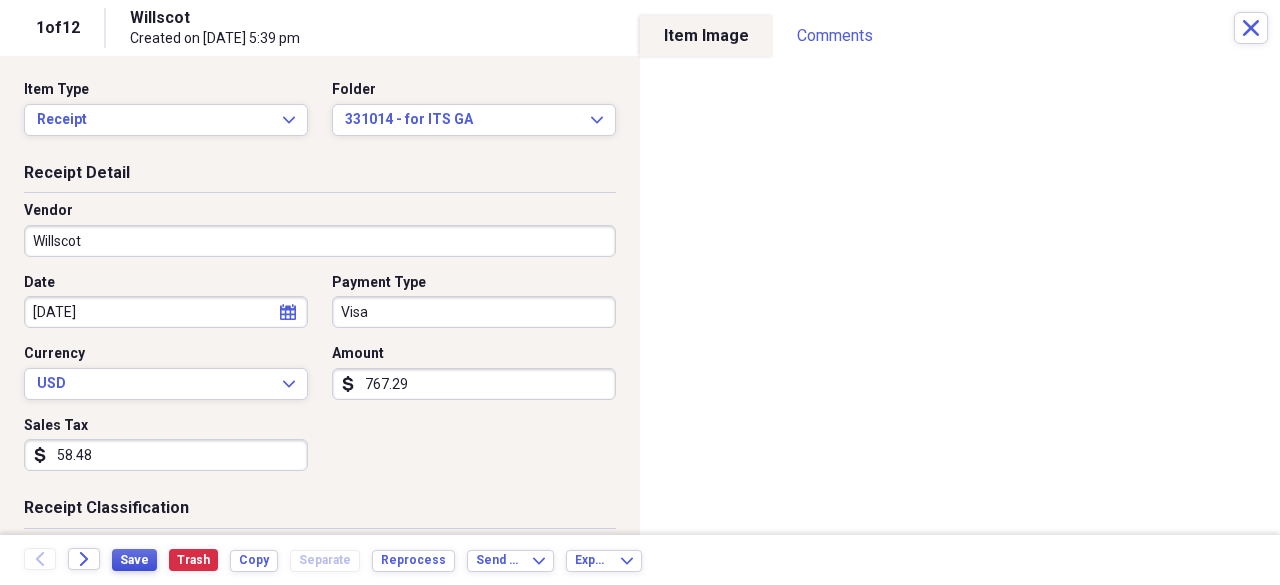 click on "Save" at bounding box center (134, 560) 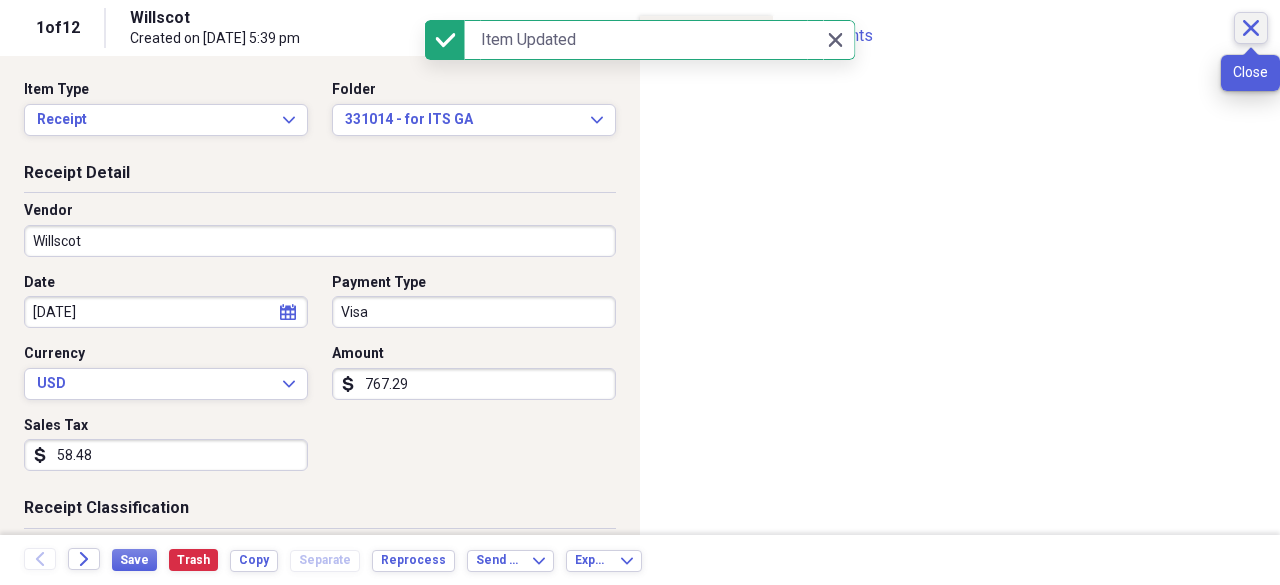 click 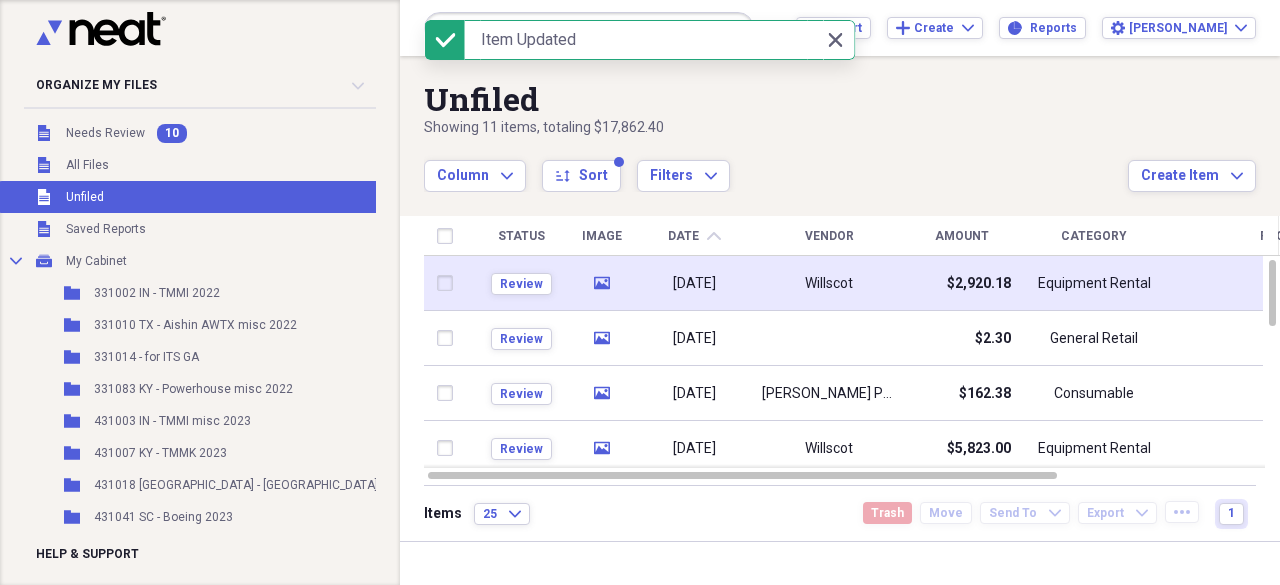 click on "Willscot" at bounding box center [829, 284] 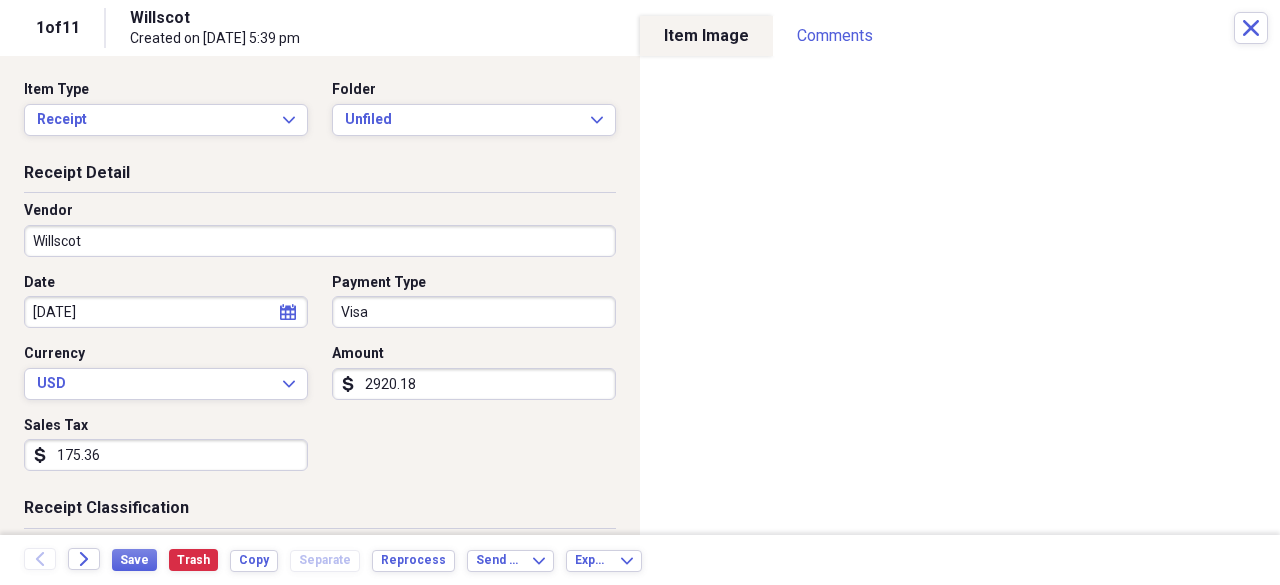 click on "Folder" at bounding box center (474, 90) 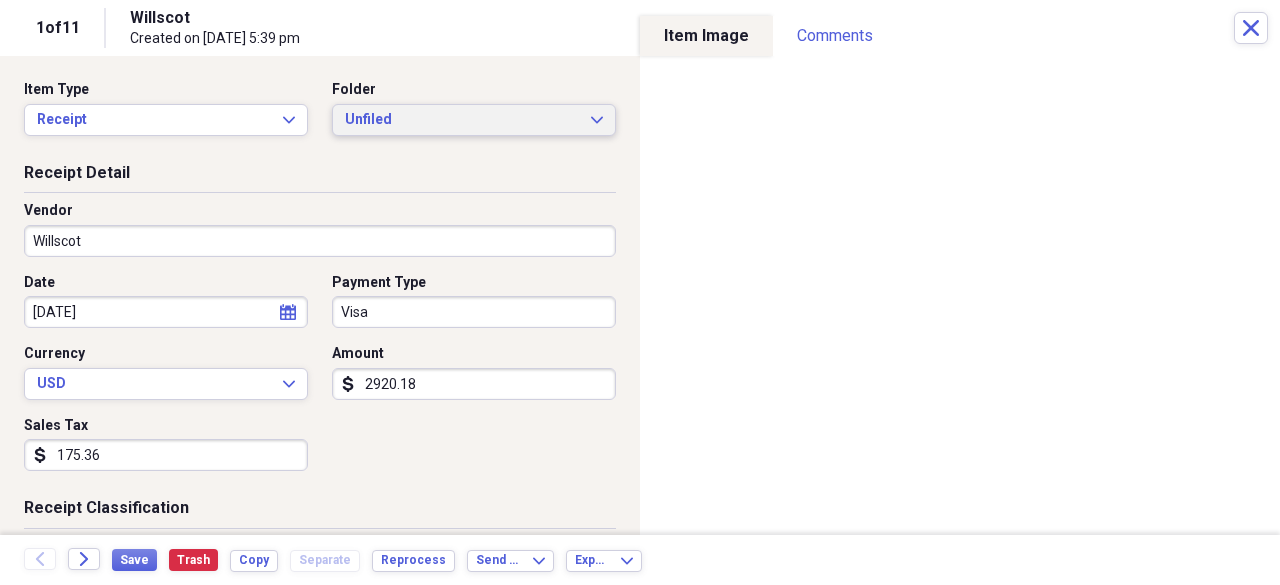 click on "Unfiled Expand" at bounding box center [474, 120] 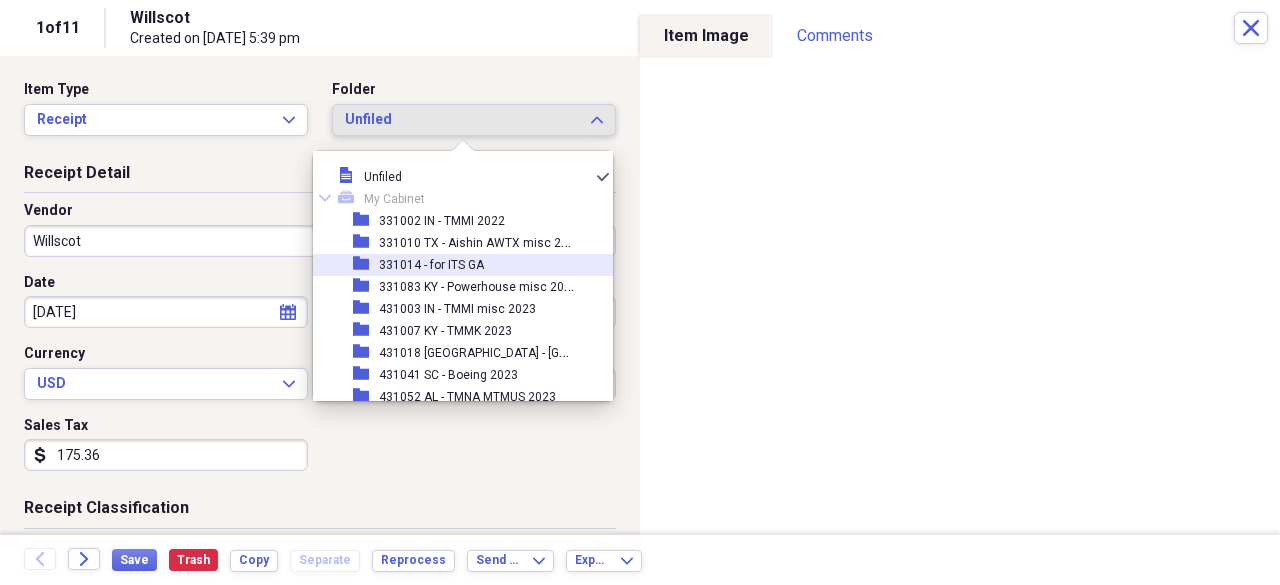 click on "folder 331014 - for ITS GA" at bounding box center [455, 265] 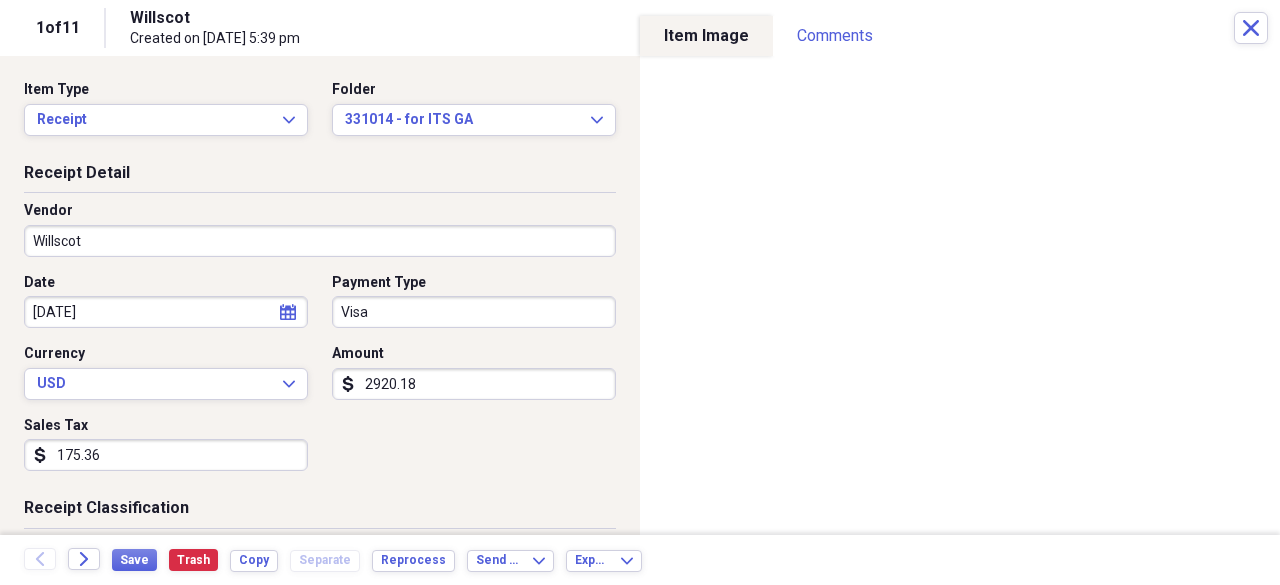 click 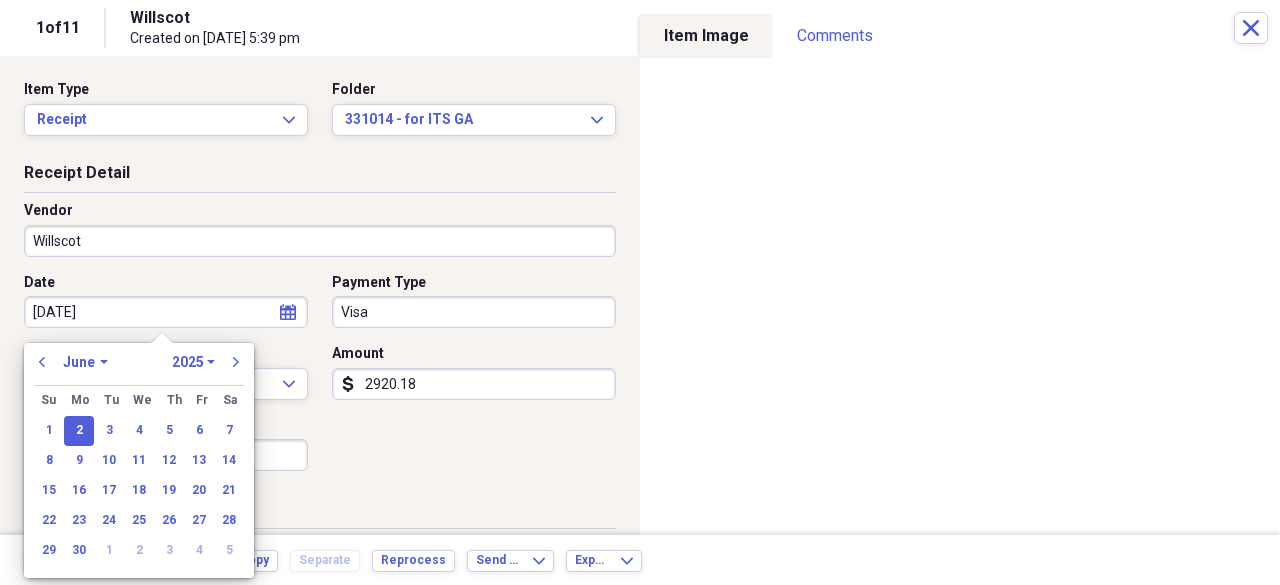 click on "January February March April May June July August September October November December" at bounding box center [85, 362] 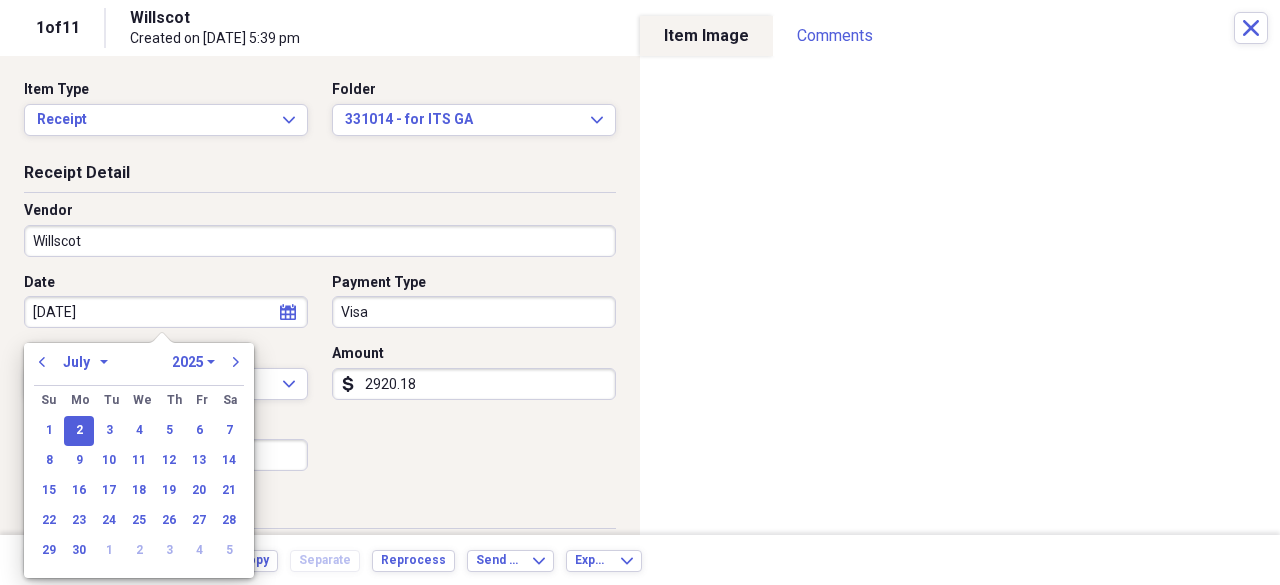 click on "January February March April May June July August September October November December" at bounding box center (85, 362) 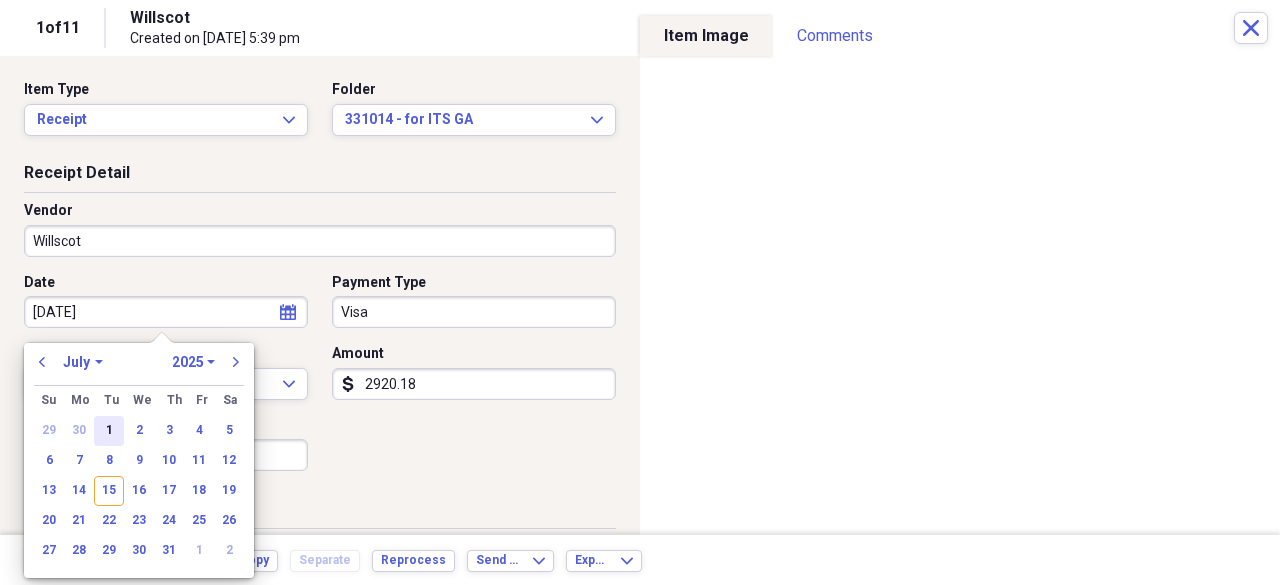 click on "1" at bounding box center [109, 431] 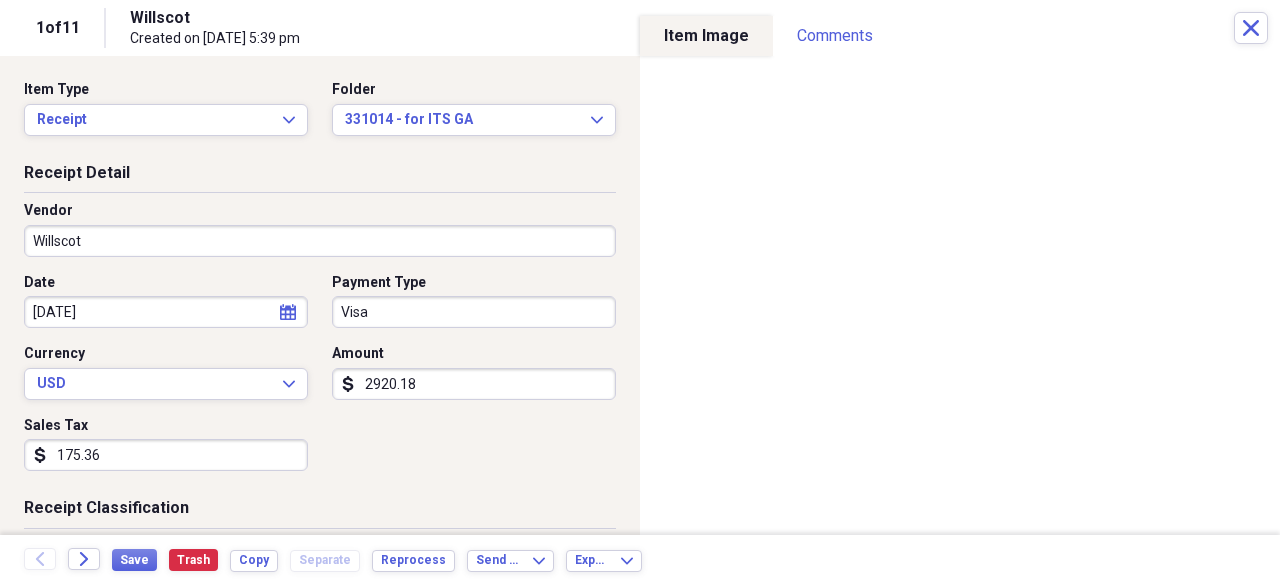 click on "Date [DATE] calendar Calendar Payment Type Visa Currency USD Expand Amount dollar-sign 2920.18 Sales Tax dollar-sign 175.36" at bounding box center [320, 380] 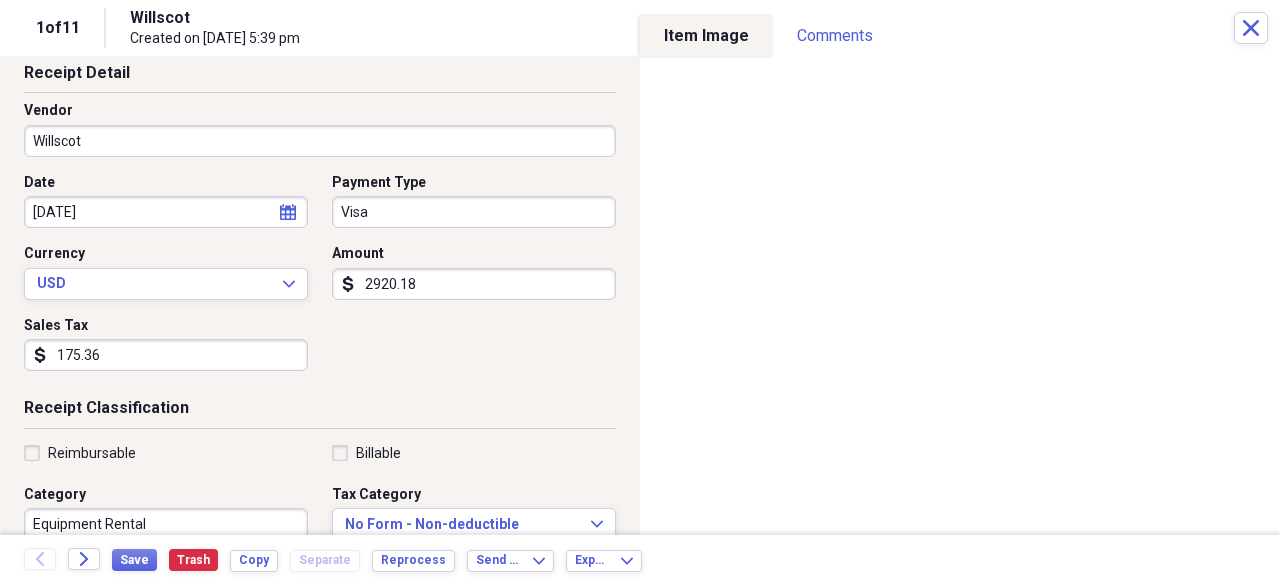 scroll, scrollTop: 200, scrollLeft: 0, axis: vertical 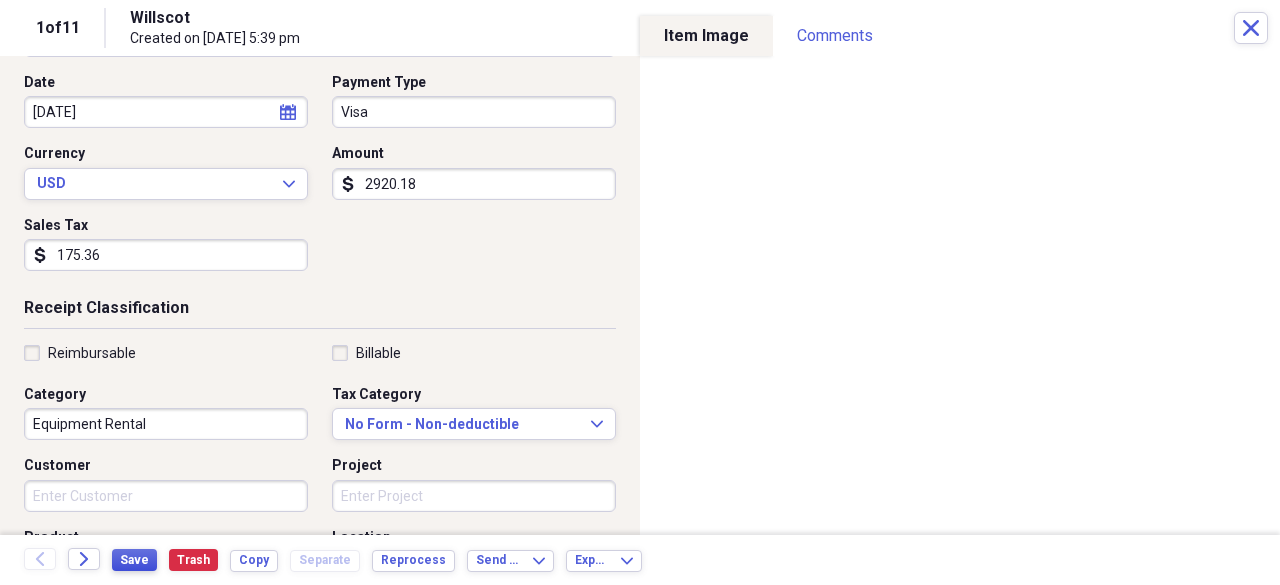 click on "Save" at bounding box center (134, 560) 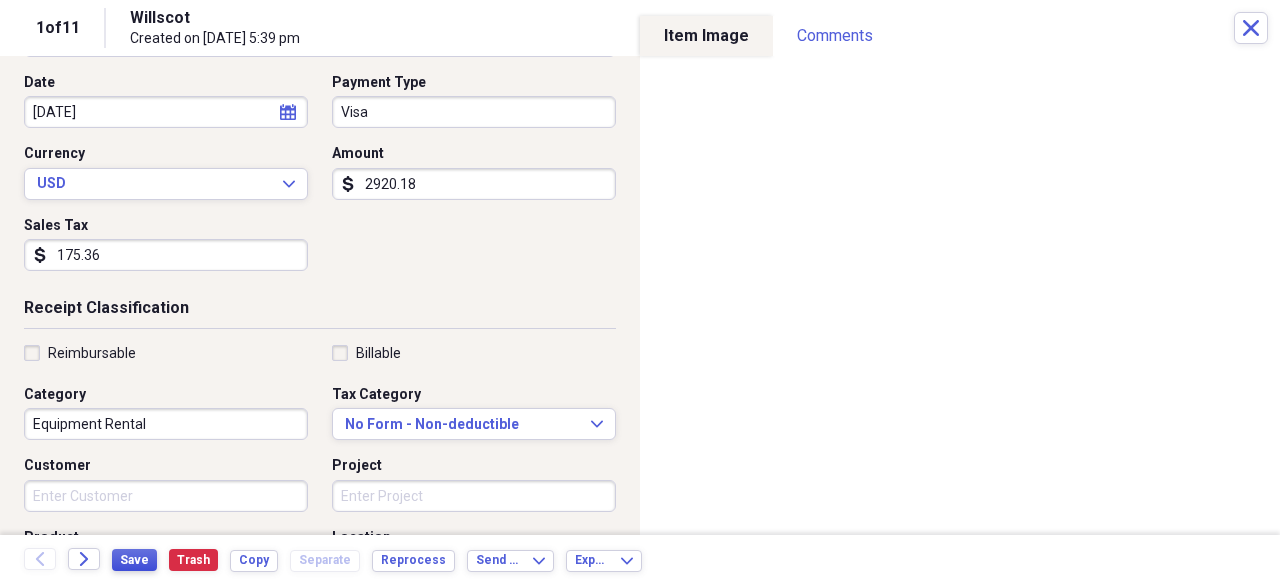 click on "Save" at bounding box center (134, 560) 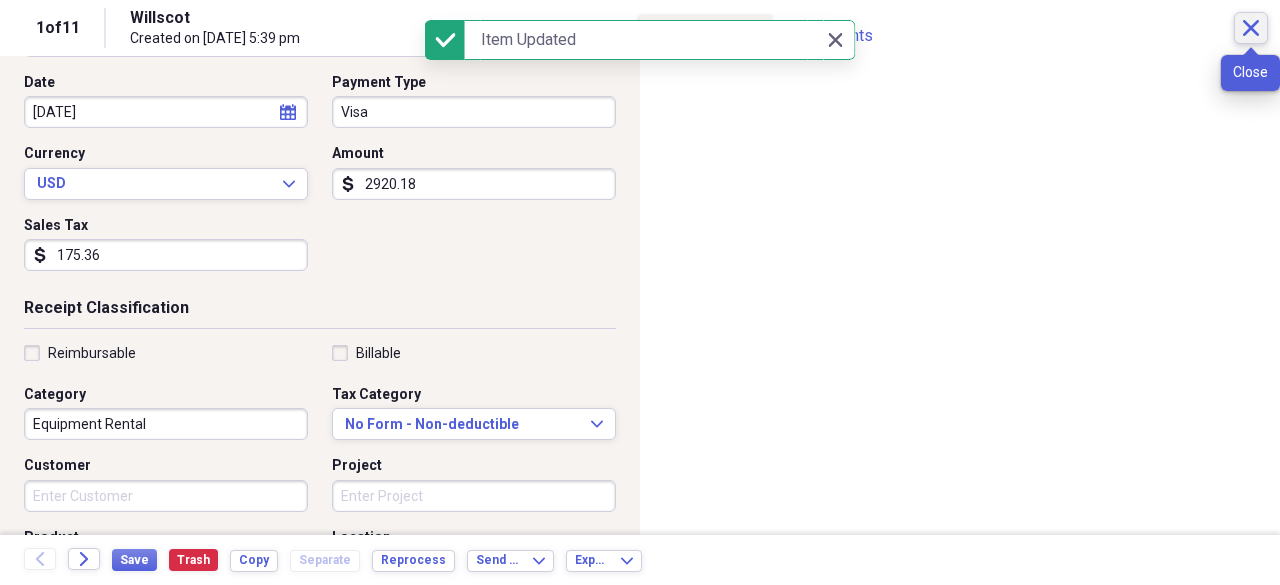 click on "Close" 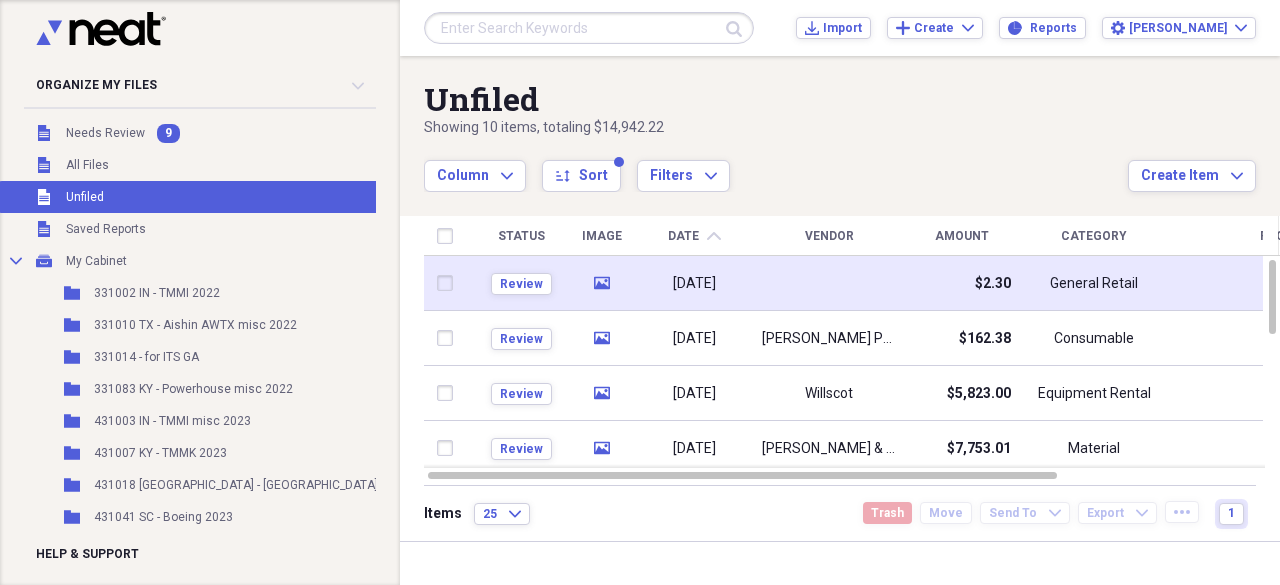 click at bounding box center (829, 283) 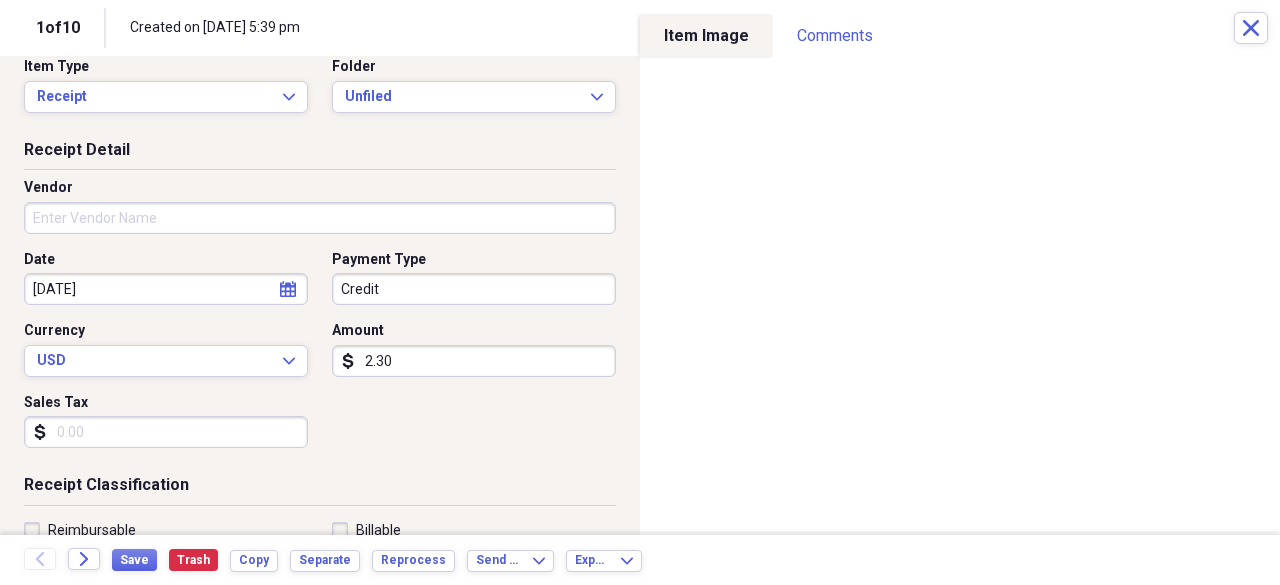 scroll, scrollTop: 0, scrollLeft: 0, axis: both 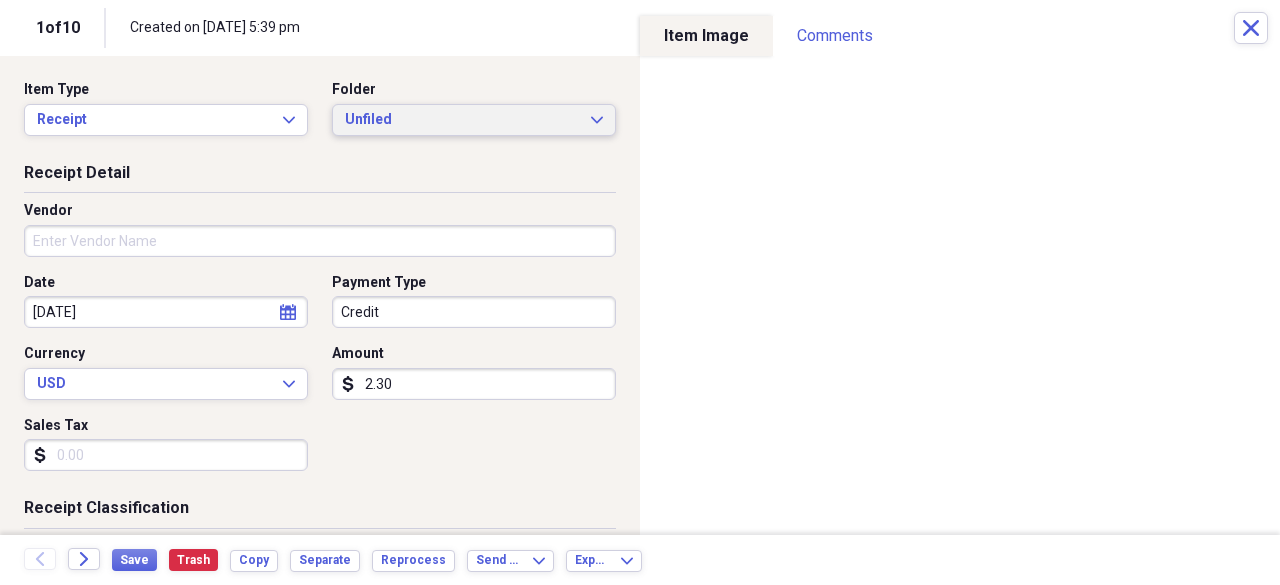 click on "Unfiled" at bounding box center (462, 120) 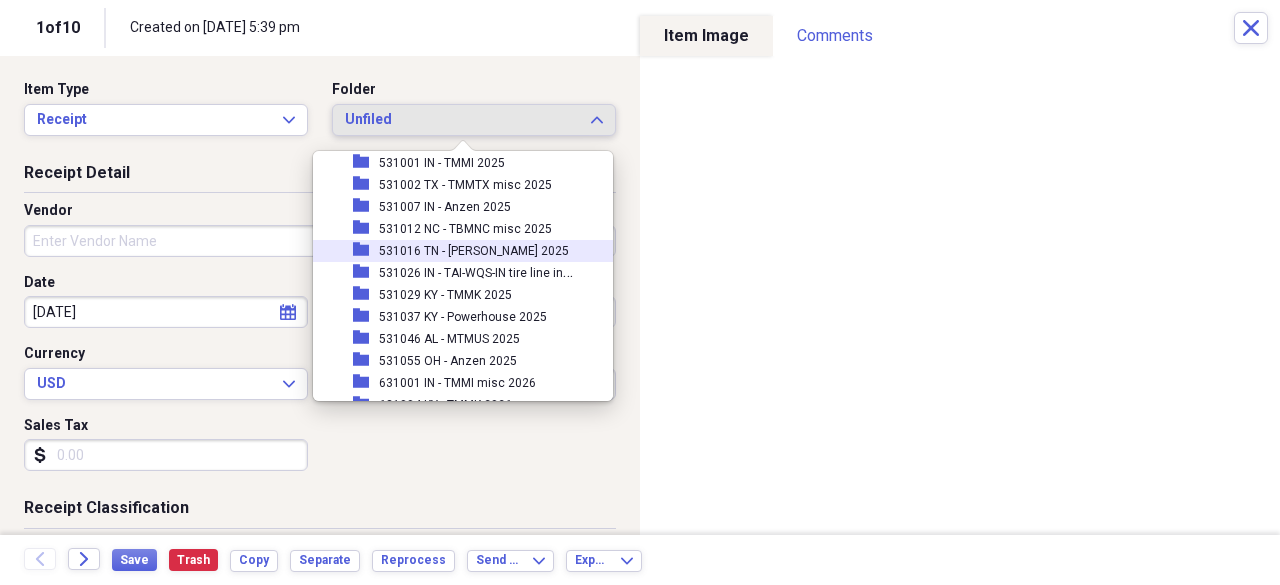 scroll, scrollTop: 400, scrollLeft: 0, axis: vertical 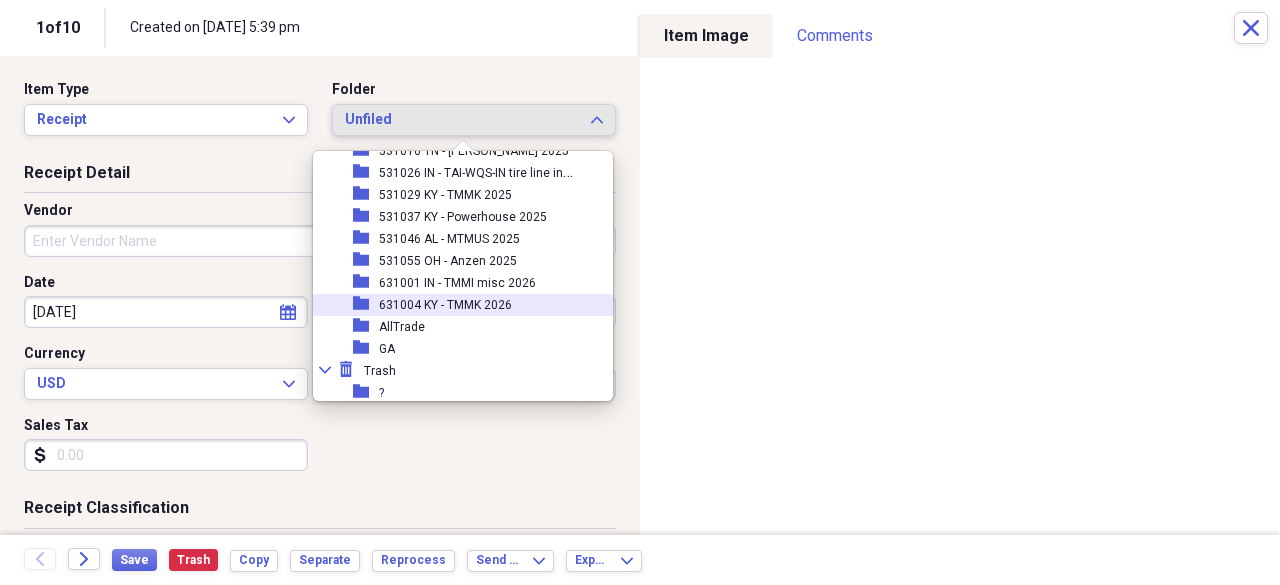 click on "631004 KY - TMMK 2026" at bounding box center [445, 305] 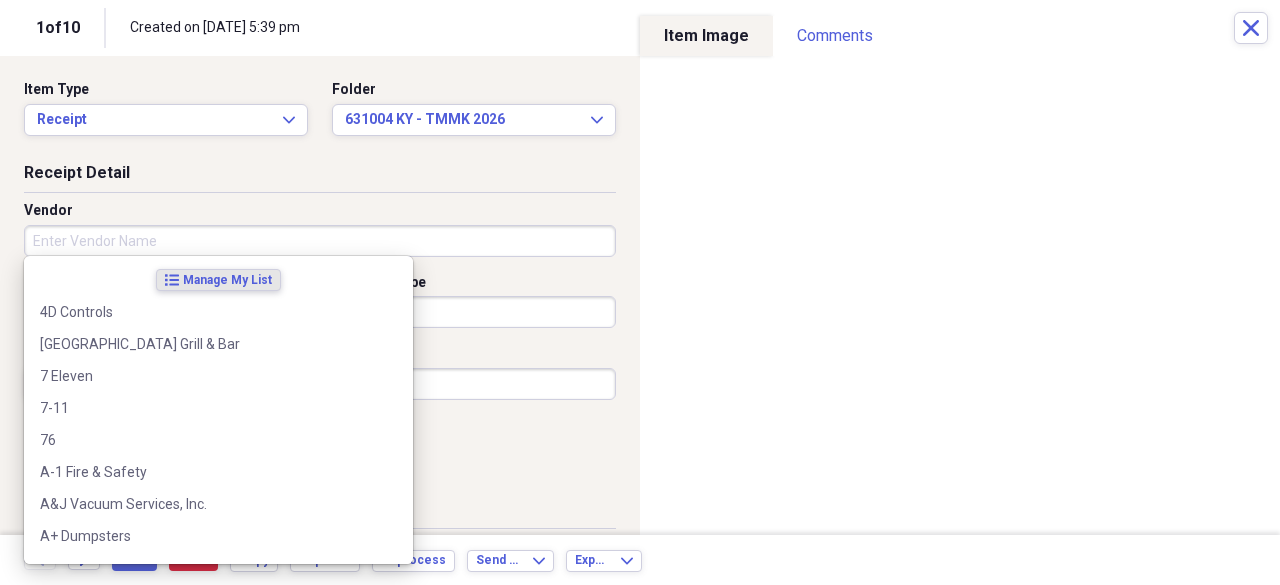 click on "Vendor" at bounding box center [320, 241] 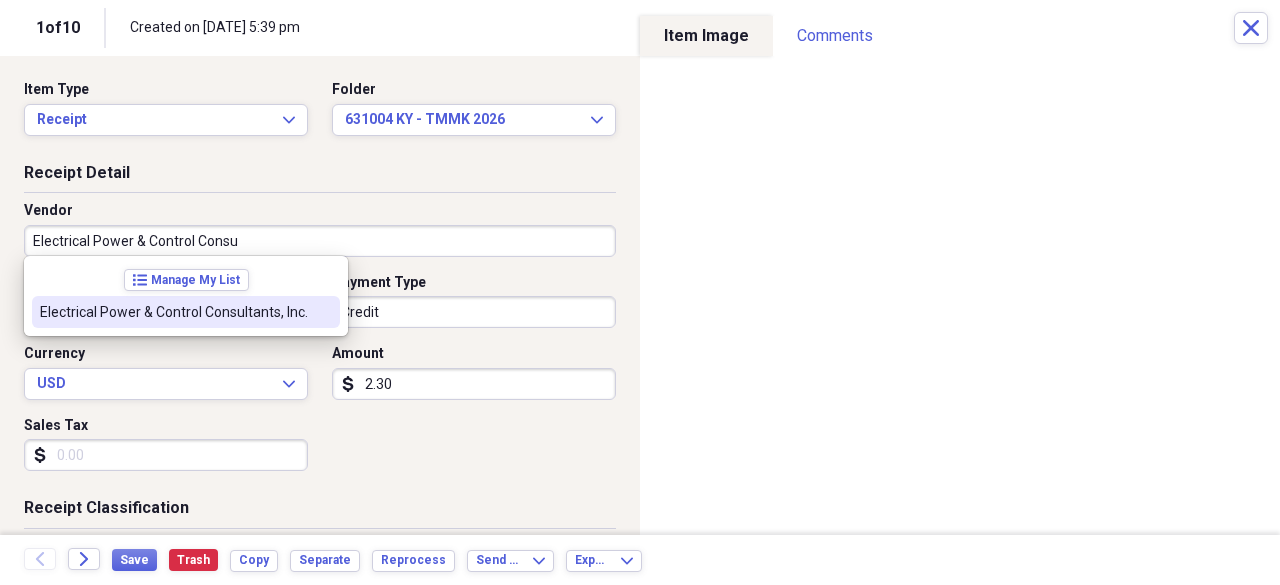 click on "Electrical Power & Control Consultants, Inc." at bounding box center [174, 312] 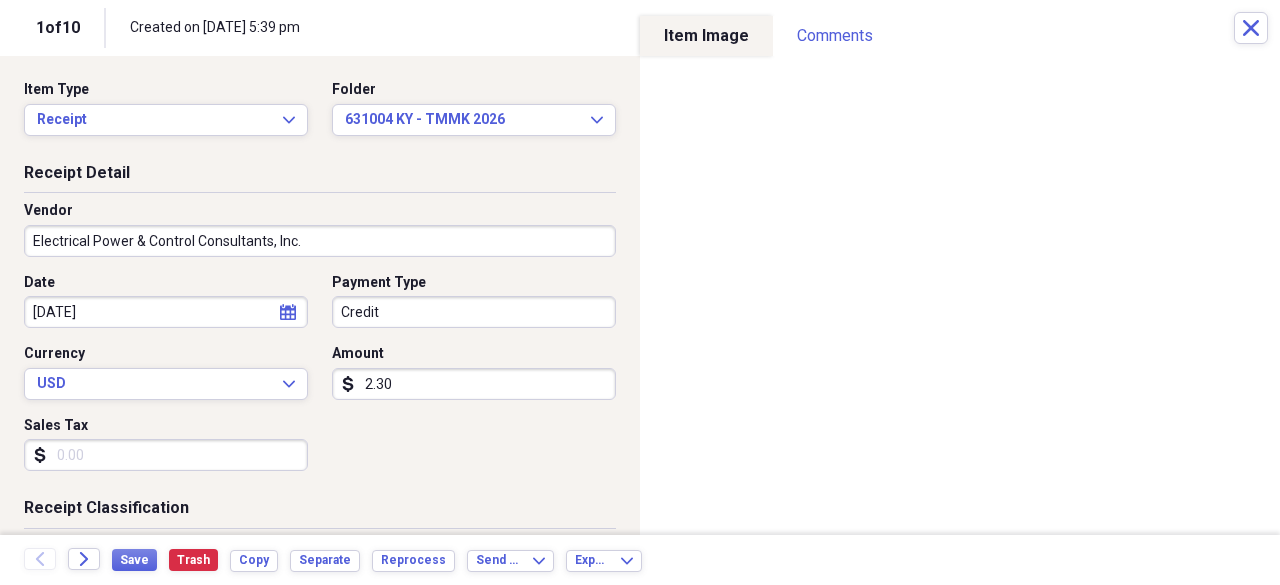 type on "Material" 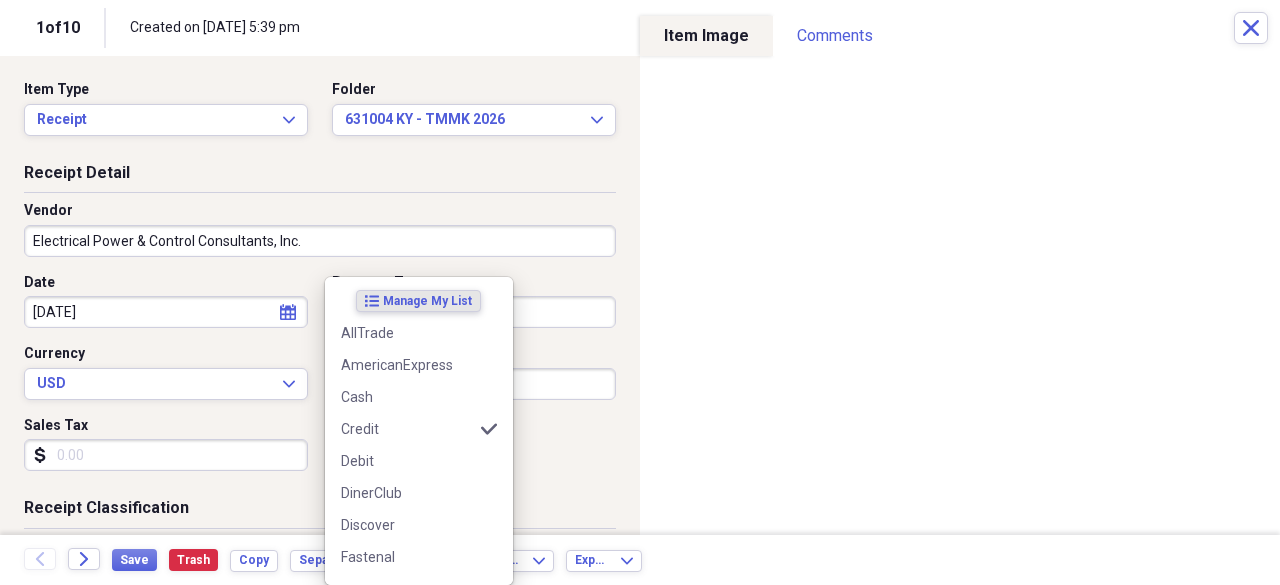 click on "Organize My Files 8 Collapse Unfiled Needs Review 8 Unfiled All Files Unfiled Unfiled Unfiled Saved Reports Collapse My Cabinet My Cabinet Add Folder Folder 331002 IN - TMMI 2022 Add Folder Folder 331010 TX - Aishin AWTX misc 2022 Add Folder Folder 331014 - for ITS GA Add Folder Folder 331083 KY - Powerhouse misc 2022 Add Folder Folder 431003 IN - TMMI misc 2023 Add Folder Folder 431007 KY - TMMK 2023 Add Folder Folder 431018 [GEOGRAPHIC_DATA] - Aikoku 2023 Add Folder Folder 431041 SC - Boeing 2023 Add Folder Folder 431052 AL - TMNA MTMUS 2023 Add Folder Folder 431062 NC - TBMNC 2023 Add Folder Folder 431090 CA - Powerhouse 2024 Add Folder Folder 531001 IN - TMMI 2025 Add Folder Folder 531002 TX - TMMTX misc 2025 Add Folder Folder 531007 IN - Anzen 2025 Add Folder Folder 531012 NC - TBMNC misc 2025 Add Folder Folder 531016 TN - [PERSON_NAME] 2025 Add Folder Folder 531026 IN - TAI-WQS-IN tire line install Add Folder Folder 531029 KY - TMMK 2025 Add Folder Folder 531037 KY - Powerhouse 2025 Add Folder Folder 531046 AL - MTMUS 2025" at bounding box center (640, 292) 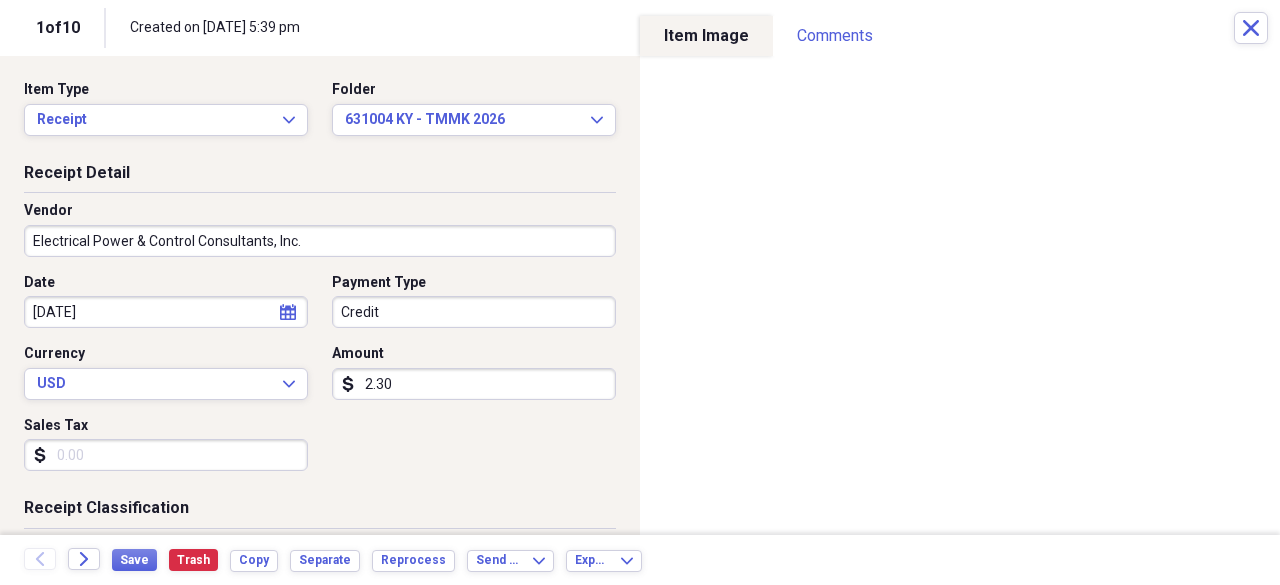 click on "Vendor Electrical Power & Control Consultants, Inc." at bounding box center (320, 229) 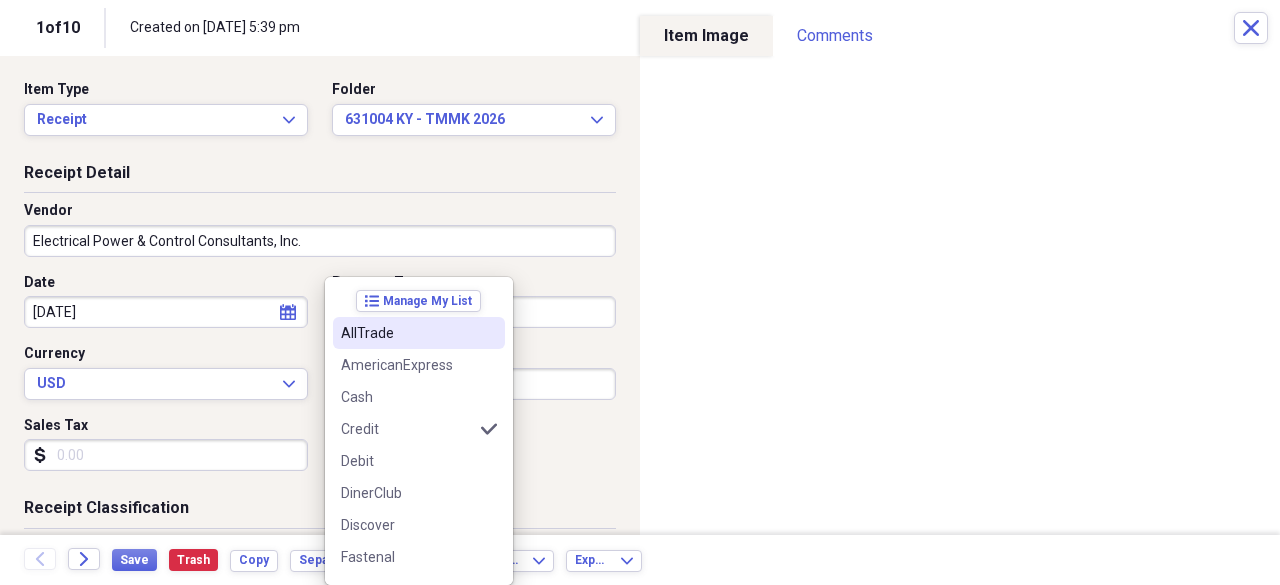click on "Organize My Files 8 Collapse Unfiled Needs Review 8 Unfiled All Files Unfiled Unfiled Unfiled Saved Reports Collapse My Cabinet My Cabinet Add Folder Folder 331002 IN - TMMI 2022 Add Folder Folder 331010 TX - Aishin AWTX misc 2022 Add Folder Folder 331014 - for ITS GA Add Folder Folder 331083 KY - Powerhouse misc 2022 Add Folder Folder 431003 IN - TMMI misc 2023 Add Folder Folder 431007 KY - TMMK 2023 Add Folder Folder 431018 [GEOGRAPHIC_DATA] - Aikoku 2023 Add Folder Folder 431041 SC - Boeing 2023 Add Folder Folder 431052 AL - TMNA MTMUS 2023 Add Folder Folder 431062 NC - TBMNC 2023 Add Folder Folder 431090 CA - Powerhouse 2024 Add Folder Folder 531001 IN - TMMI 2025 Add Folder Folder 531002 TX - TMMTX misc 2025 Add Folder Folder 531007 IN - Anzen 2025 Add Folder Folder 531012 NC - TBMNC misc 2025 Add Folder Folder 531016 TN - [PERSON_NAME] 2025 Add Folder Folder 531026 IN - TAI-WQS-IN tire line install Add Folder Folder 531029 KY - TMMK 2025 Add Folder Folder 531037 KY - Powerhouse 2025 Add Folder Folder 531046 AL - MTMUS 2025" at bounding box center [640, 292] 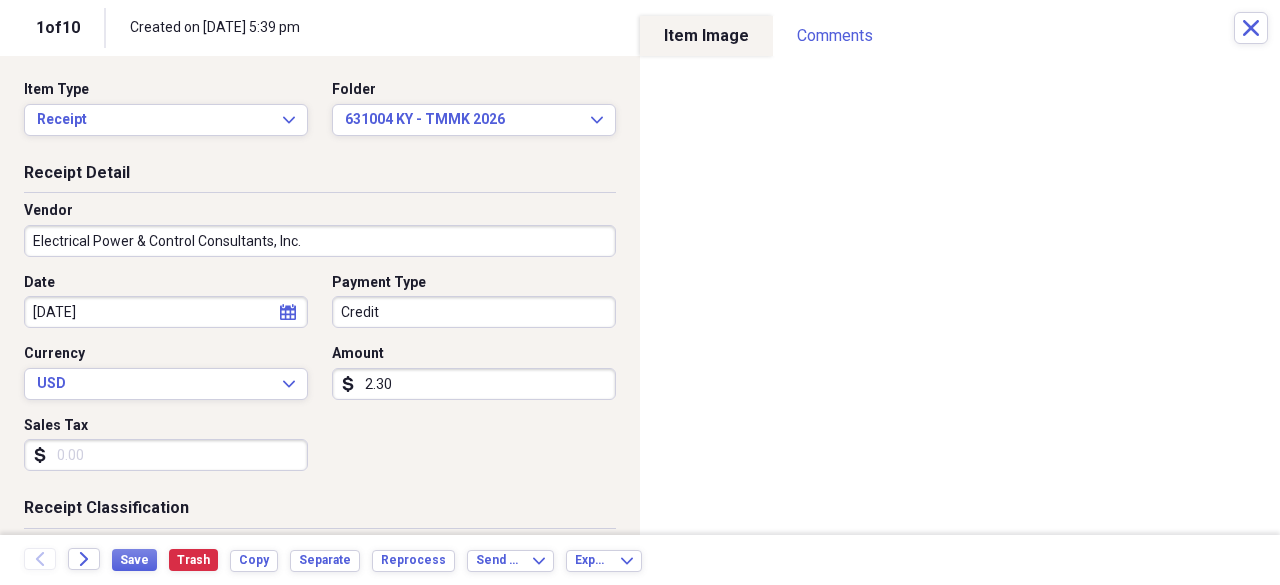 click on "Vendor Electrical Power & Control Consultants, Inc." at bounding box center [320, 229] 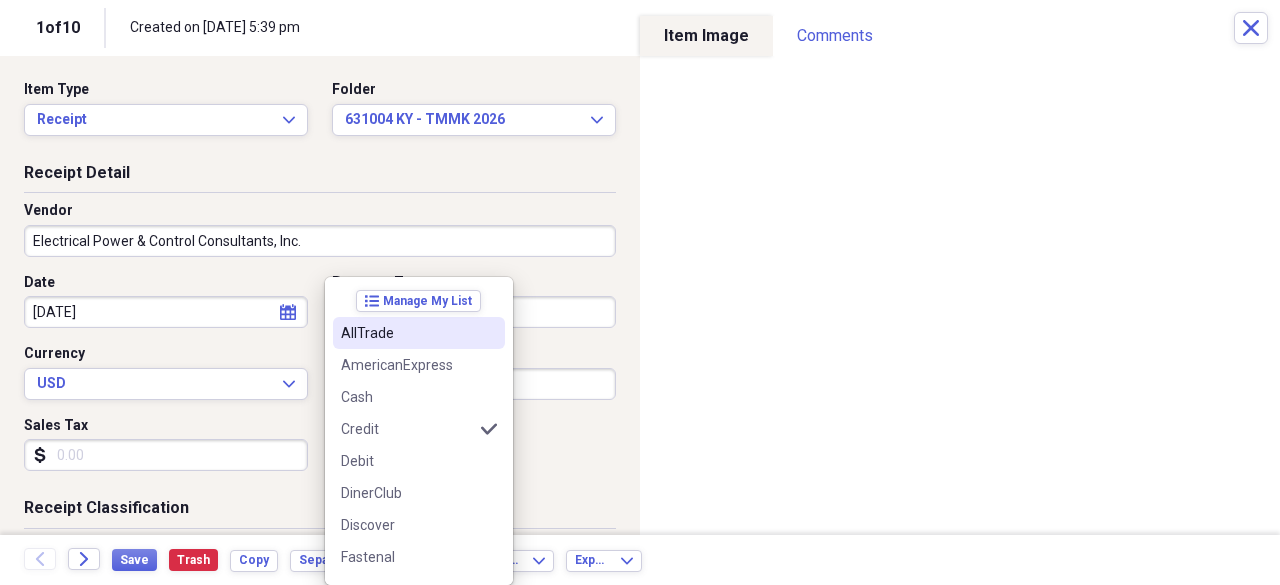 click on "Organize My Files 8 Collapse Unfiled Needs Review 8 Unfiled All Files Unfiled Unfiled Unfiled Saved Reports Collapse My Cabinet My Cabinet Add Folder Folder 331002 IN - TMMI 2022 Add Folder Folder 331010 TX - Aishin AWTX misc 2022 Add Folder Folder 331014 - for ITS GA Add Folder Folder 331083 KY - Powerhouse misc 2022 Add Folder Folder 431003 IN - TMMI misc 2023 Add Folder Folder 431007 KY - TMMK 2023 Add Folder Folder 431018 [GEOGRAPHIC_DATA] - Aikoku 2023 Add Folder Folder 431041 SC - Boeing 2023 Add Folder Folder 431052 AL - TMNA MTMUS 2023 Add Folder Folder 431062 NC - TBMNC 2023 Add Folder Folder 431090 CA - Powerhouse 2024 Add Folder Folder 531001 IN - TMMI 2025 Add Folder Folder 531002 TX - TMMTX misc 2025 Add Folder Folder 531007 IN - Anzen 2025 Add Folder Folder 531012 NC - TBMNC misc 2025 Add Folder Folder 531016 TN - [PERSON_NAME] 2025 Add Folder Folder 531026 IN - TAI-WQS-IN tire line install Add Folder Folder 531029 KY - TMMK 2025 Add Folder Folder 531037 KY - Powerhouse 2025 Add Folder Folder 531046 AL - MTMUS 2025" at bounding box center (640, 292) 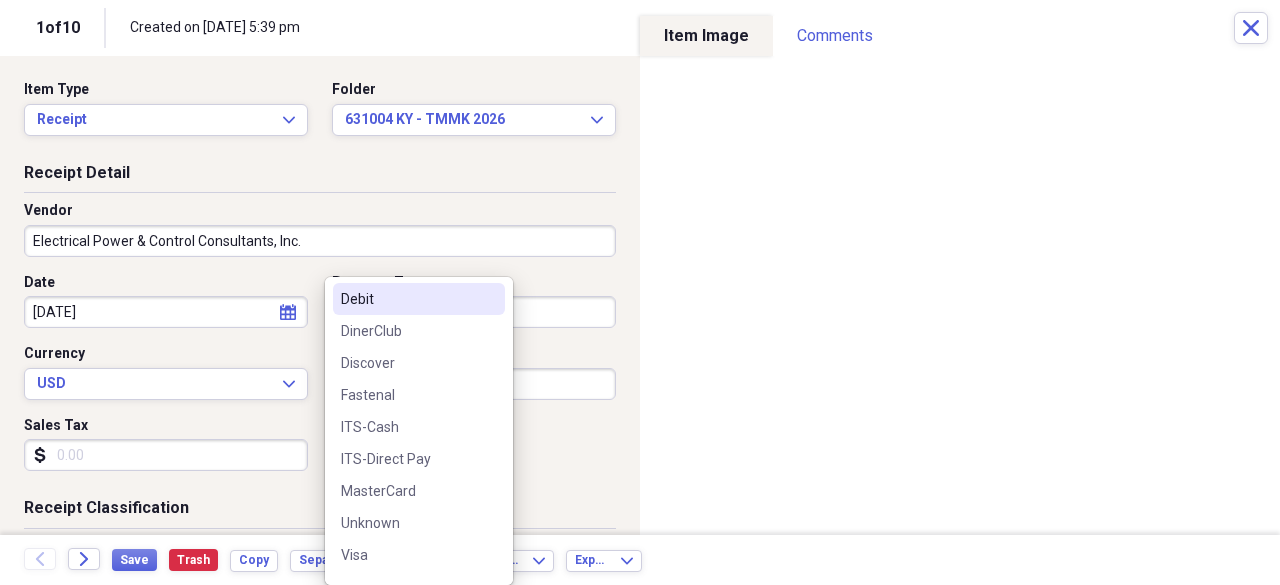 scroll, scrollTop: 188, scrollLeft: 0, axis: vertical 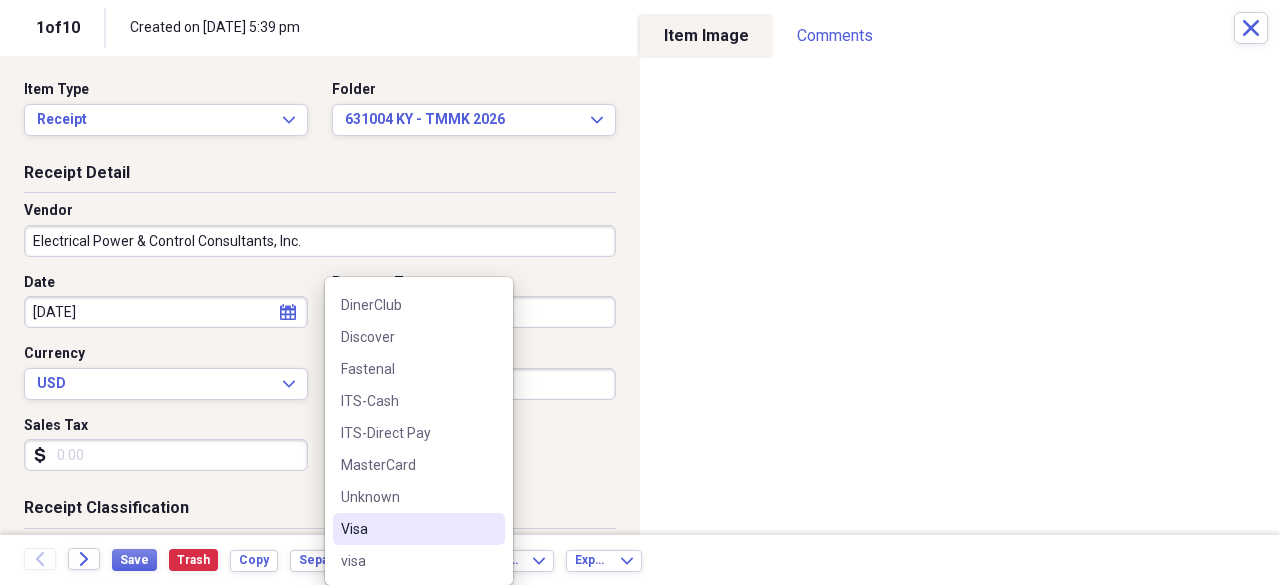 click on "Visa" at bounding box center (407, 529) 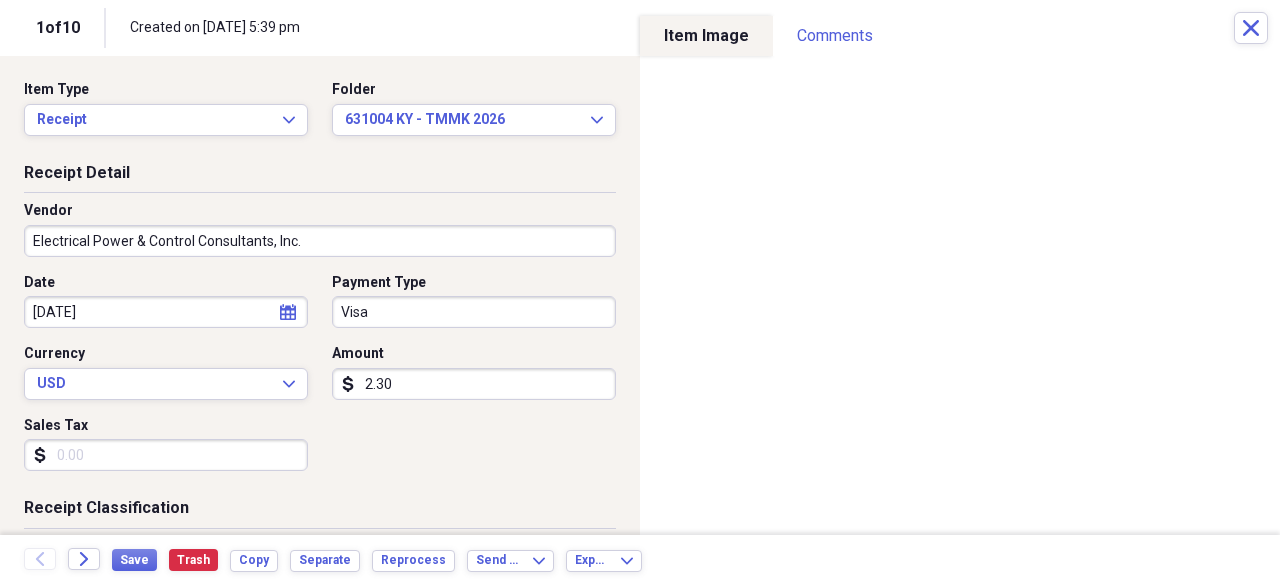 click on "2.30" at bounding box center [474, 384] 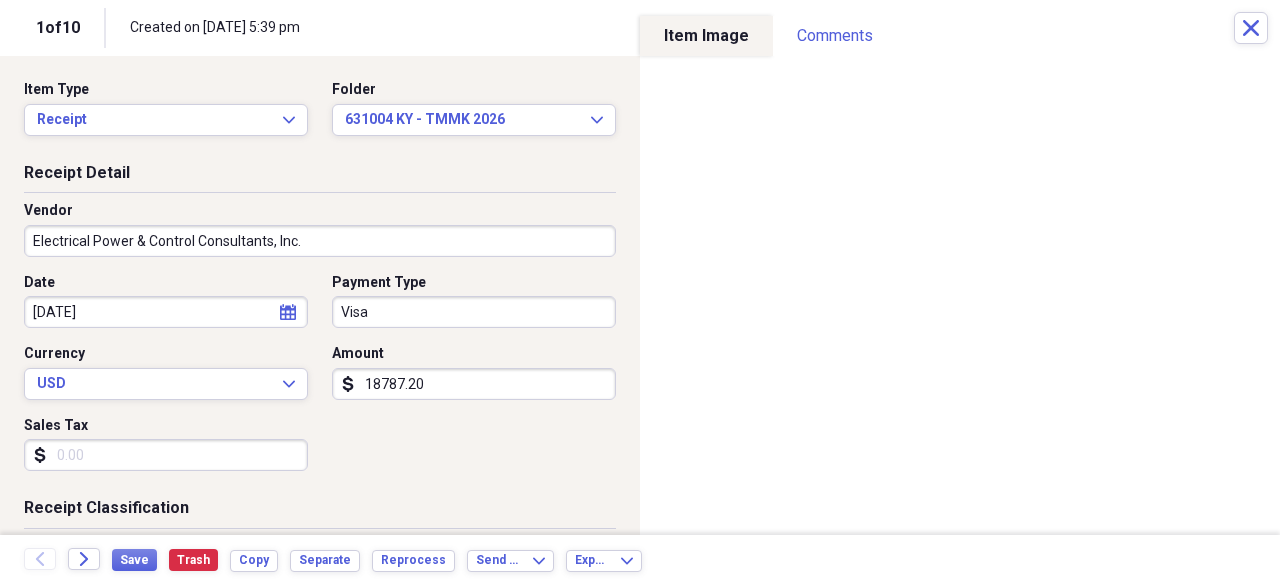 type on "18787.20" 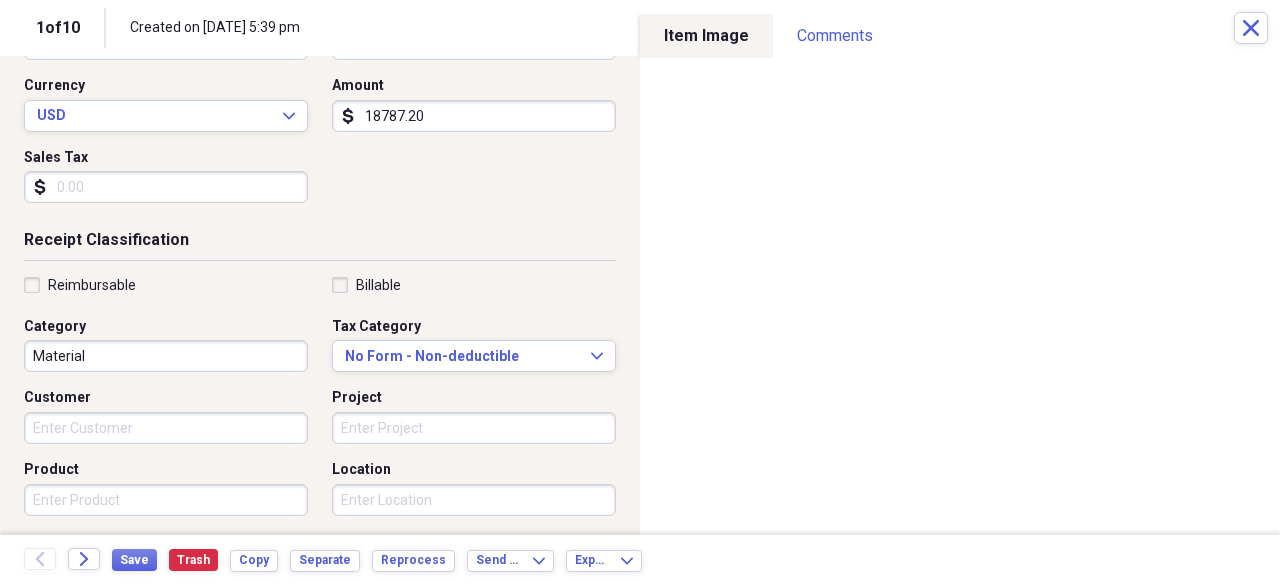scroll, scrollTop: 300, scrollLeft: 0, axis: vertical 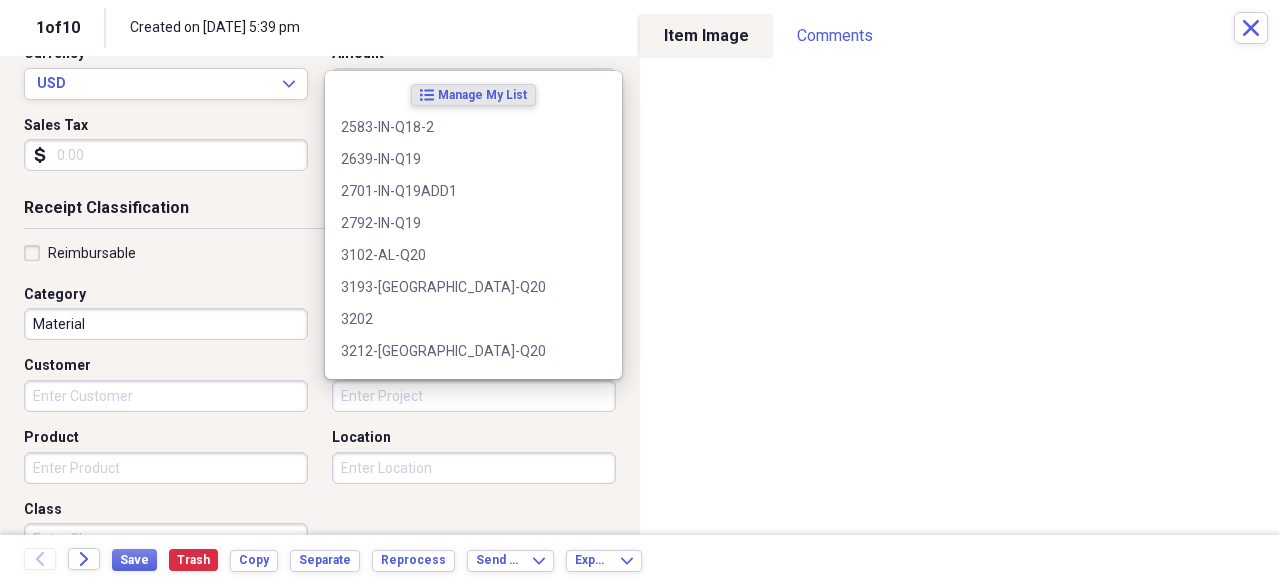 click on "Project" at bounding box center [474, 396] 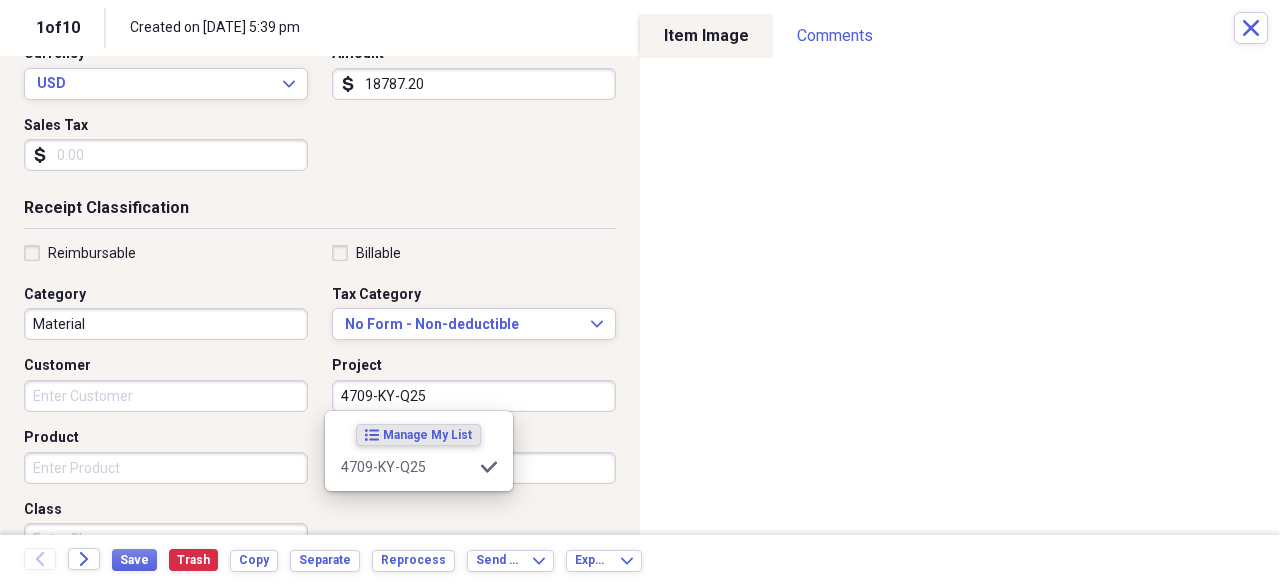 type on "4709-KY-Q25" 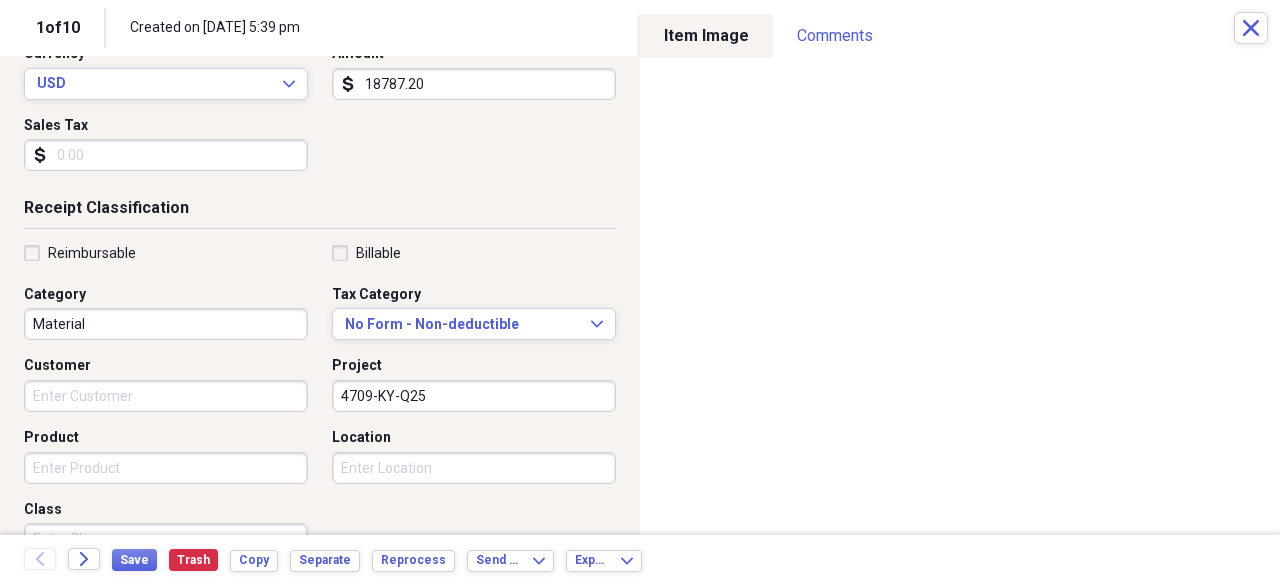 click on "Receipt Classification" at bounding box center [320, 212] 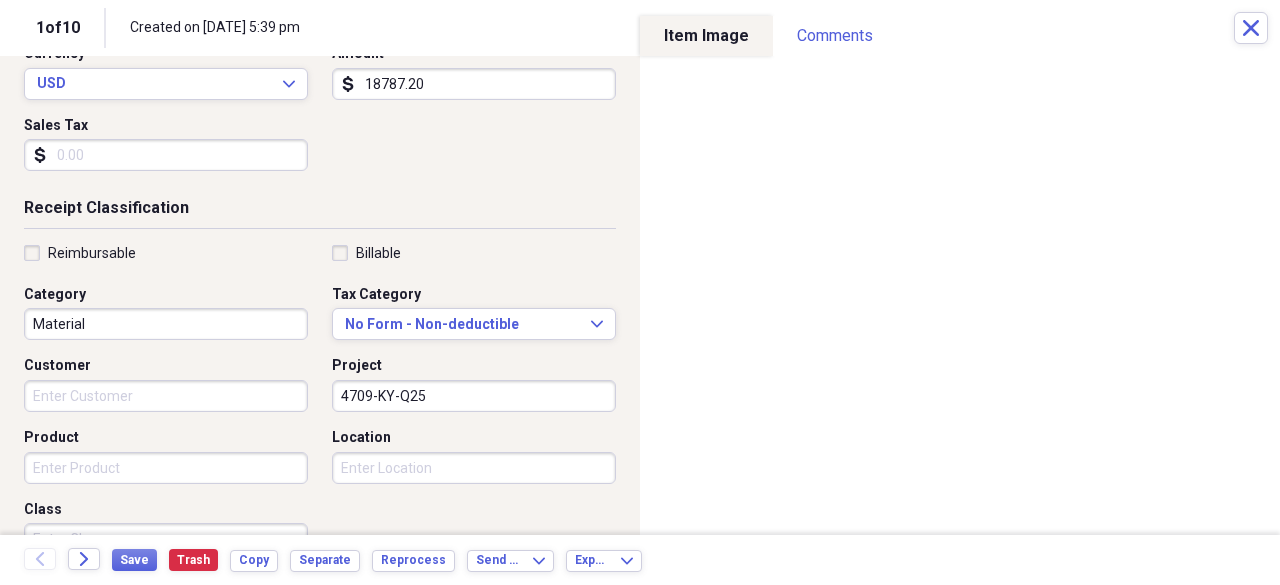 scroll, scrollTop: 0, scrollLeft: 0, axis: both 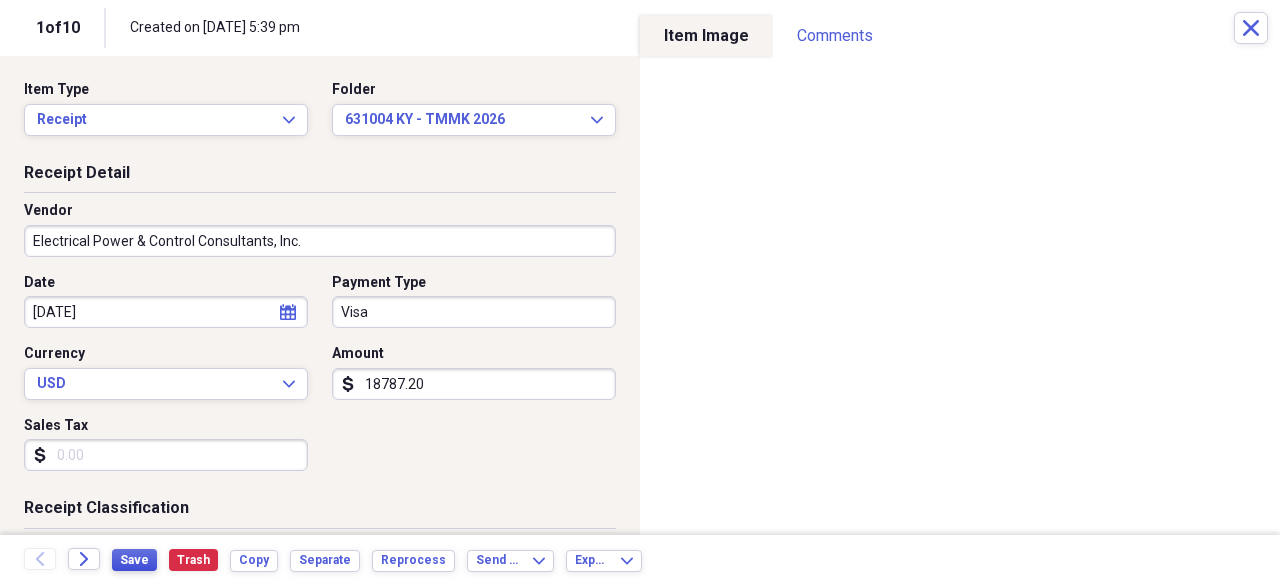 click on "Save" at bounding box center (134, 560) 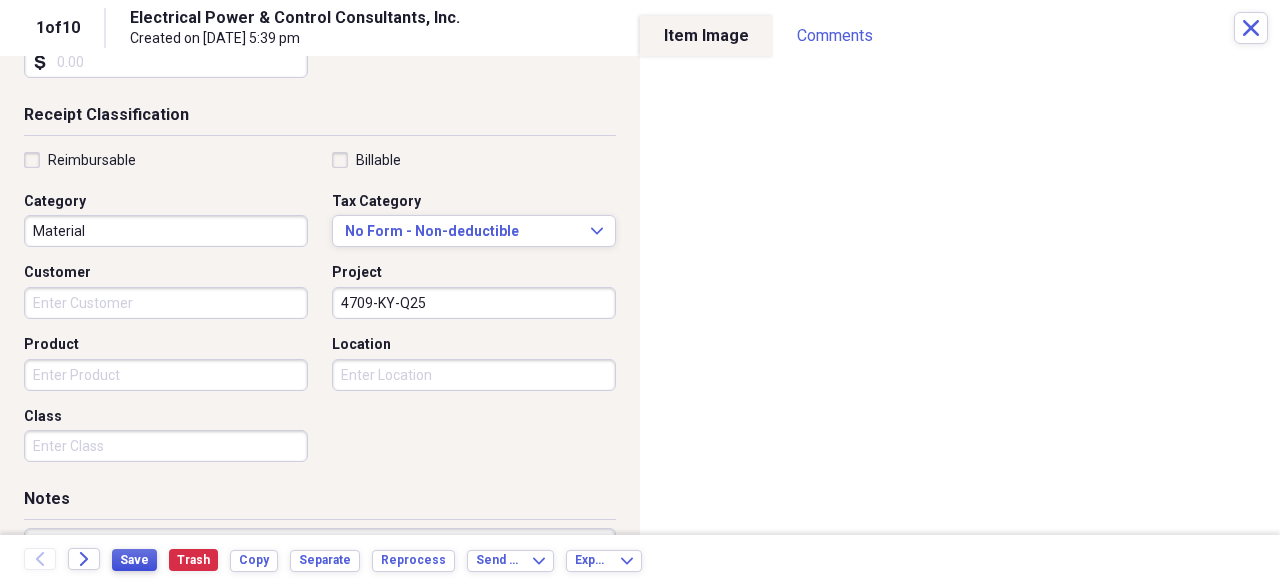 scroll, scrollTop: 400, scrollLeft: 0, axis: vertical 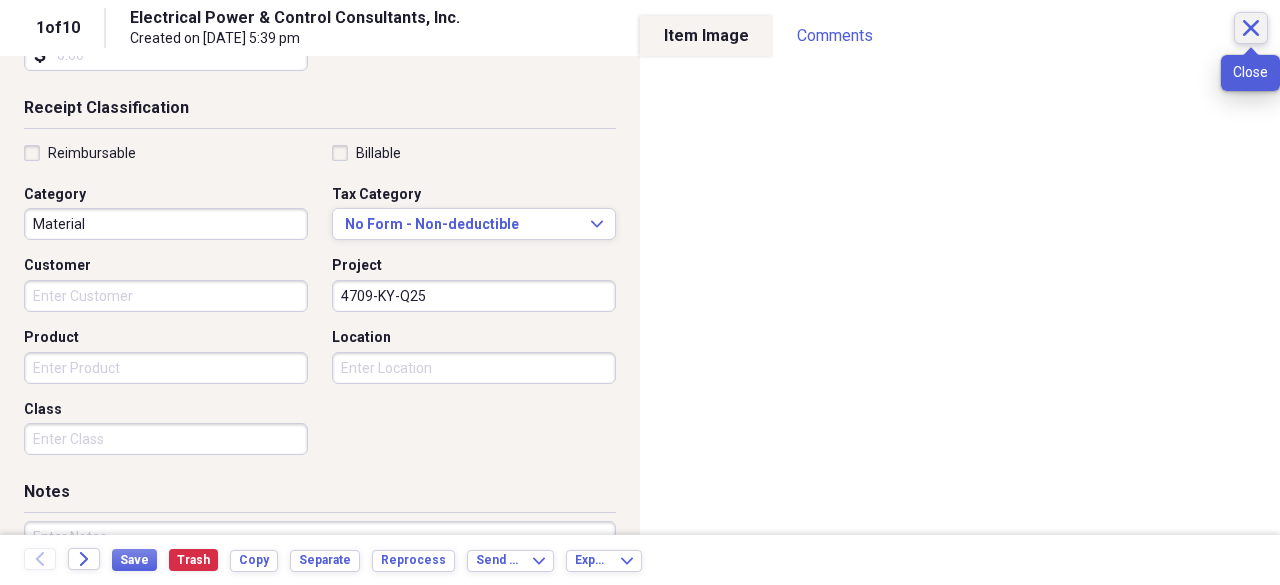 click on "Close" 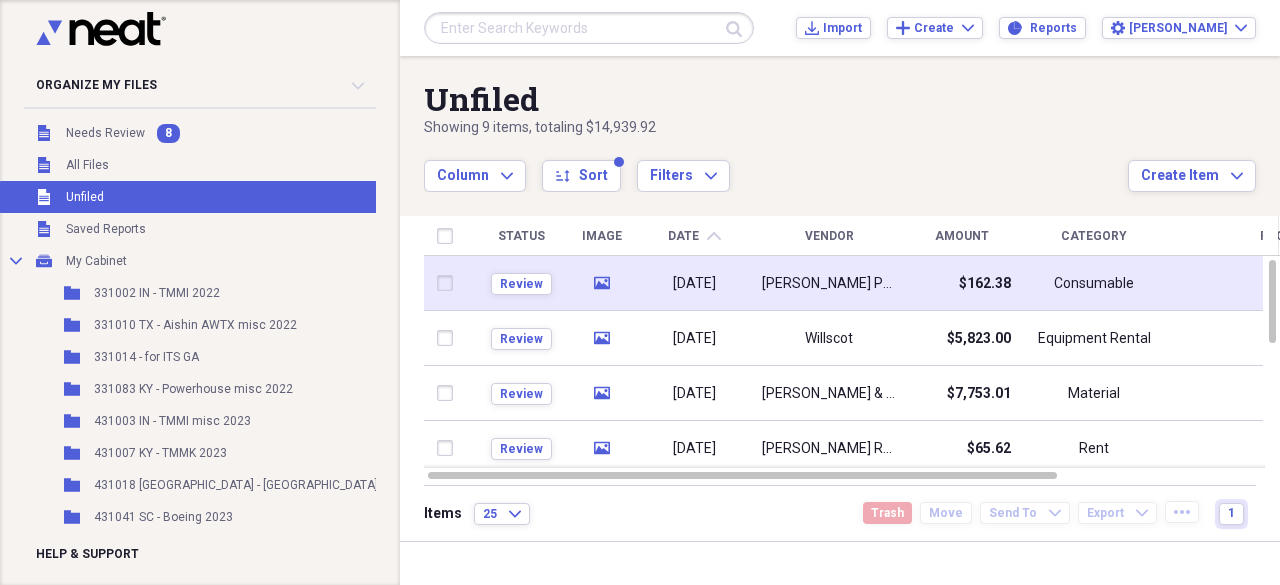 click on "[PERSON_NAME] Party Ice" at bounding box center (829, 284) 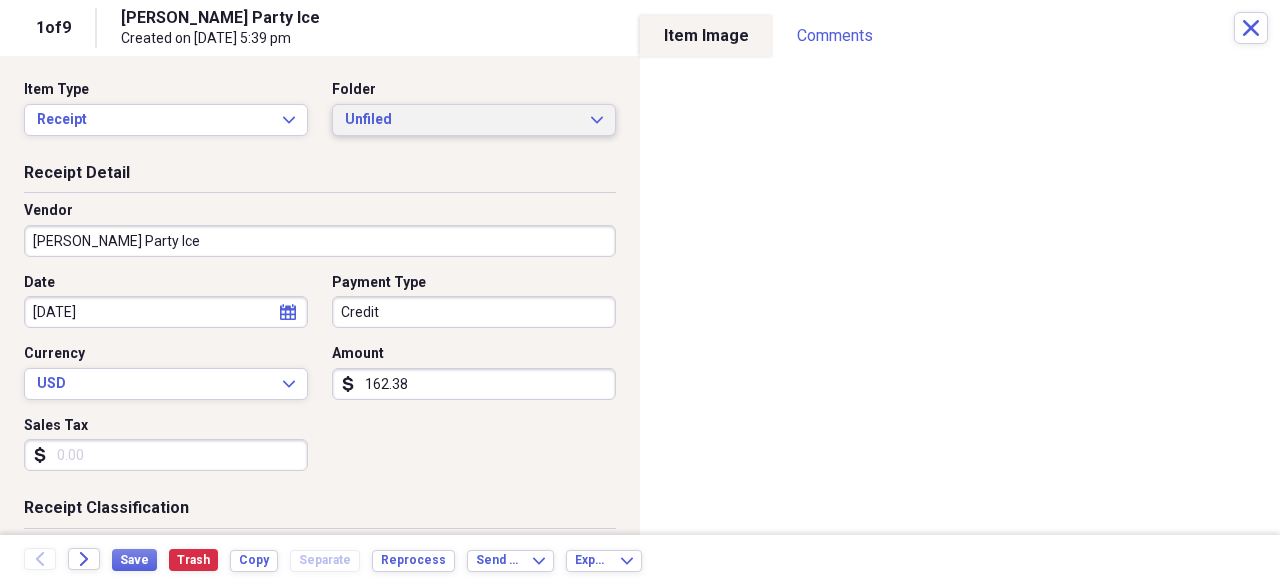 click on "Unfiled" at bounding box center [462, 120] 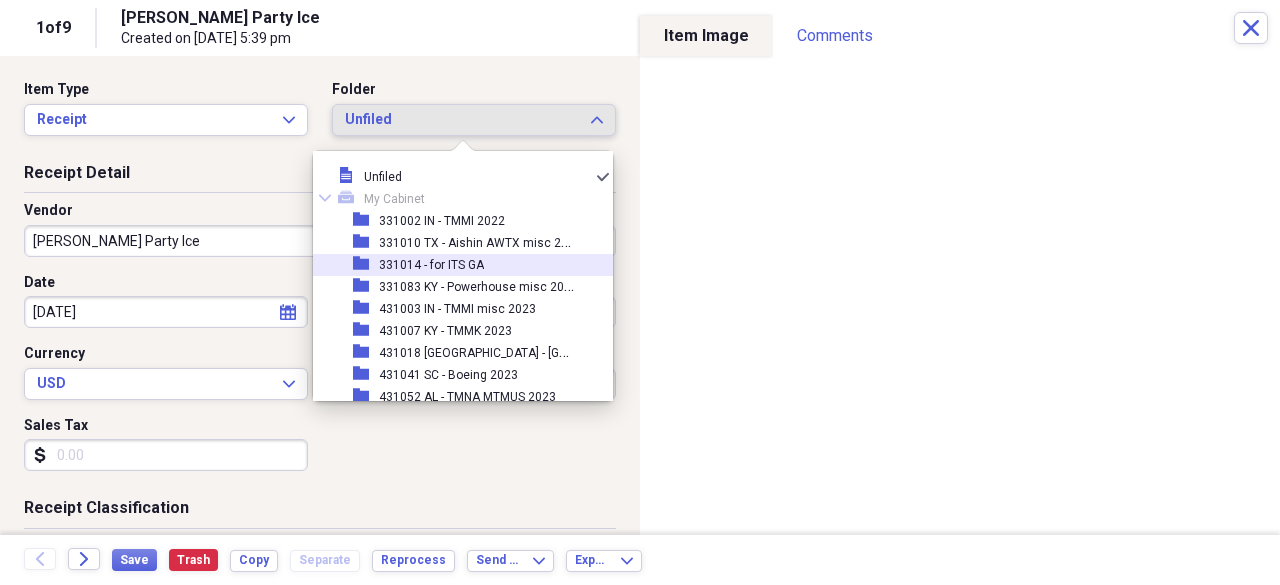 click on "folder 331014 - for ITS GA" at bounding box center [455, 265] 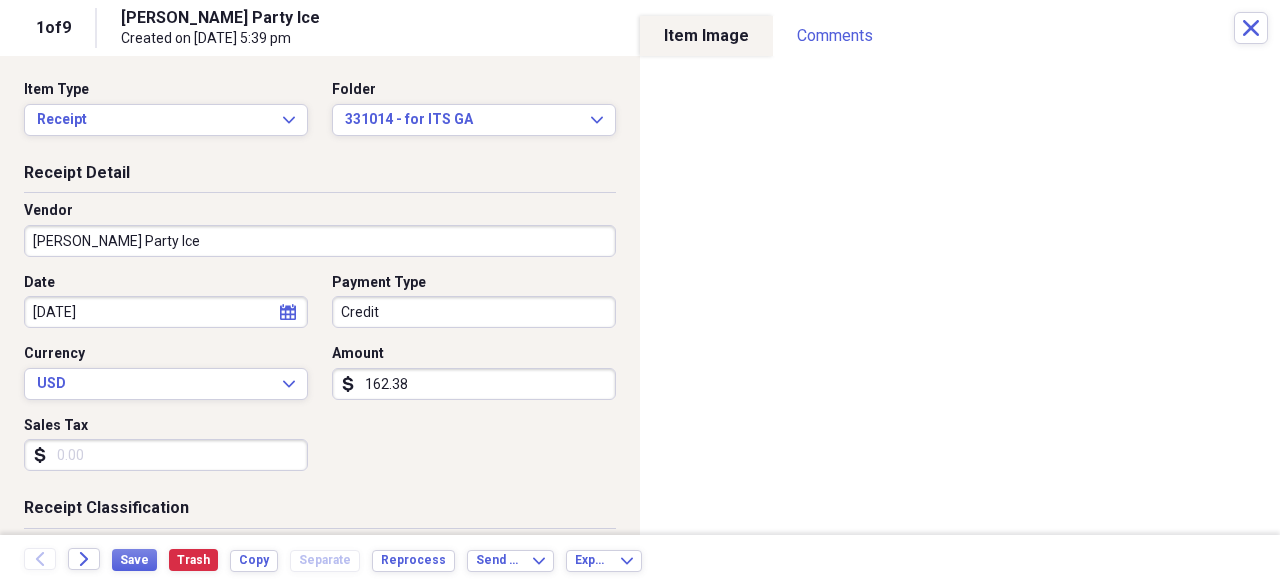 click on "Organize My Files 7 Collapse Unfiled Needs Review 7 Unfiled All Files Unfiled Unfiled Unfiled Saved Reports Collapse My Cabinet My Cabinet Add Folder Folder 331002 IN - TMMI 2022 Add Folder Folder 331010 TX - Aishin AWTX misc 2022 Add Folder Folder 331014 - for ITS GA Add Folder Folder 331083 KY - Powerhouse misc 2022 Add Folder Folder 431003 IN - TMMI misc 2023 Add Folder Folder 431007 KY - TMMK 2023 Add Folder Folder 431018 [GEOGRAPHIC_DATA] - Aikoku 2023 Add Folder Folder 431041 SC - Boeing 2023 Add Folder Folder 431052 AL - TMNA MTMUS 2023 Add Folder Folder 431062 NC - TBMNC 2023 Add Folder Folder 431090 CA - Powerhouse 2024 Add Folder Folder 531001 IN - TMMI 2025 Add Folder Folder 531002 TX - TMMTX misc 2025 Add Folder Folder 531007 IN - Anzen 2025 Add Folder Folder 531012 NC - TBMNC misc 2025 Add Folder Folder 531016 TN - [PERSON_NAME] 2025 Add Folder Folder 531026 IN - TAI-WQS-IN tire line install Add Folder Folder 531029 KY - TMMK 2025 Add Folder Folder 531037 KY - Powerhouse 2025 Add Folder Folder 531046 AL - MTMUS 2025" at bounding box center [640, 292] 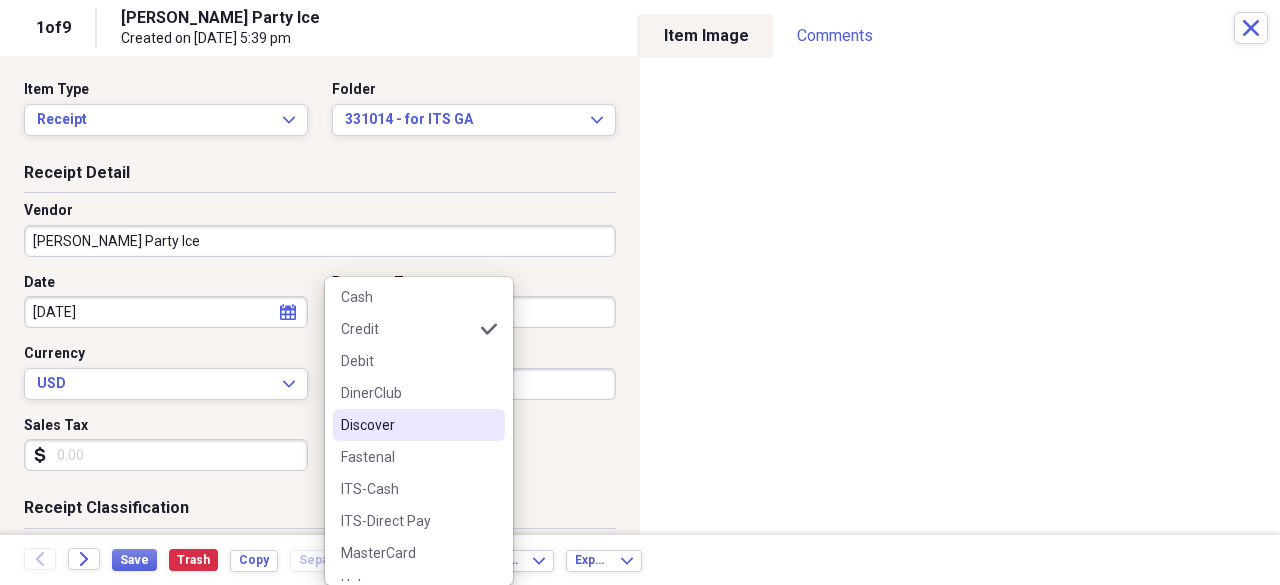 scroll, scrollTop: 188, scrollLeft: 0, axis: vertical 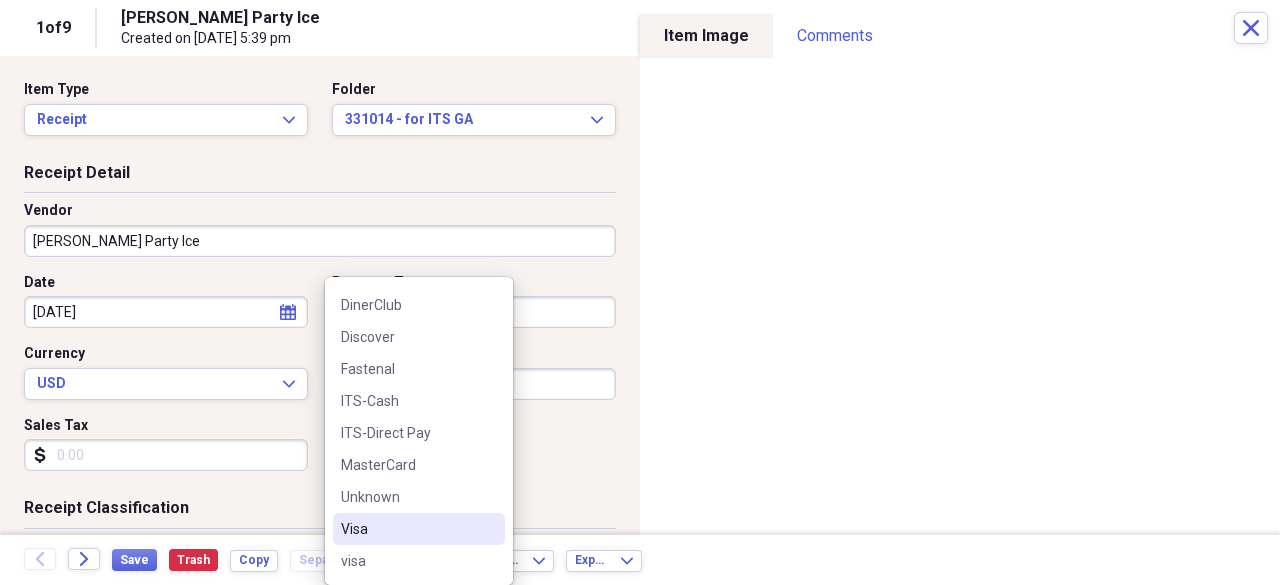 click on "Visa" at bounding box center (407, 529) 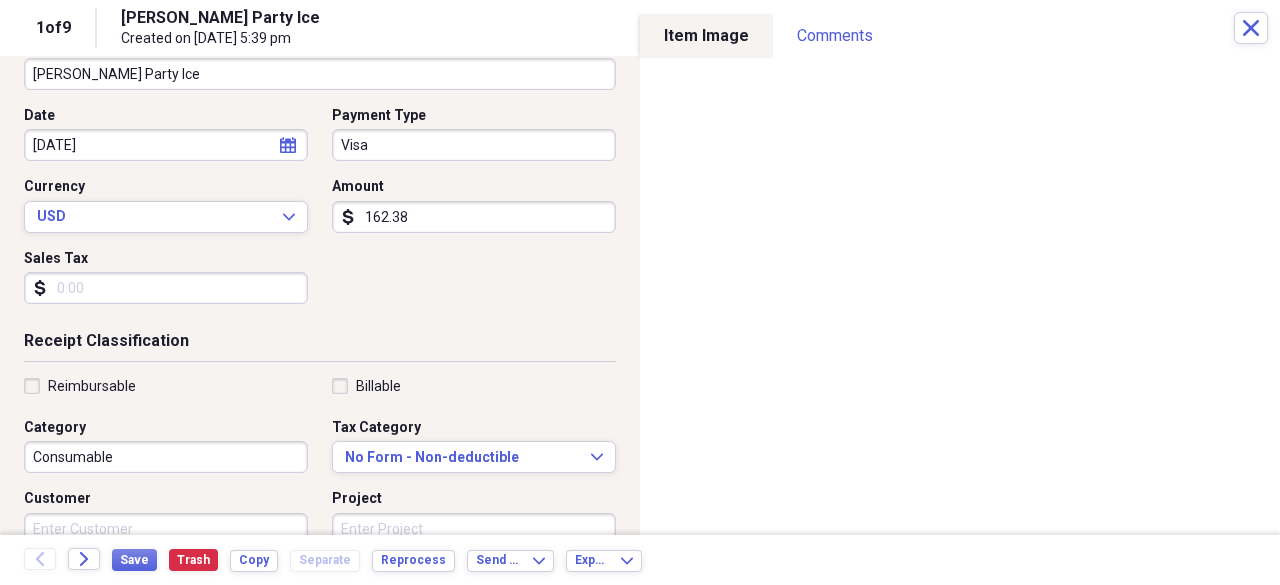 scroll, scrollTop: 400, scrollLeft: 0, axis: vertical 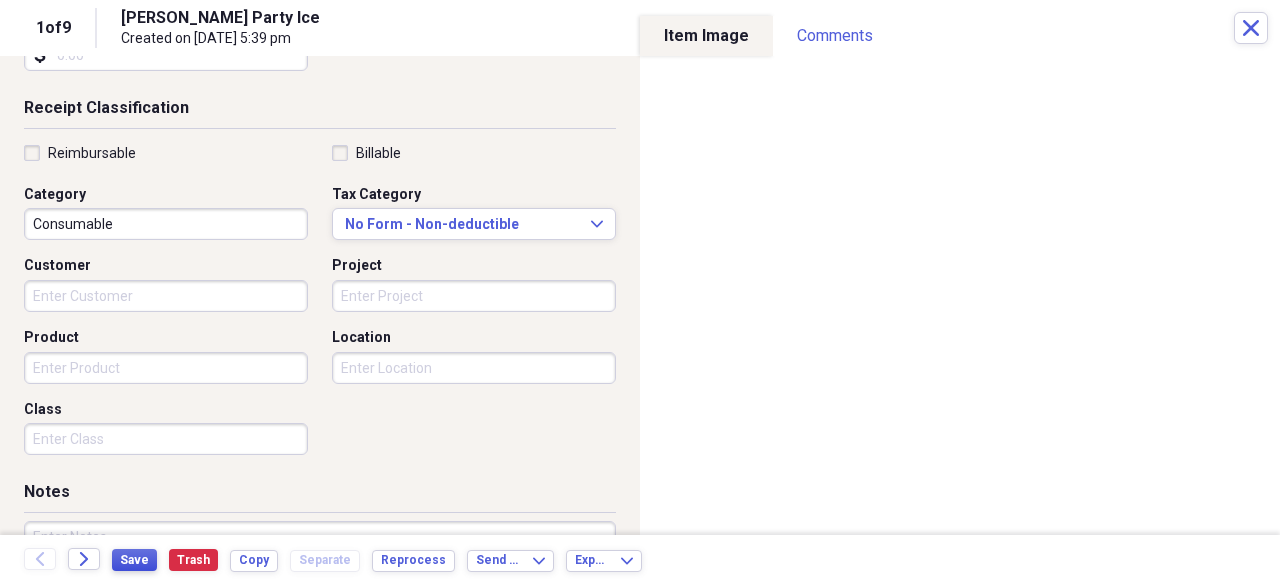 click on "Save" at bounding box center (134, 560) 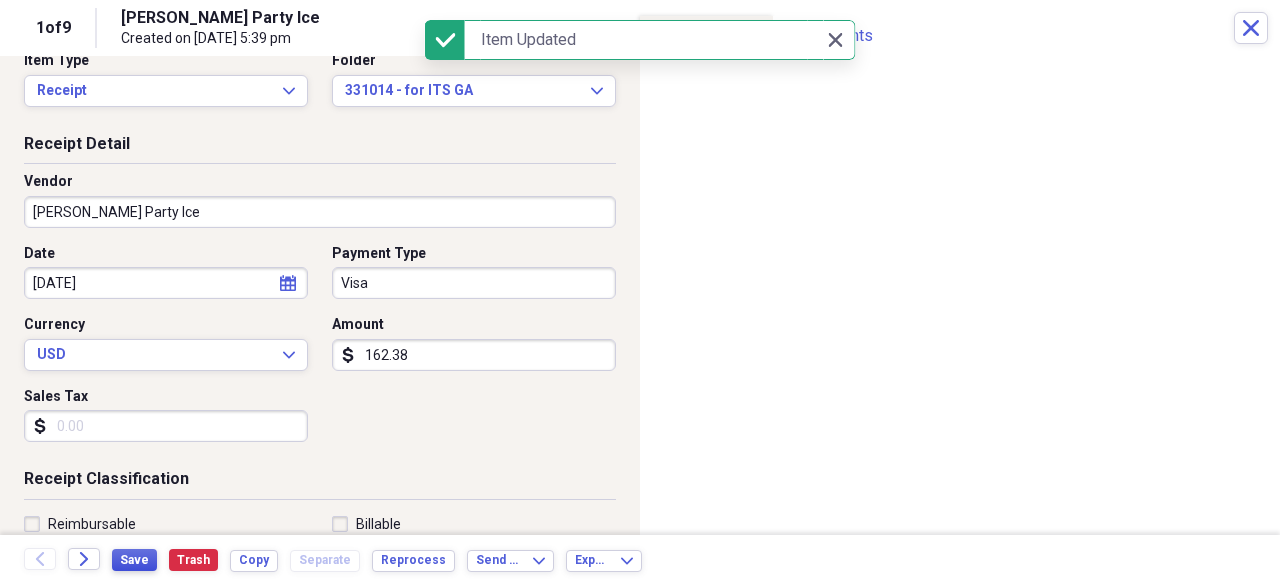 scroll, scrollTop: 0, scrollLeft: 0, axis: both 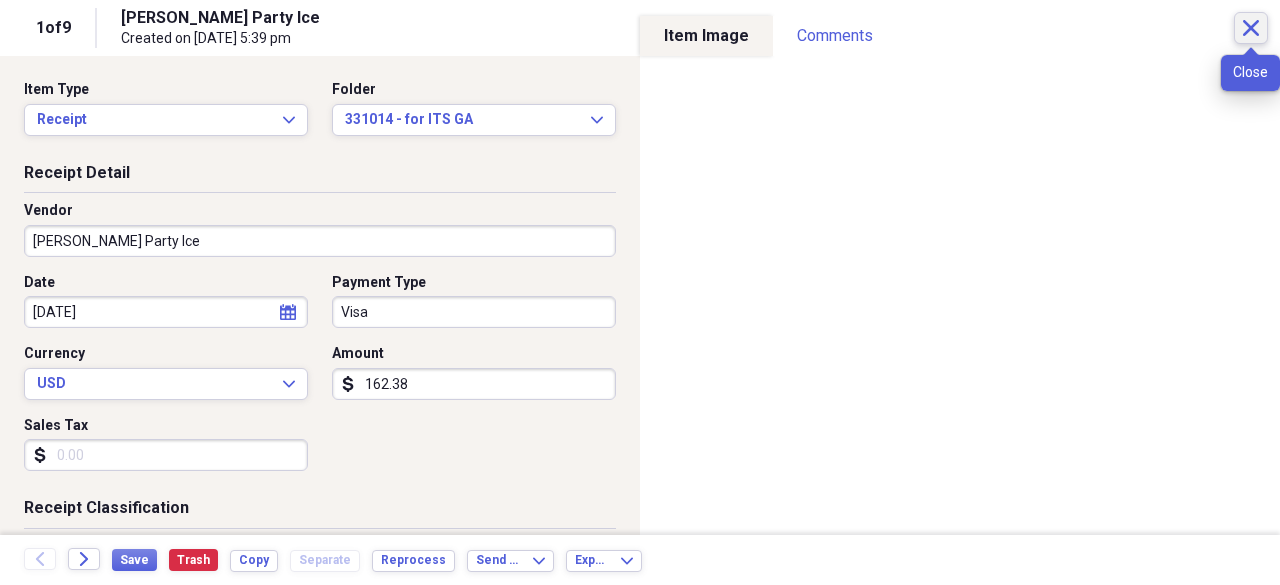 click on "Close" at bounding box center (1251, 28) 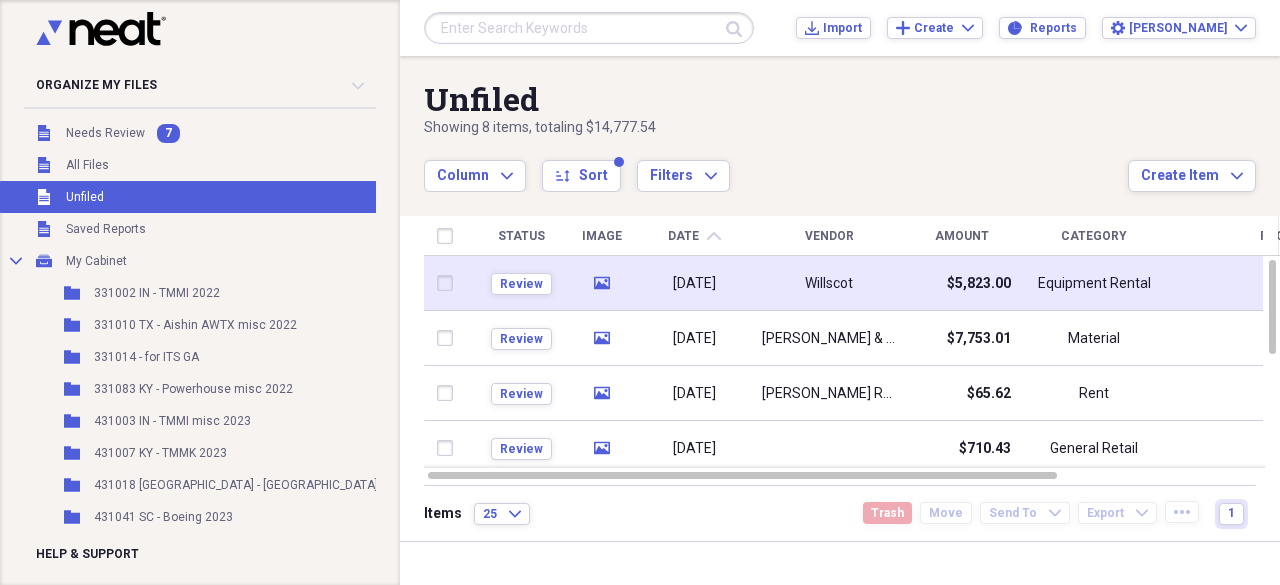 click on "Willscot" at bounding box center (829, 284) 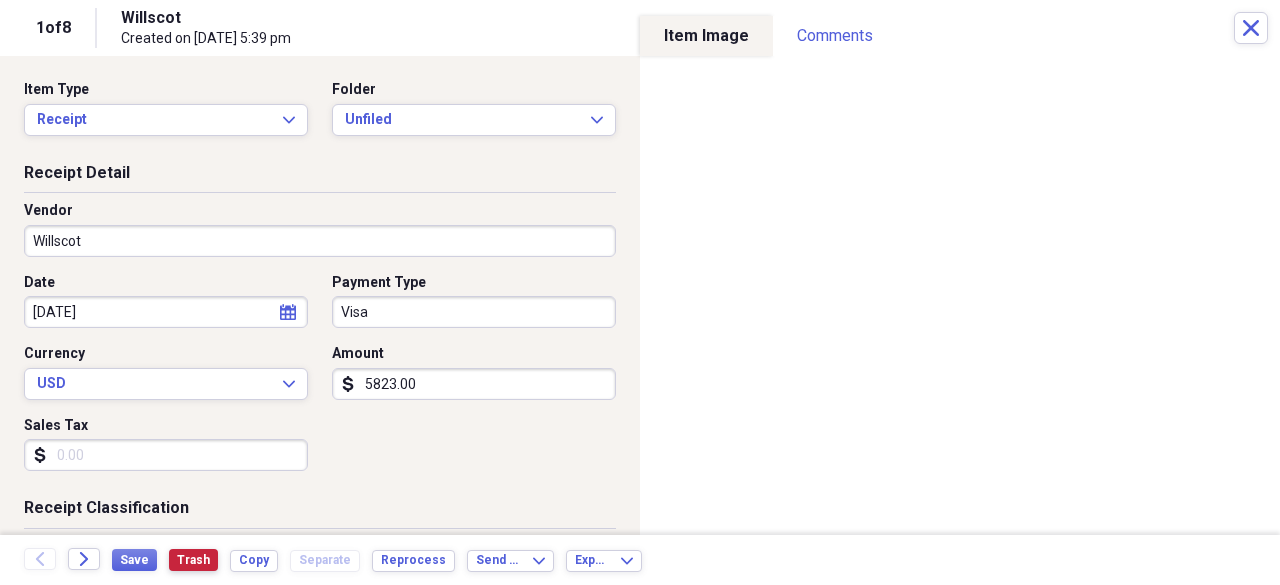 click on "Trash" at bounding box center [193, 560] 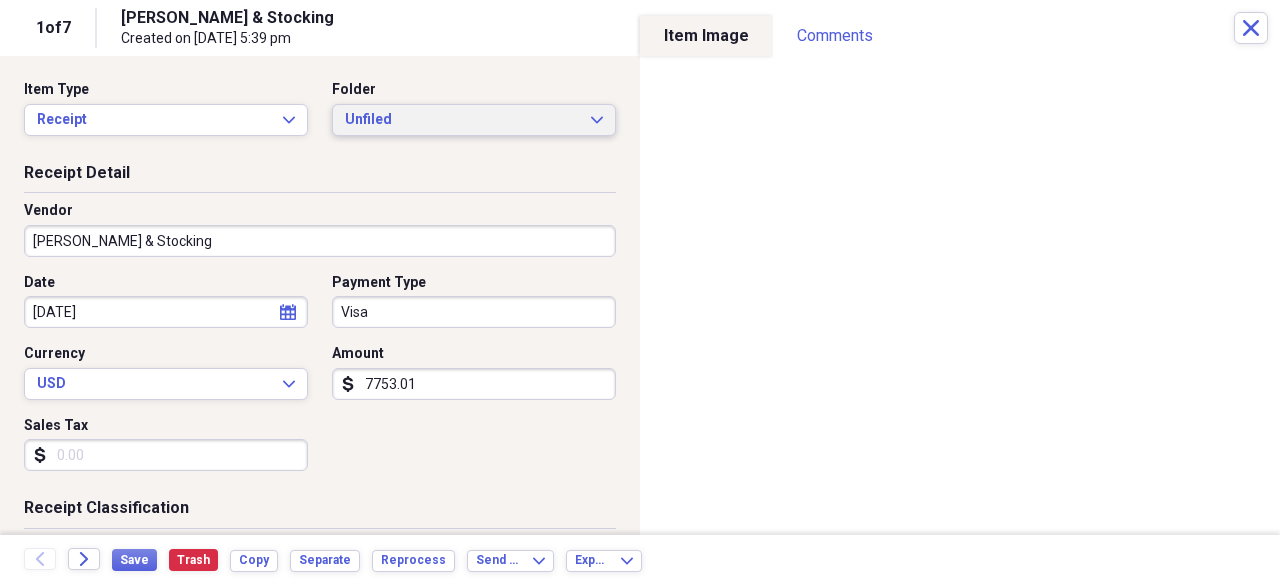click on "Unfiled Expand" at bounding box center (474, 120) 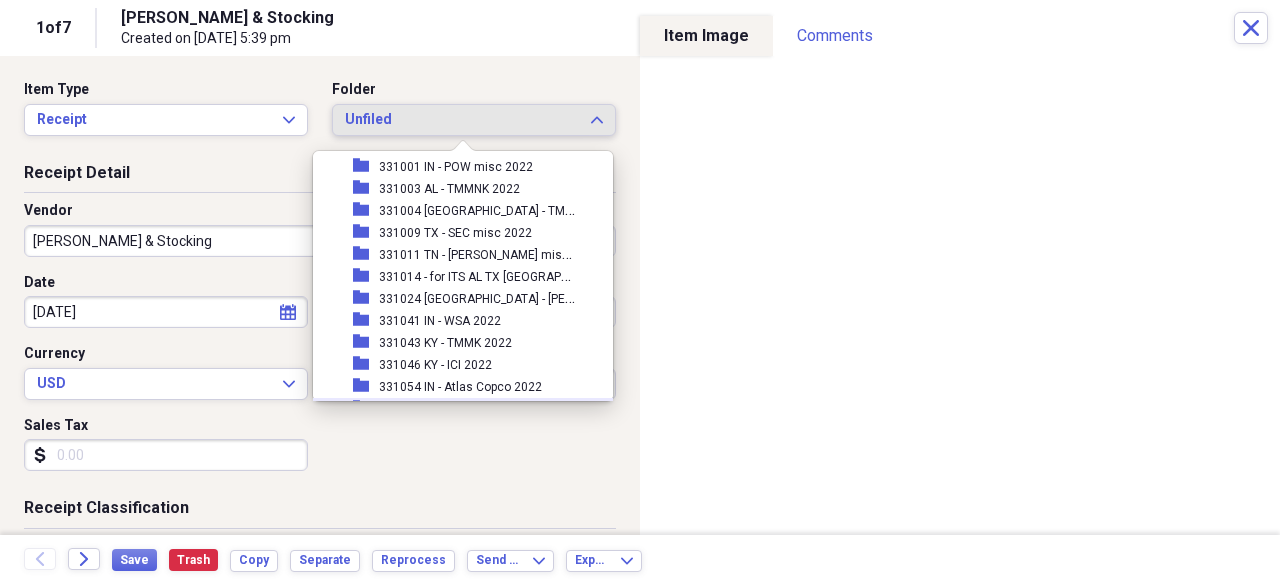 scroll, scrollTop: 1259, scrollLeft: 0, axis: vertical 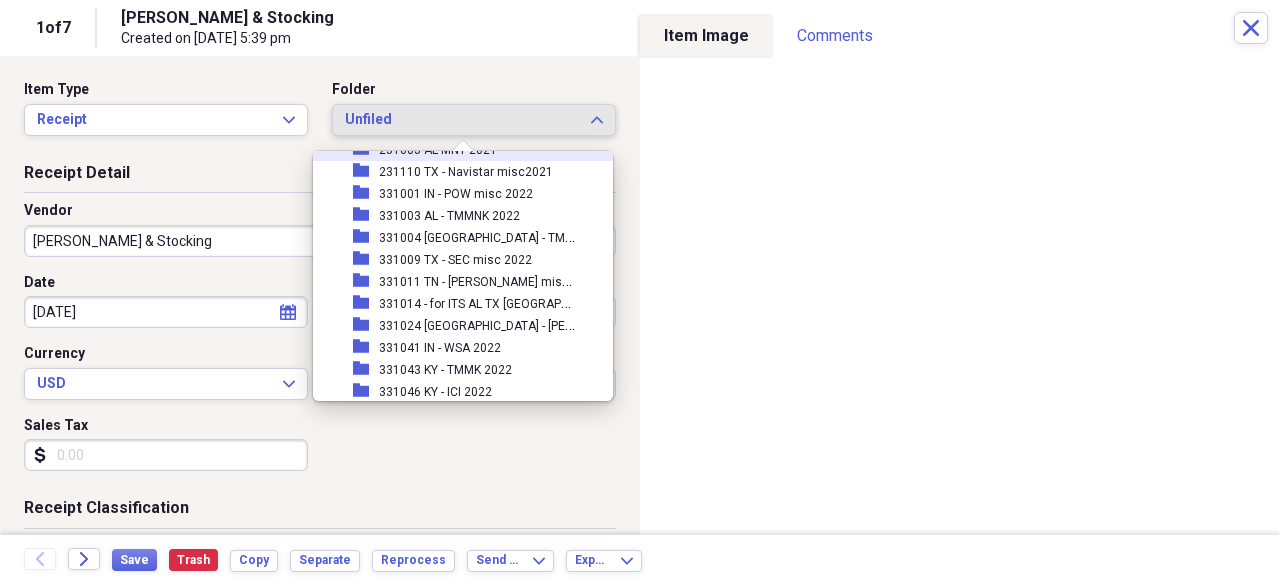click on "Unfiled" at bounding box center [462, 120] 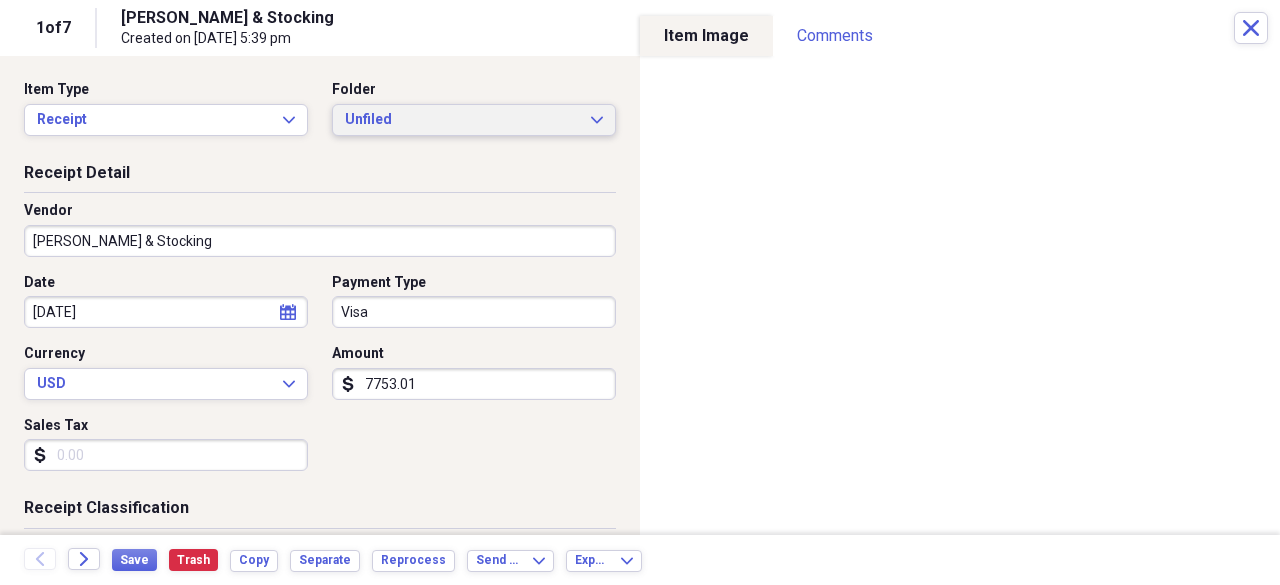 click on "Unfiled Expand" at bounding box center (474, 120) 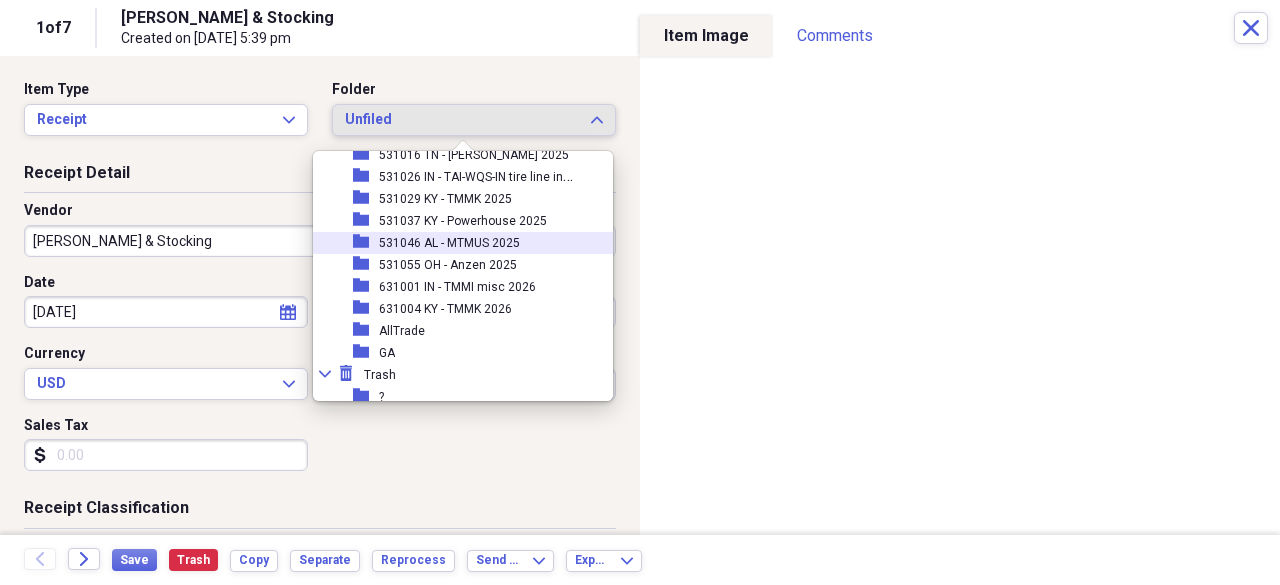 scroll, scrollTop: 400, scrollLeft: 0, axis: vertical 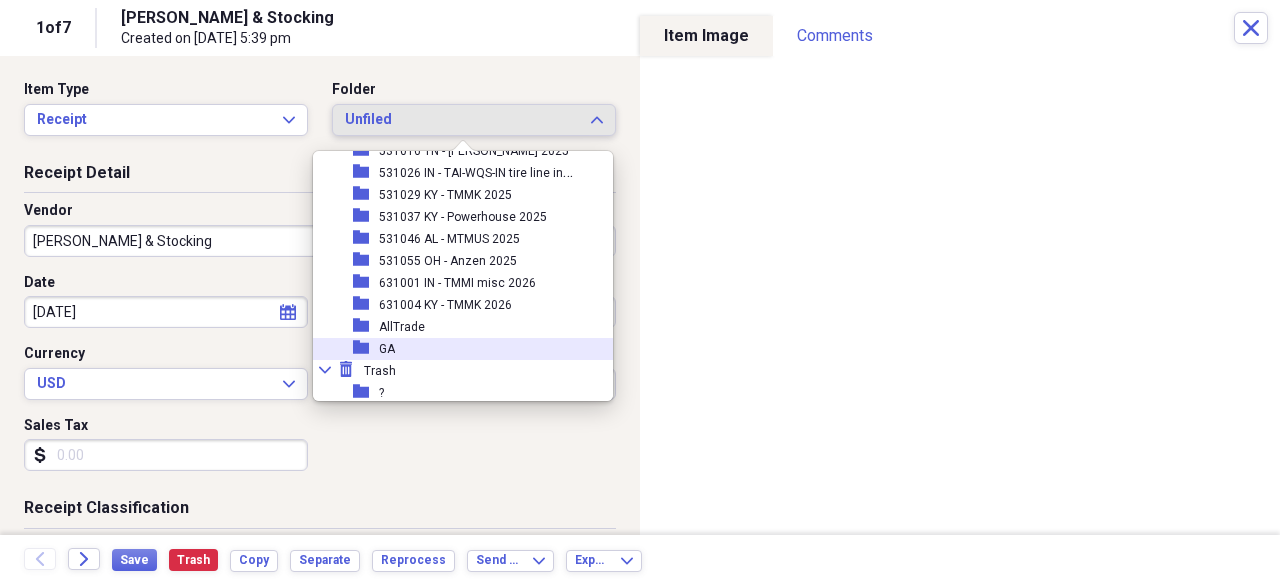 click on "folder GA" at bounding box center [455, 349] 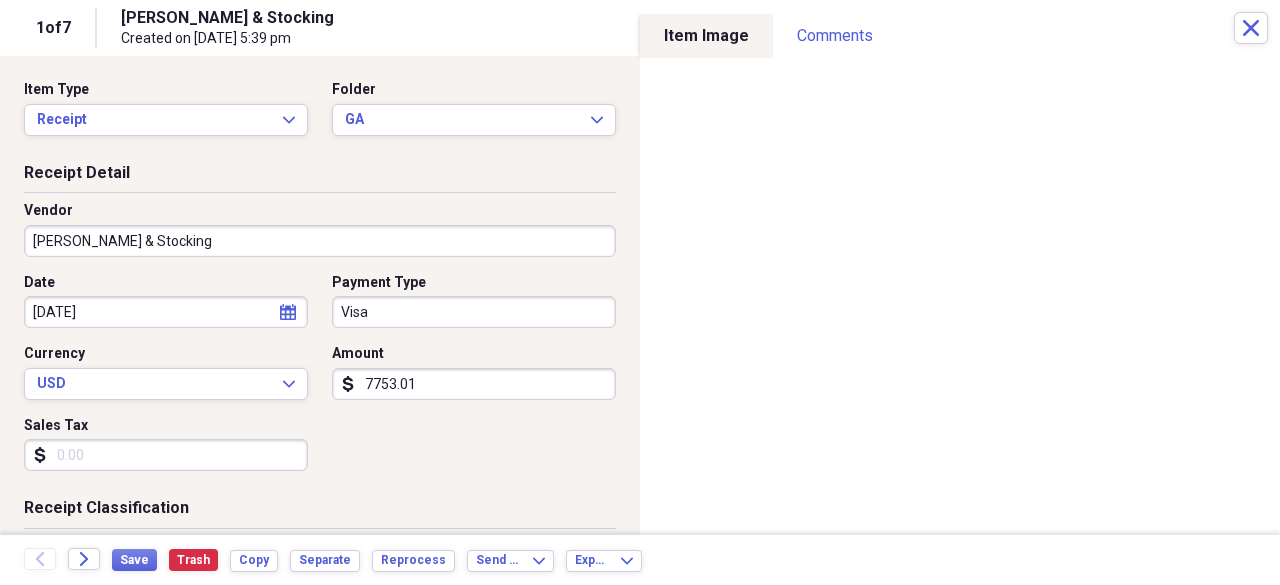click on "[PERSON_NAME] & Stocking" at bounding box center [320, 241] 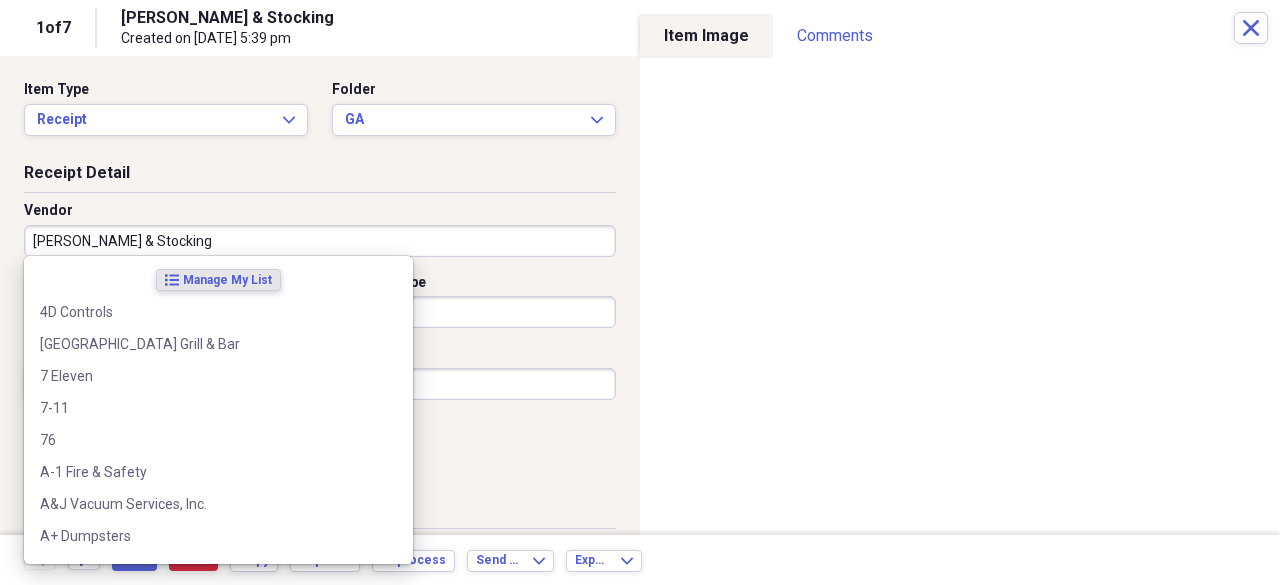 click on "[PERSON_NAME] & Stocking" at bounding box center (320, 241) 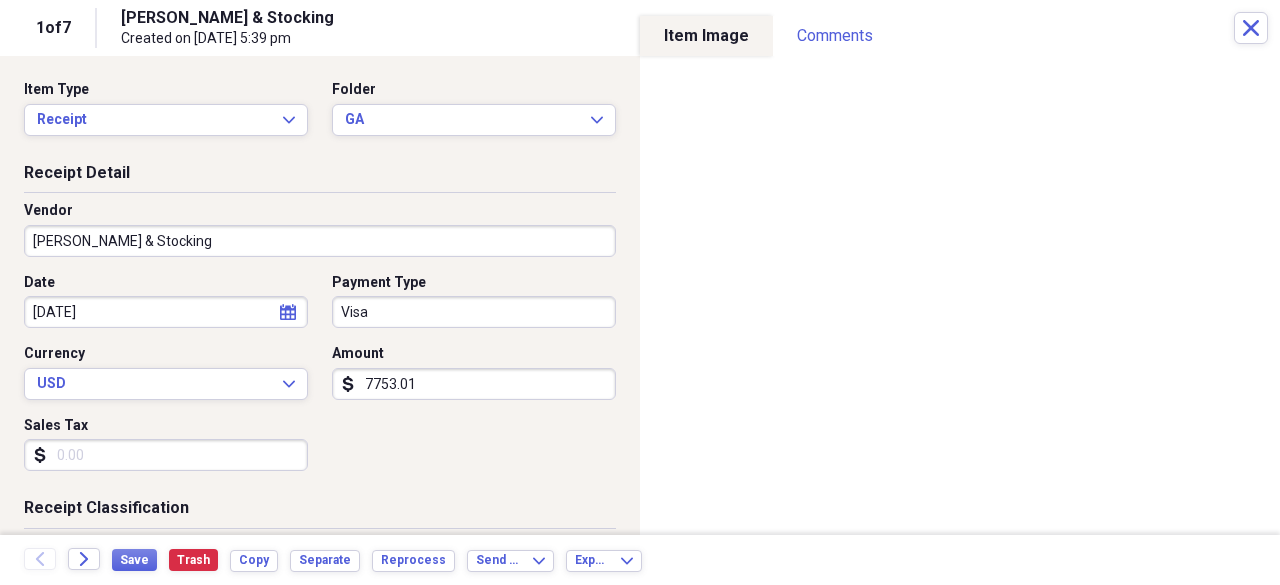 click on "Receipt Detail" at bounding box center [320, 177] 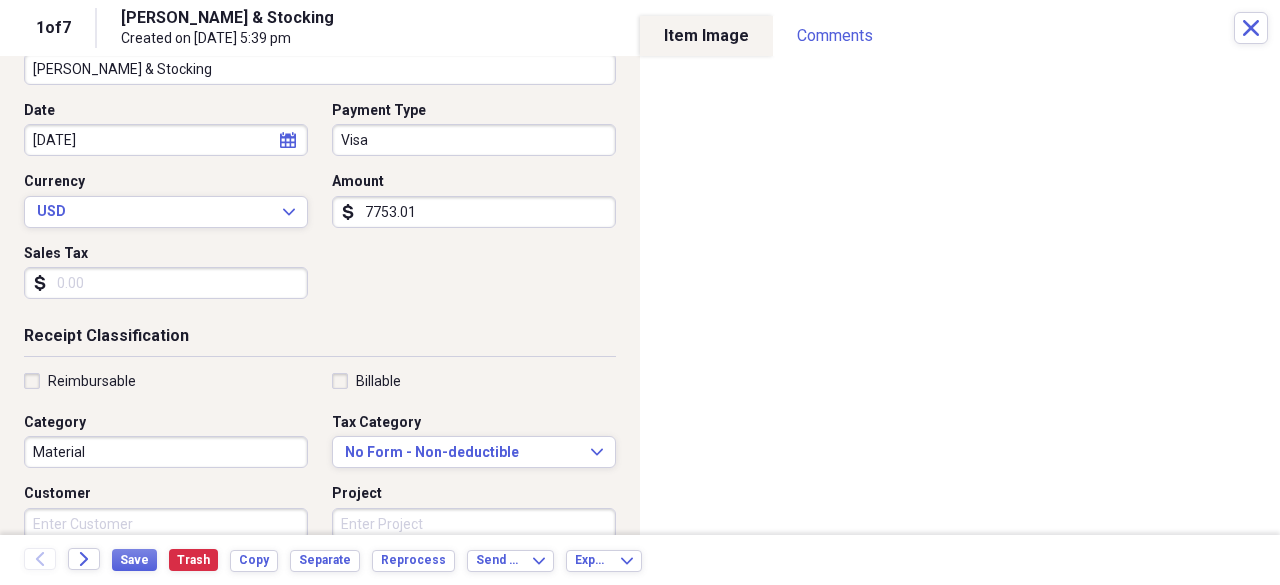 scroll, scrollTop: 200, scrollLeft: 0, axis: vertical 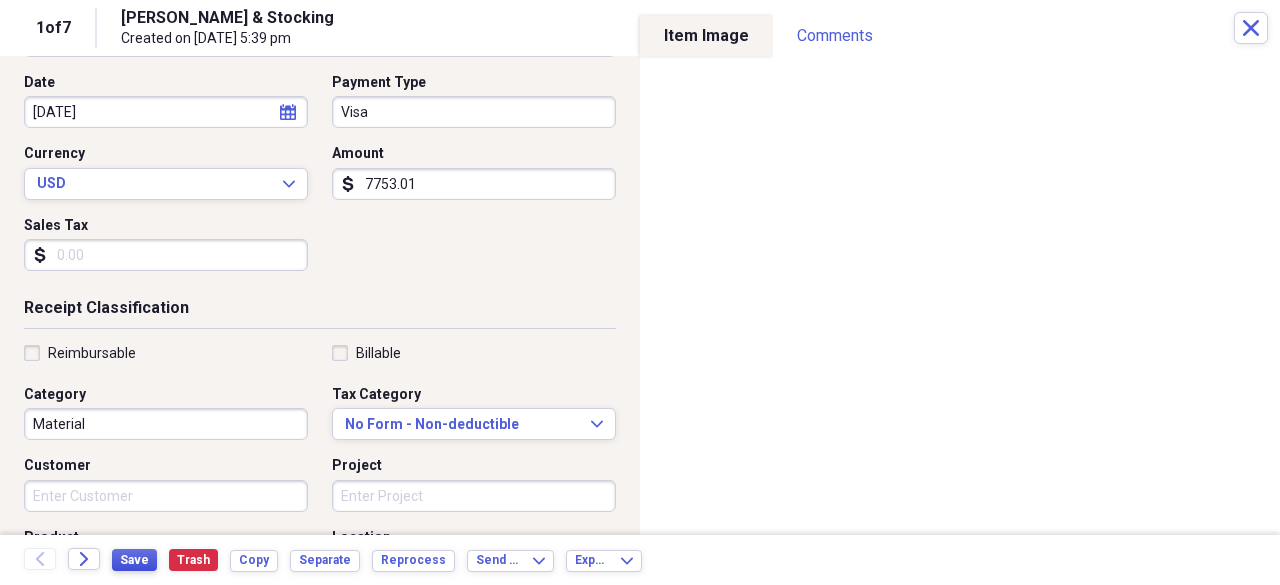 click on "Save" at bounding box center (134, 560) 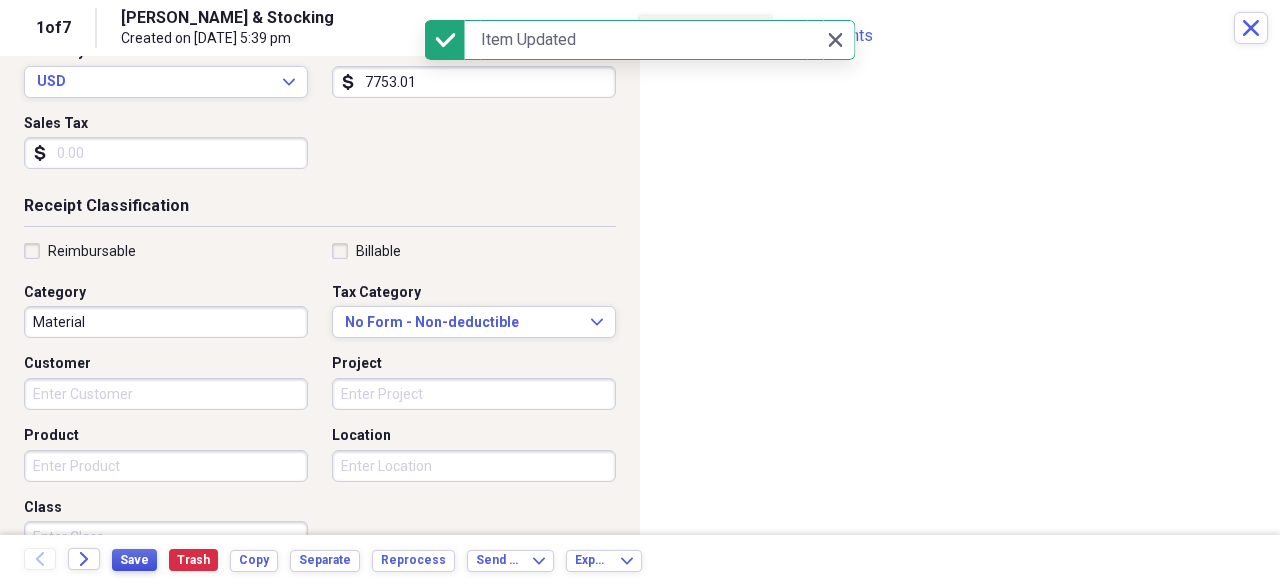 scroll, scrollTop: 300, scrollLeft: 0, axis: vertical 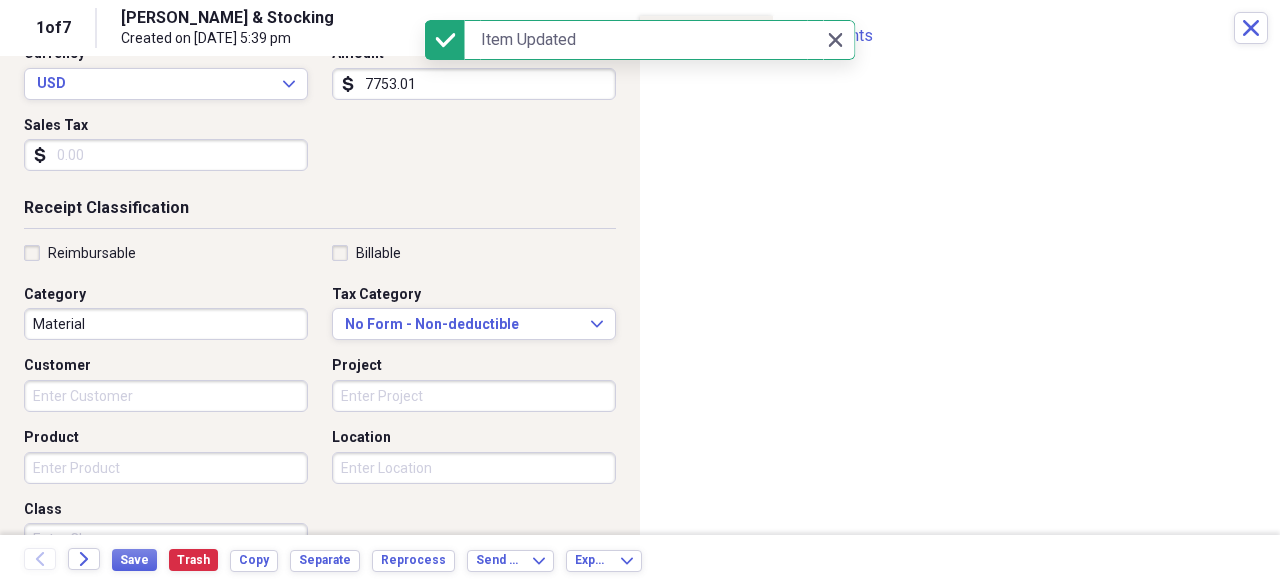 click on "Project" at bounding box center (474, 396) 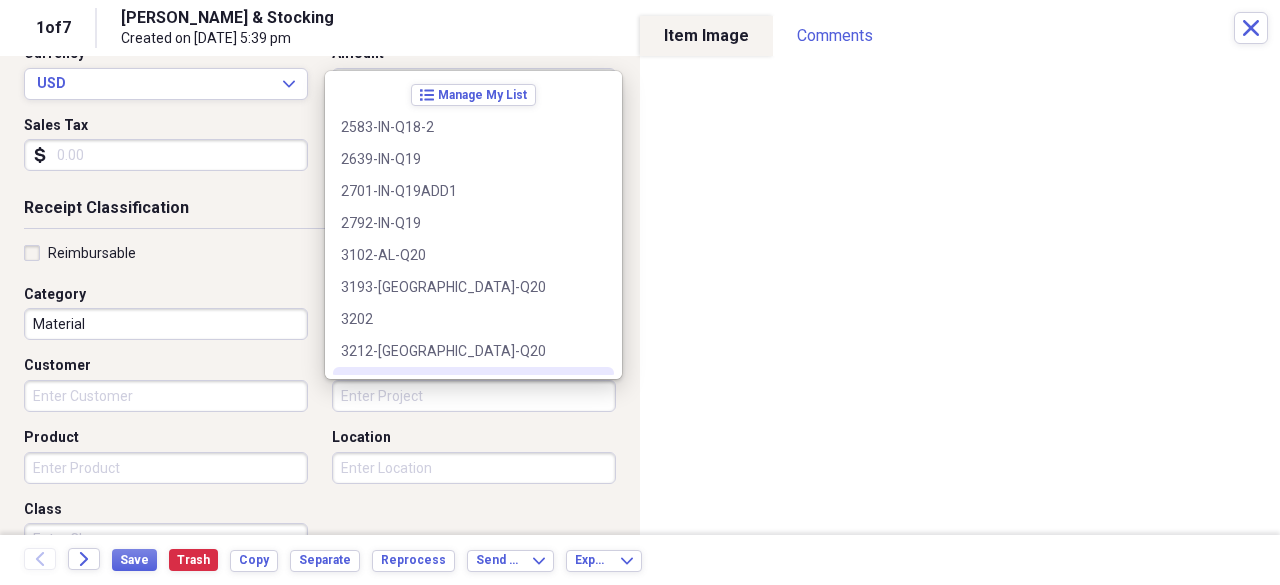 click on "Project" at bounding box center (474, 396) 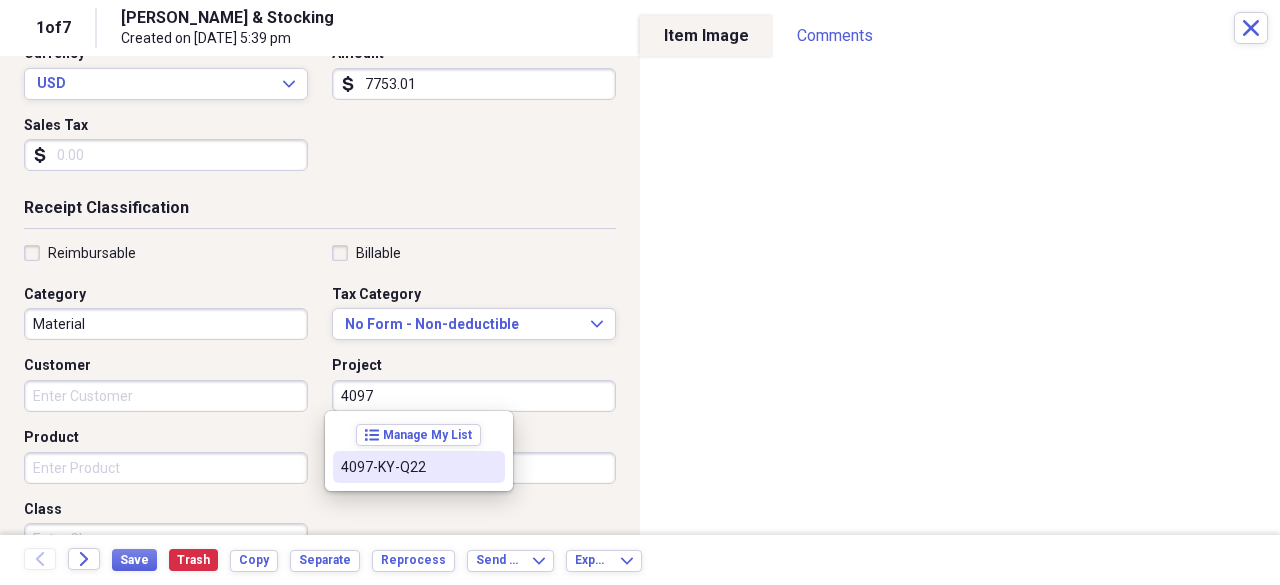 click on "4097-KY-Q22" at bounding box center (407, 467) 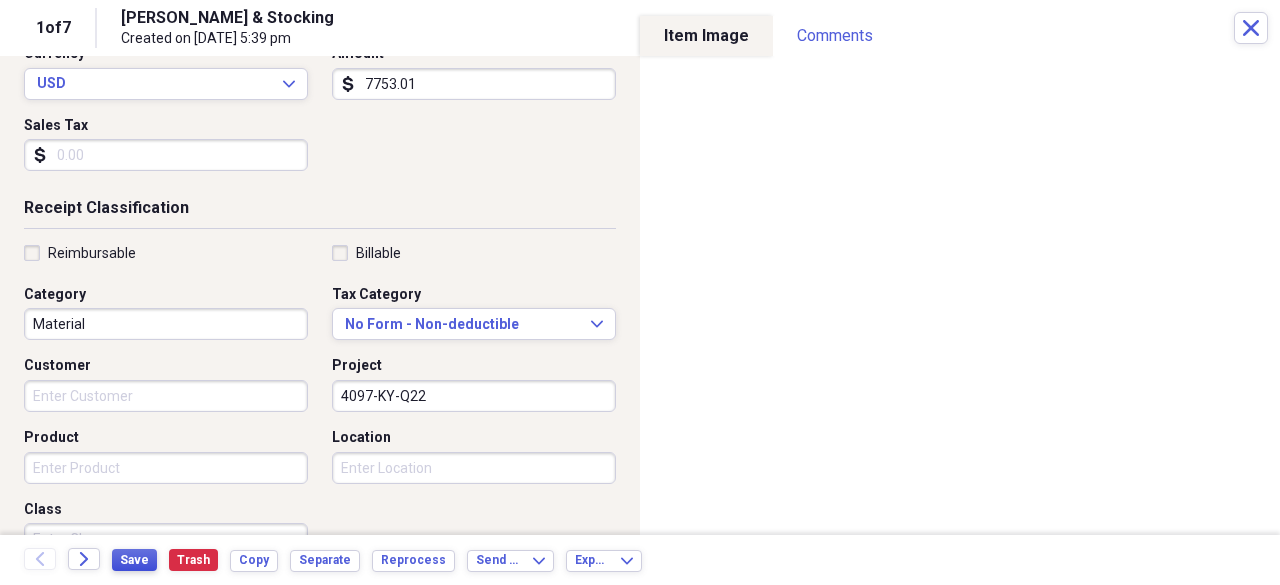 click on "Save" at bounding box center [134, 560] 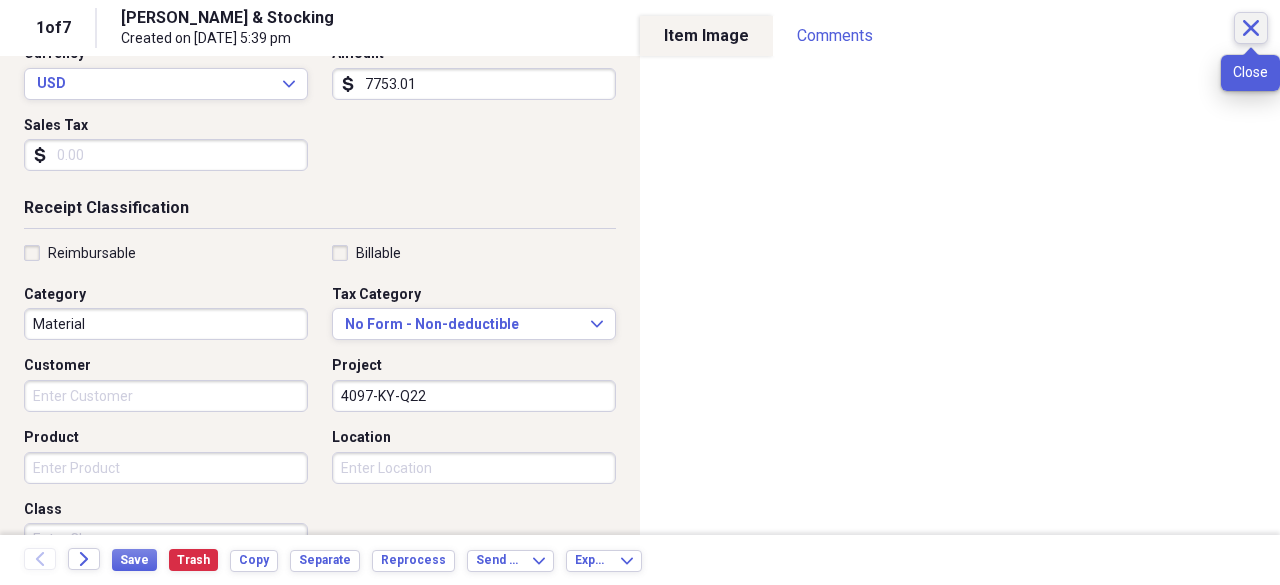 click on "Close" 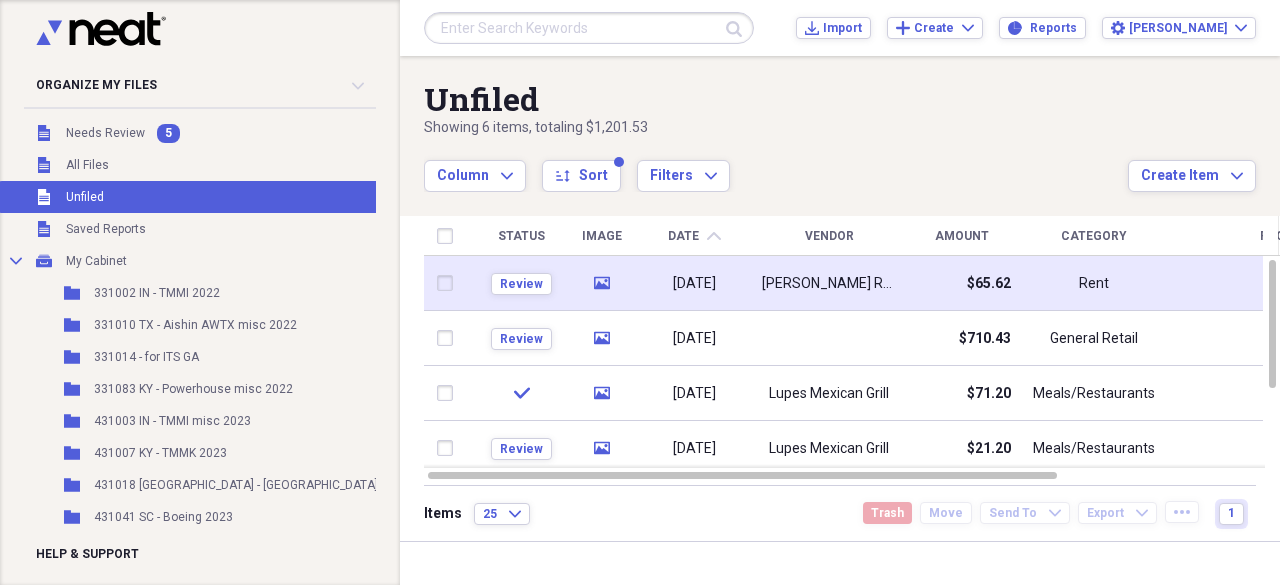click on "[PERSON_NAME] Residential" at bounding box center [829, 284] 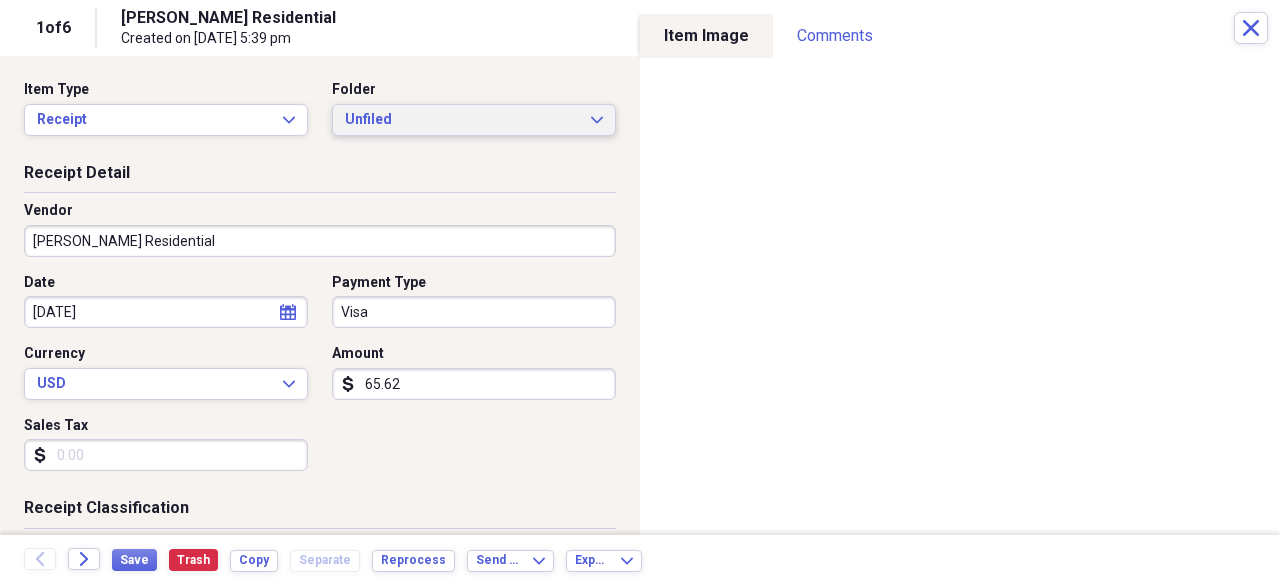 click on "Unfiled" at bounding box center (462, 120) 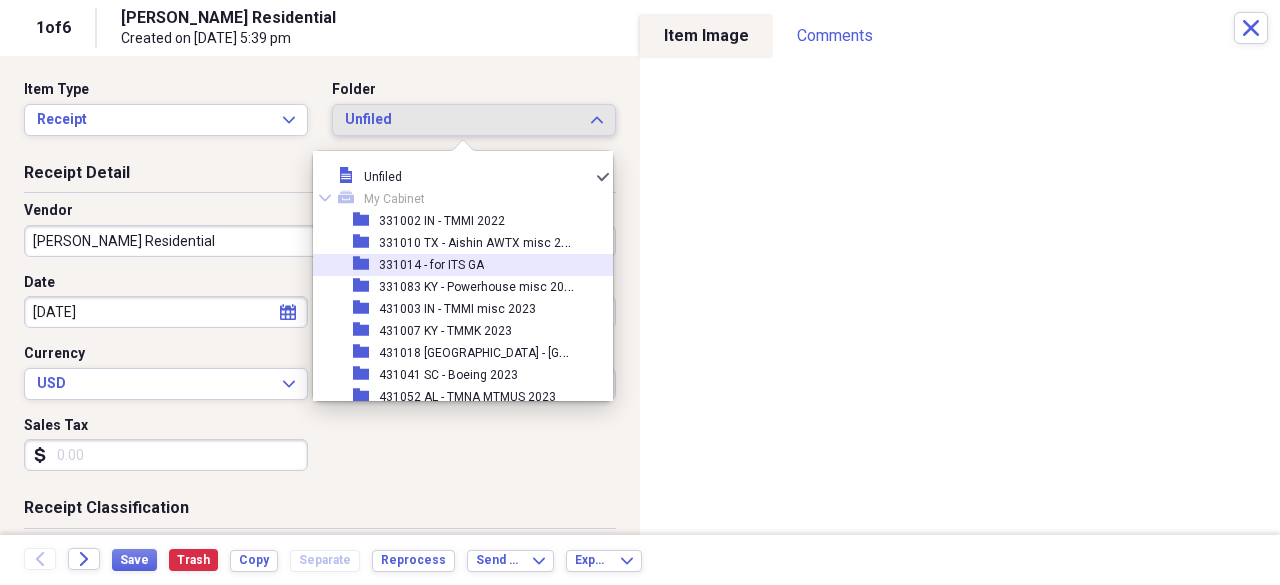 click on "331014 - for ITS GA" at bounding box center [431, 265] 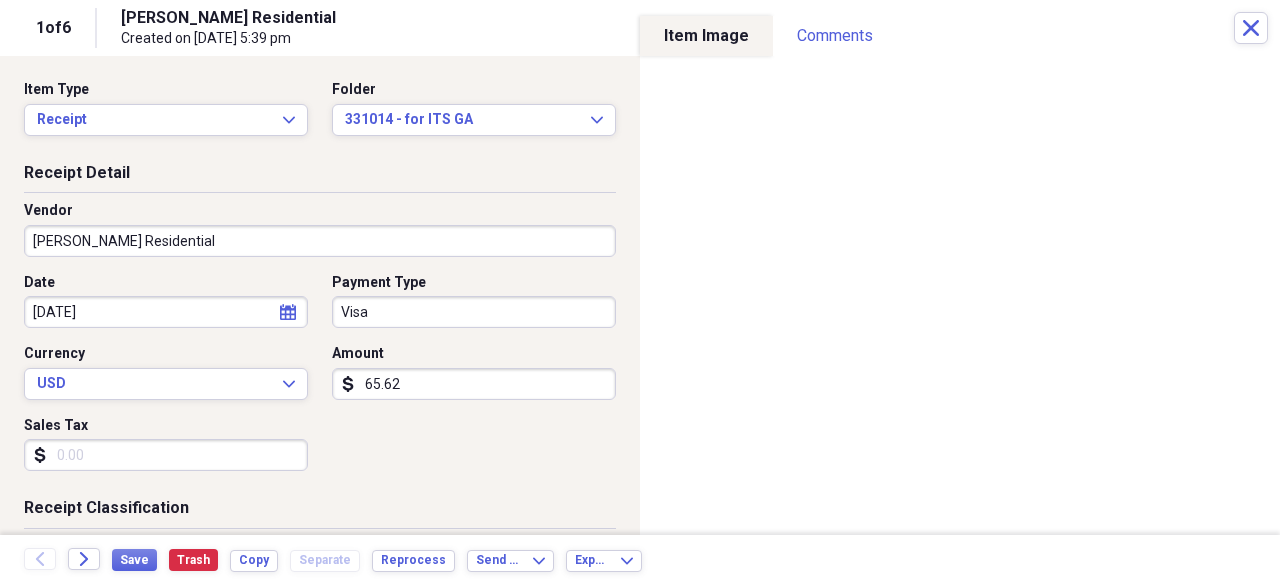 click on "65.62" at bounding box center [474, 384] 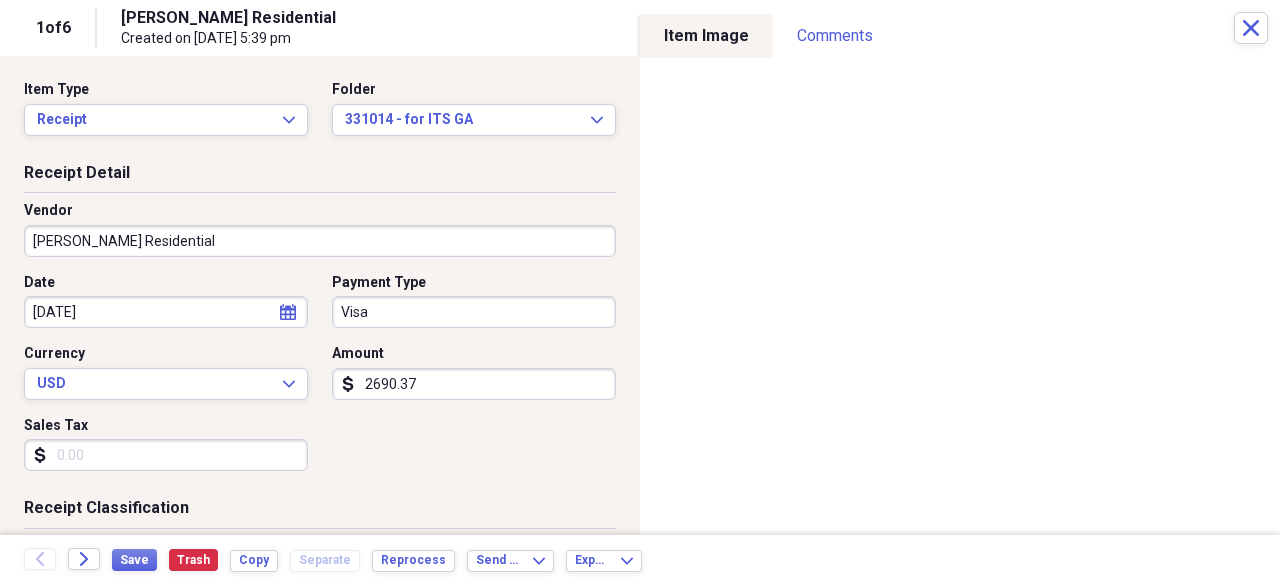 type on "2690.37" 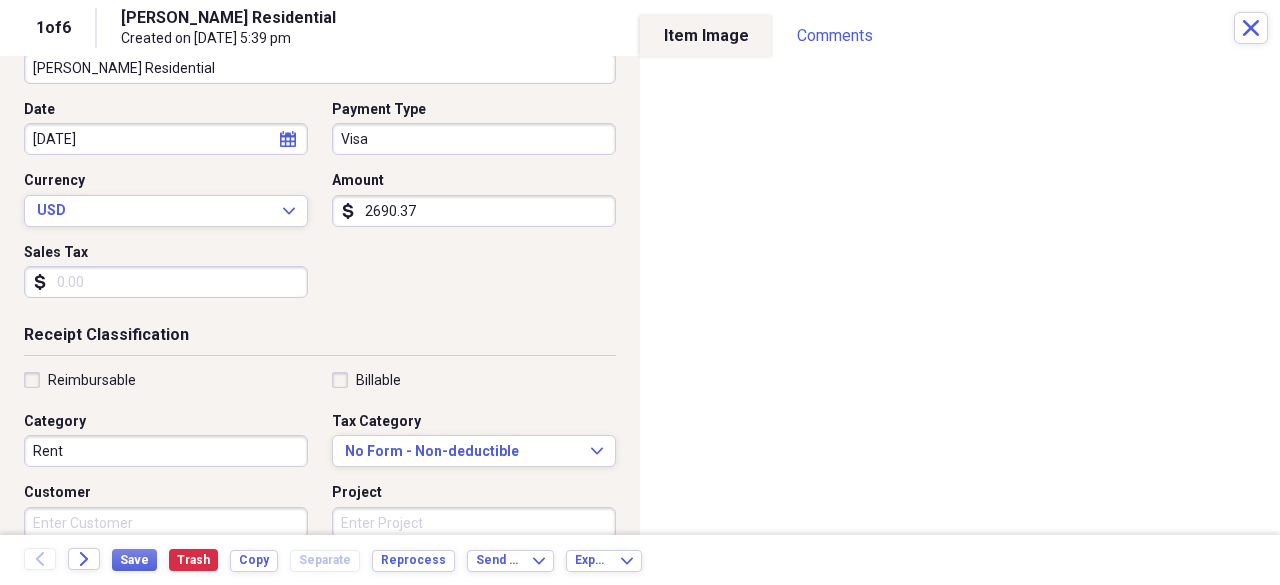 scroll, scrollTop: 200, scrollLeft: 0, axis: vertical 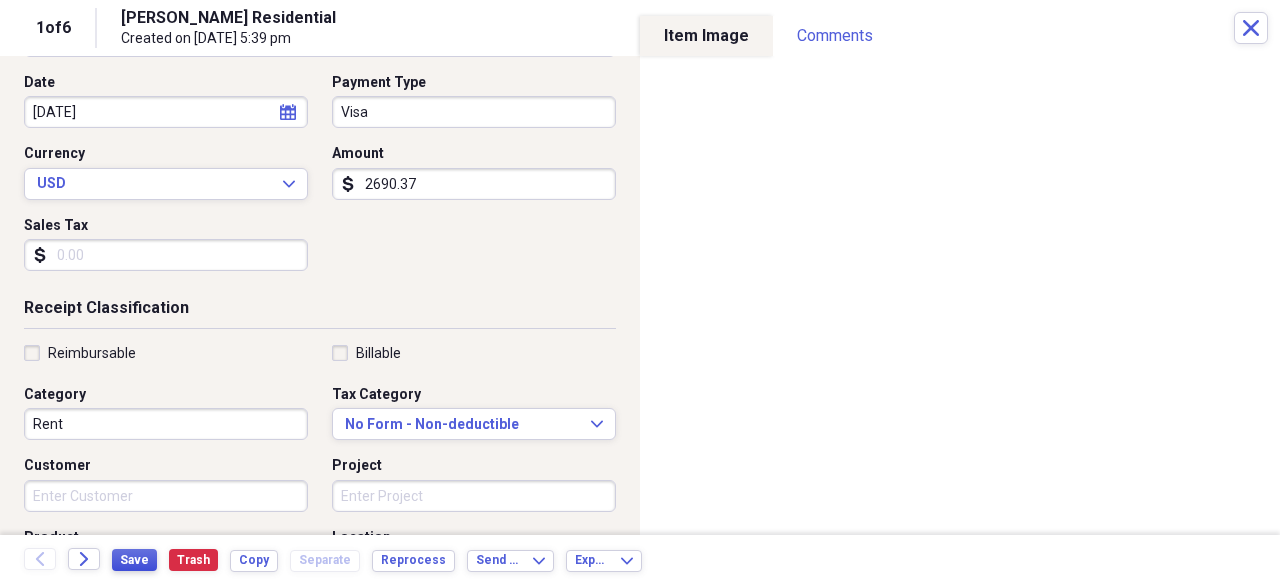 click on "Save" at bounding box center (134, 560) 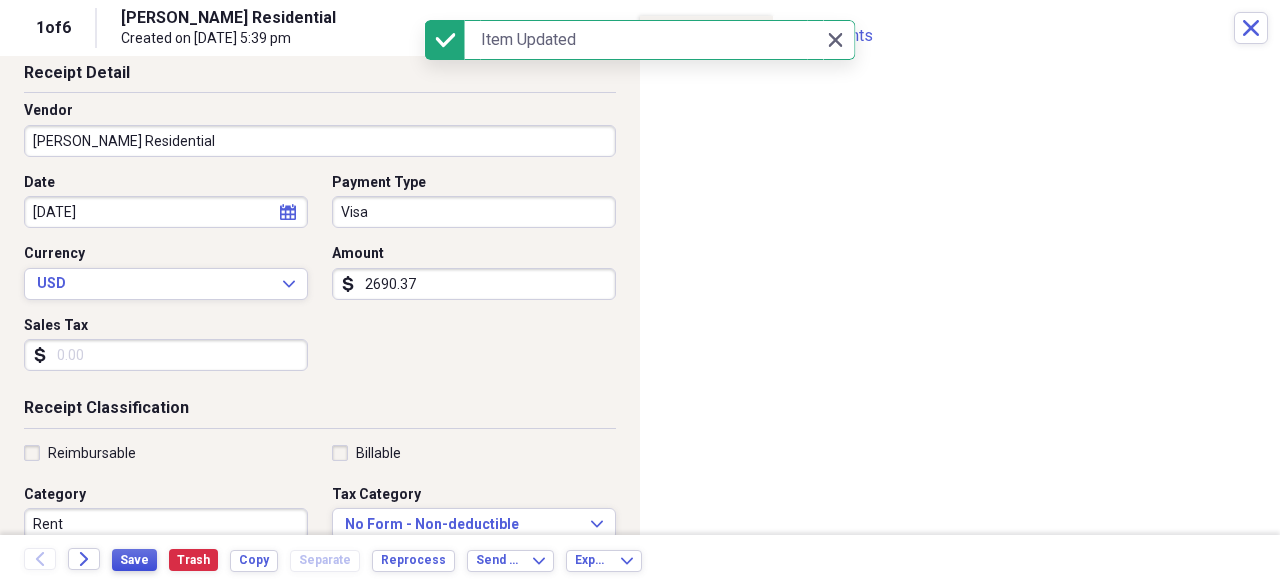 scroll, scrollTop: 0, scrollLeft: 0, axis: both 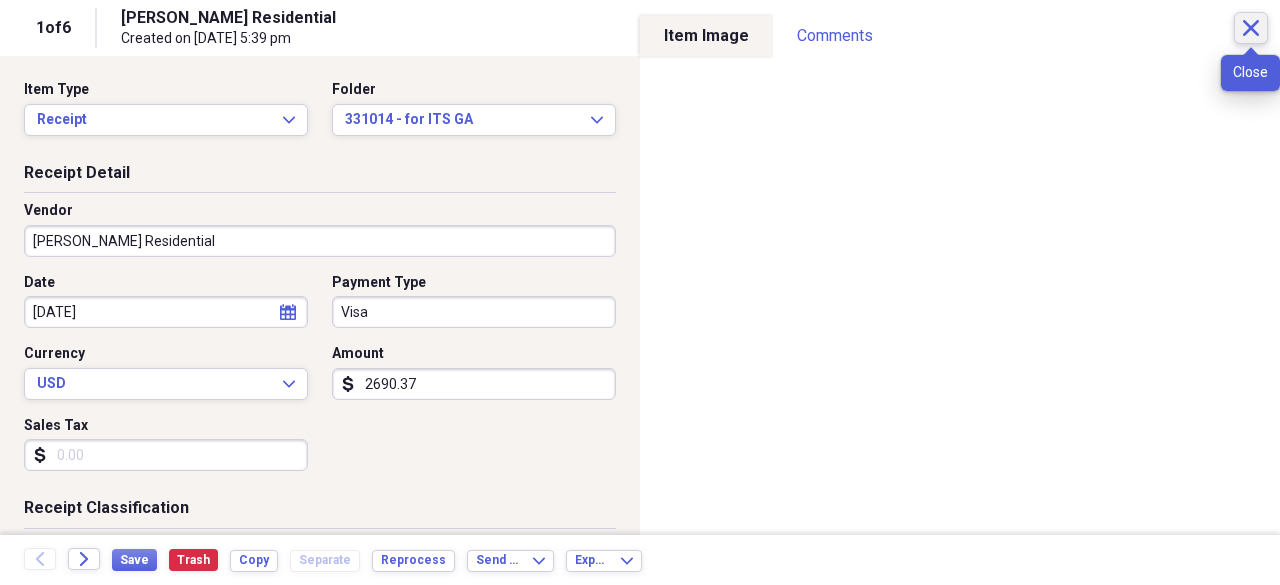 click 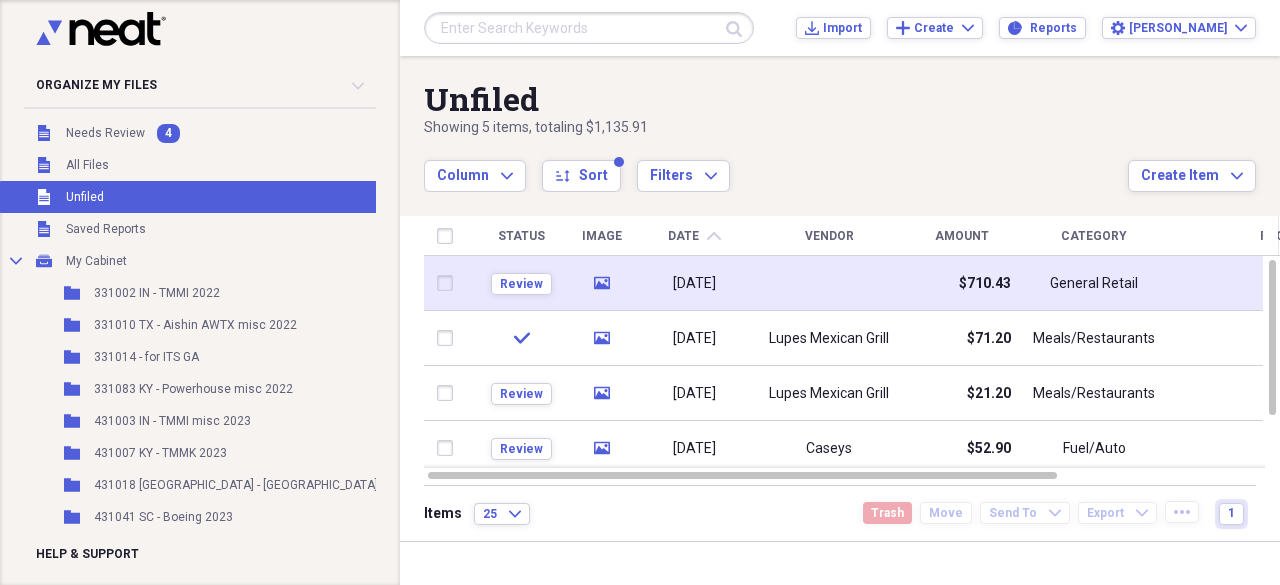click on "General Retail" at bounding box center (1094, 284) 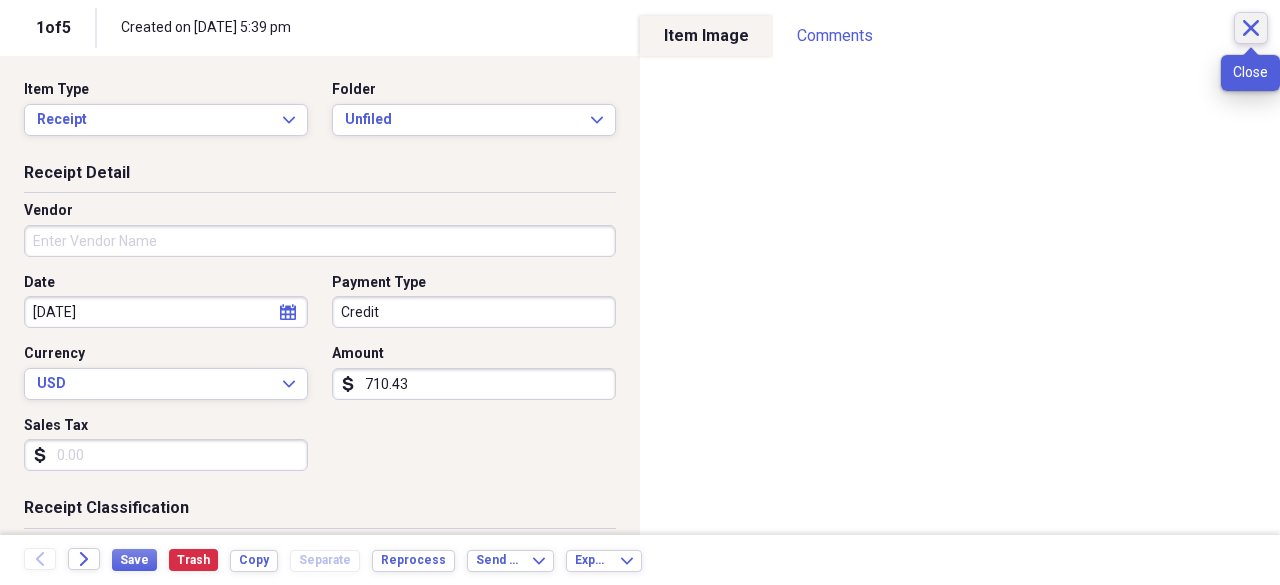 click 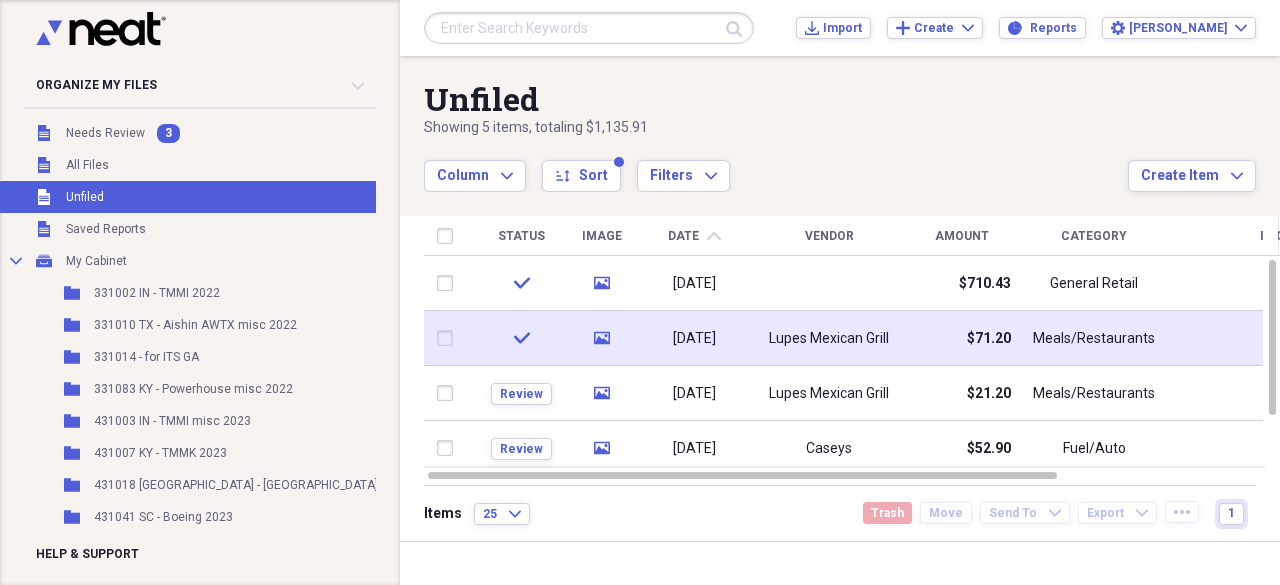 click on "Lupes Mexican Grill" at bounding box center [829, 338] 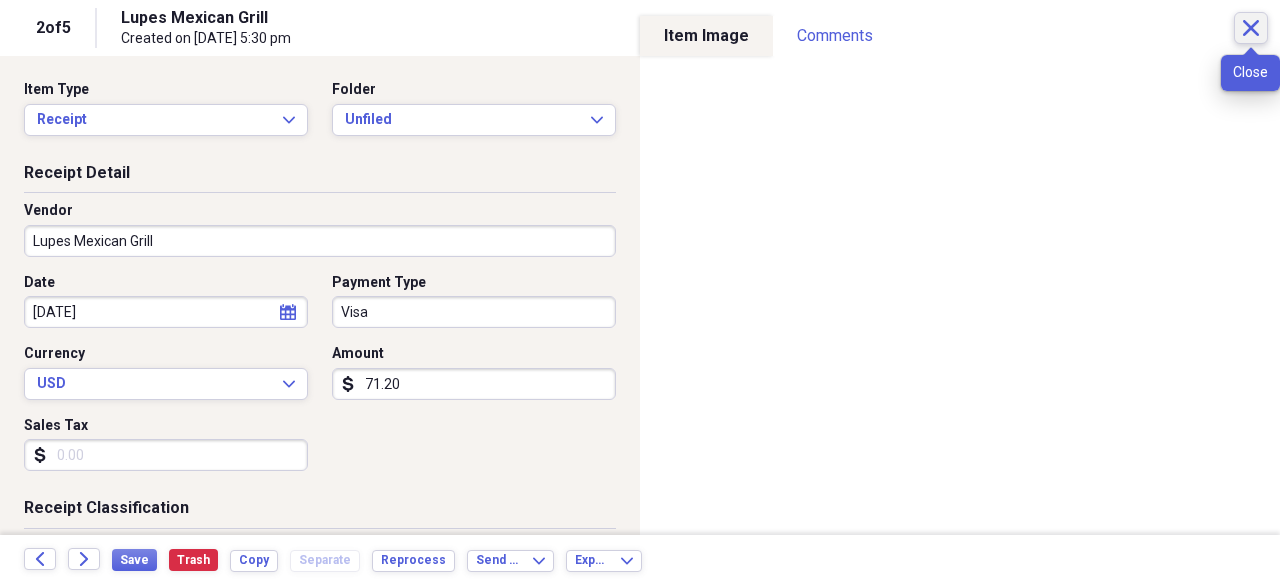 click on "Close" 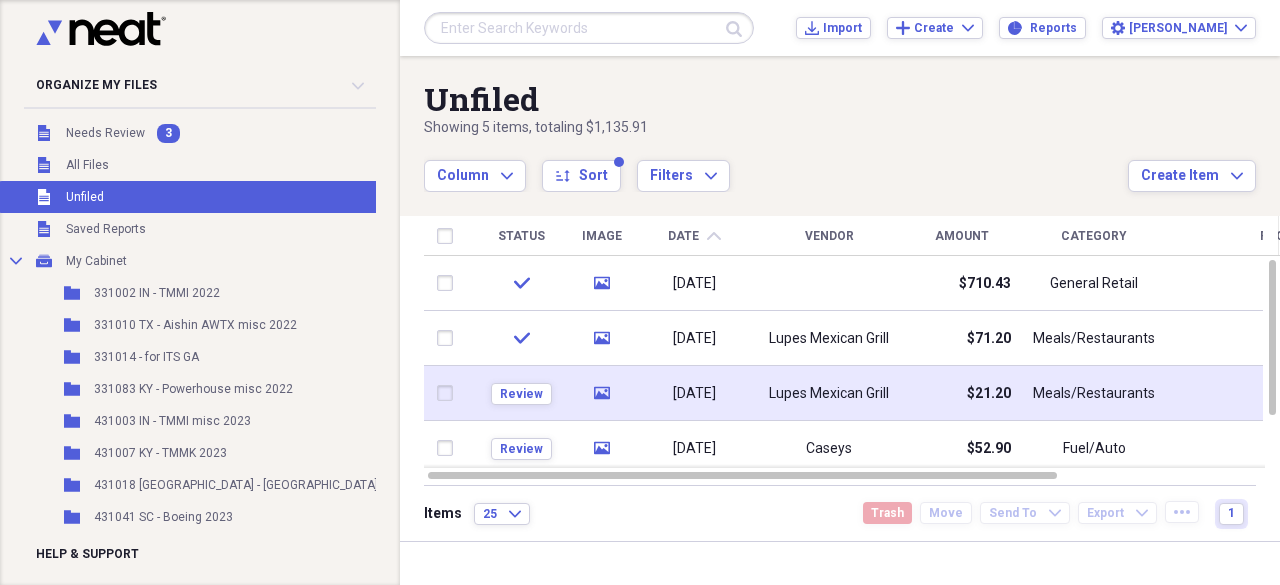 click on "Lupes Mexican Grill" at bounding box center (829, 394) 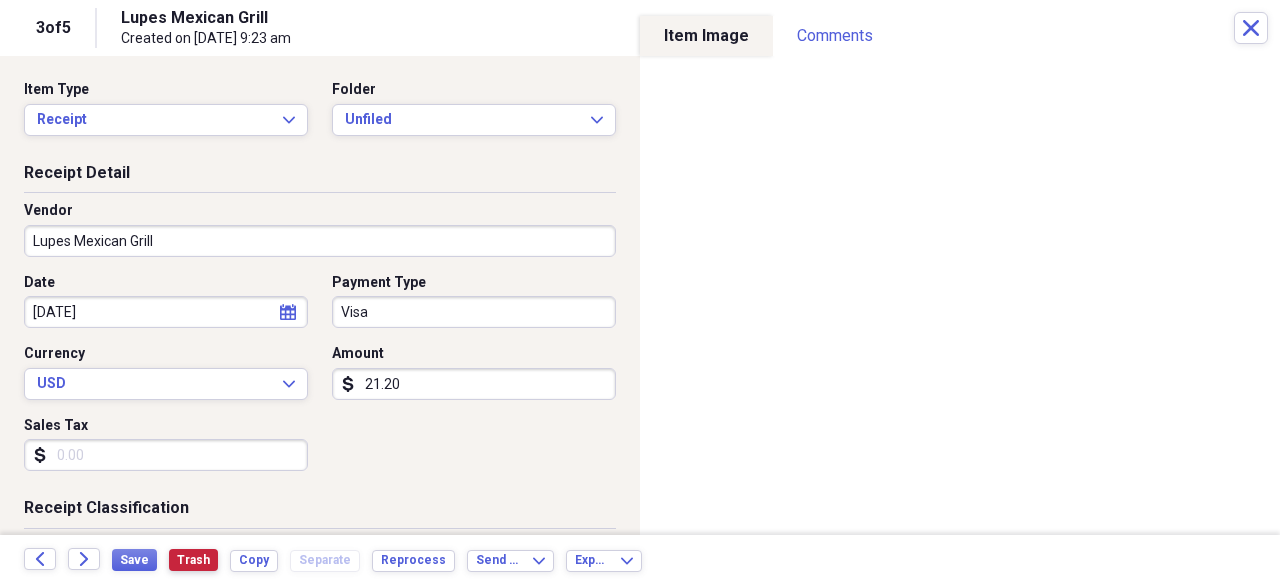 click on "Trash" at bounding box center (193, 560) 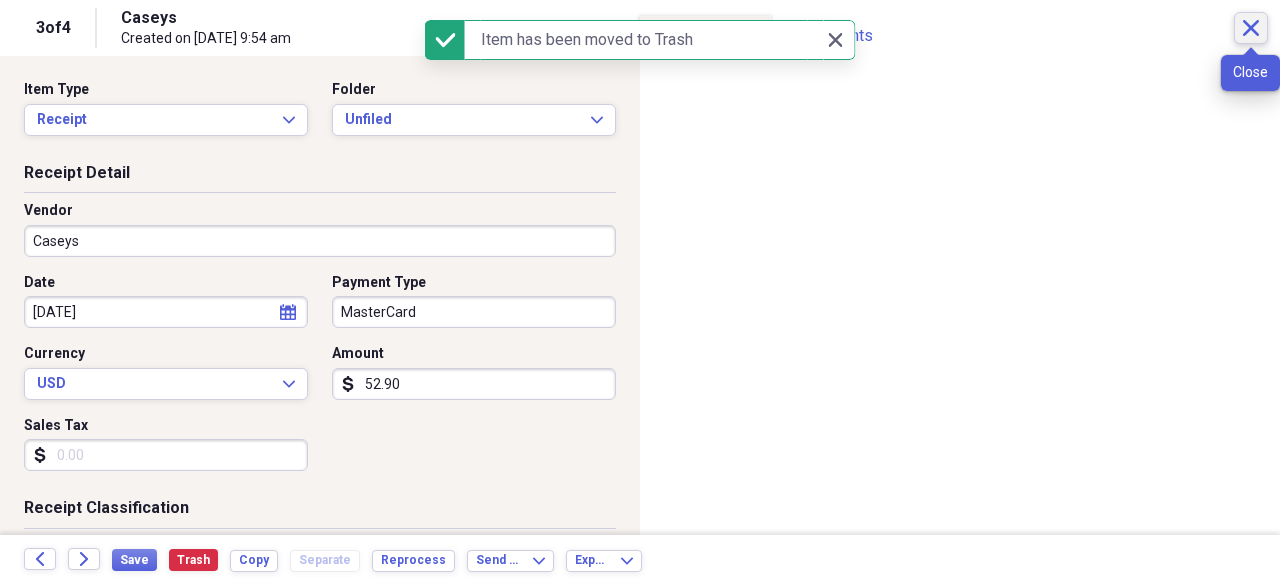 click on "Close" 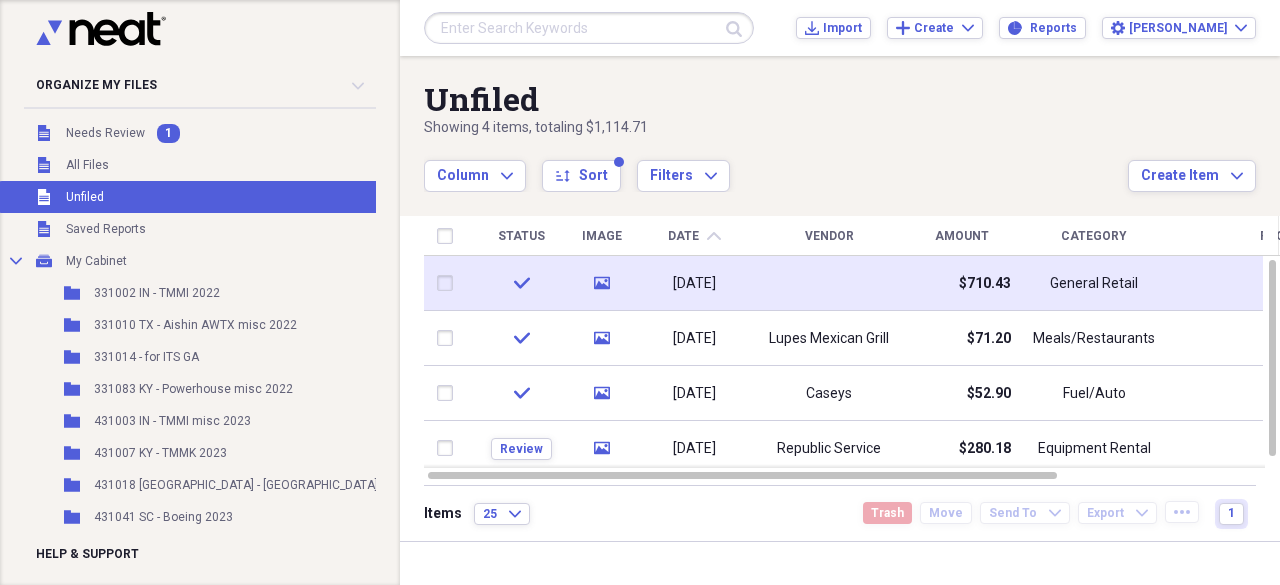 click at bounding box center [829, 283] 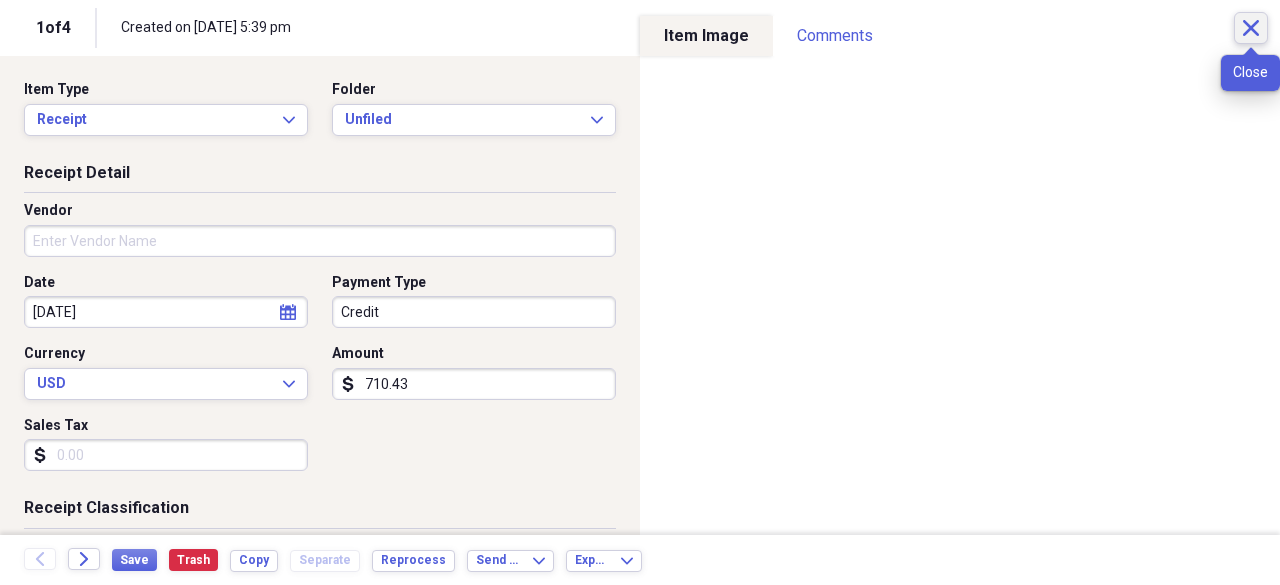 click on "Close" 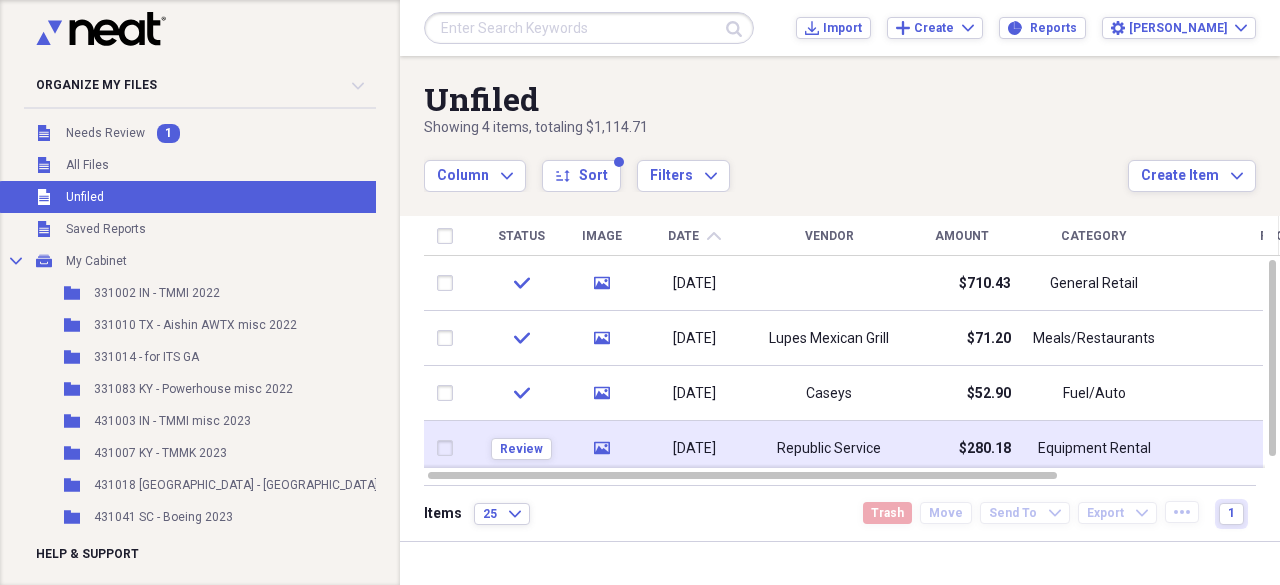 click on "Republic Service" at bounding box center (829, 448) 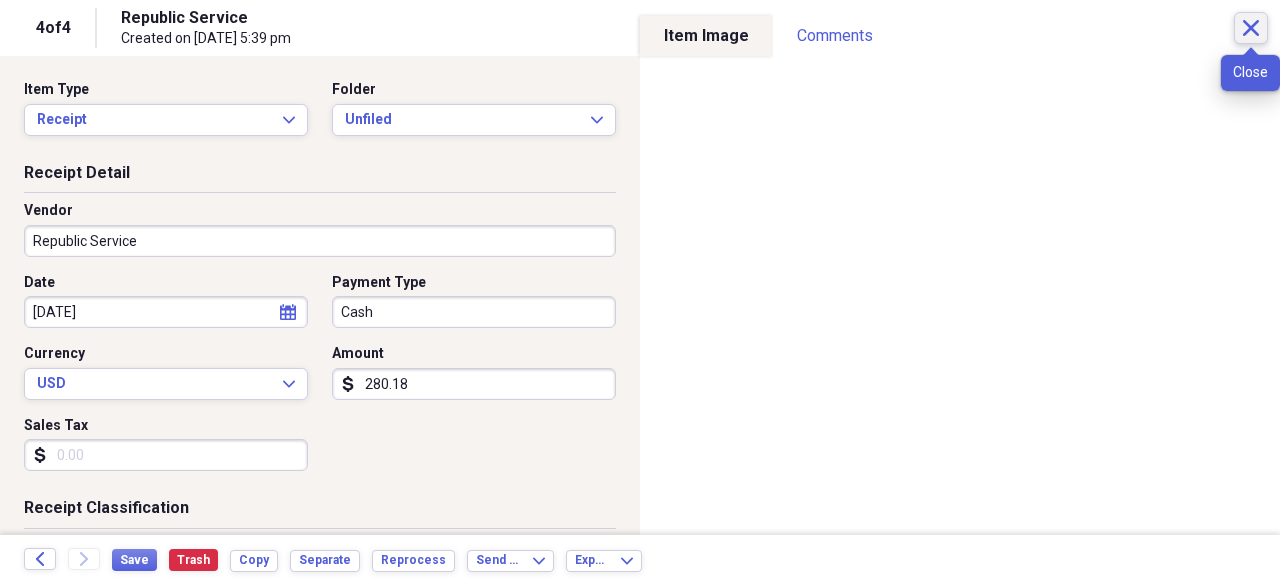 click on "Close" 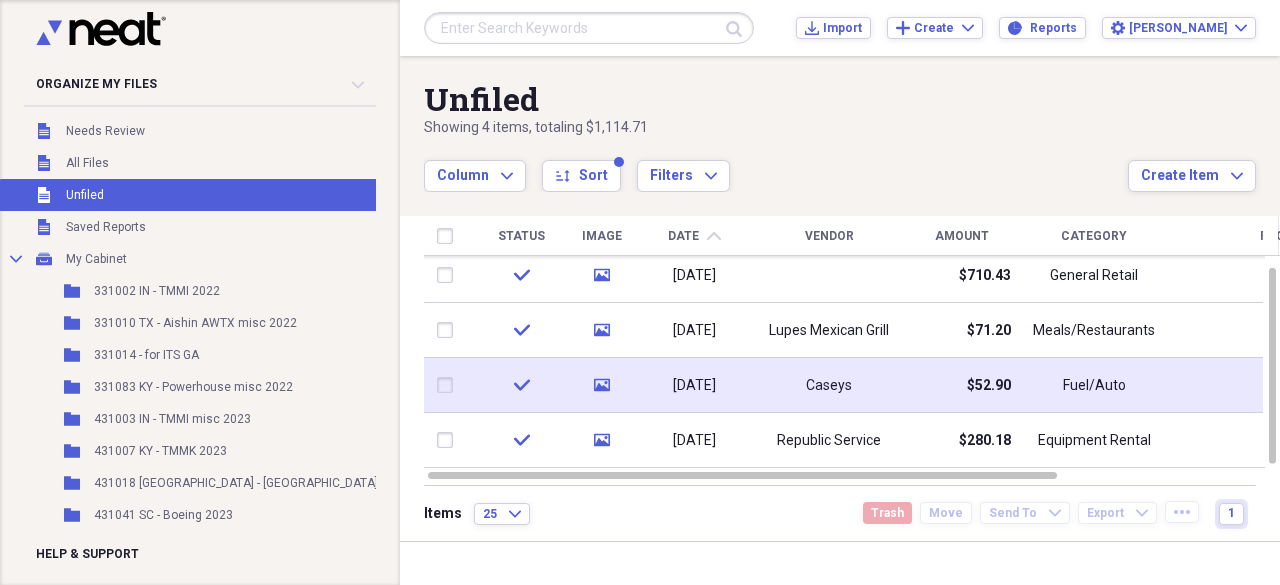 click on "Caseys" at bounding box center [829, 385] 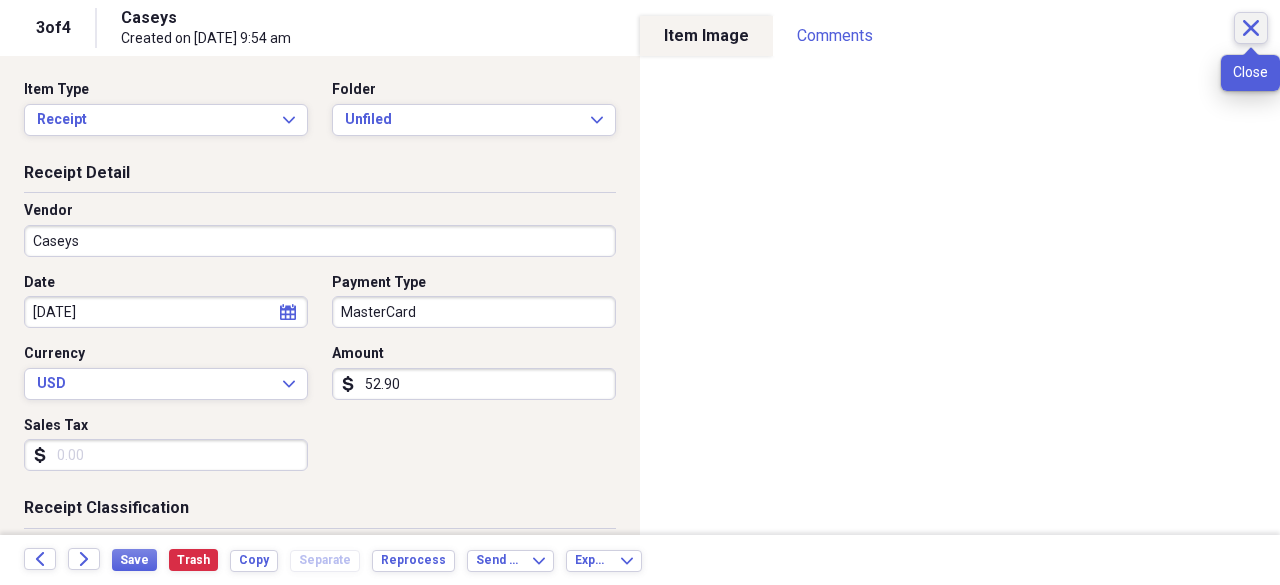 click on "Close" 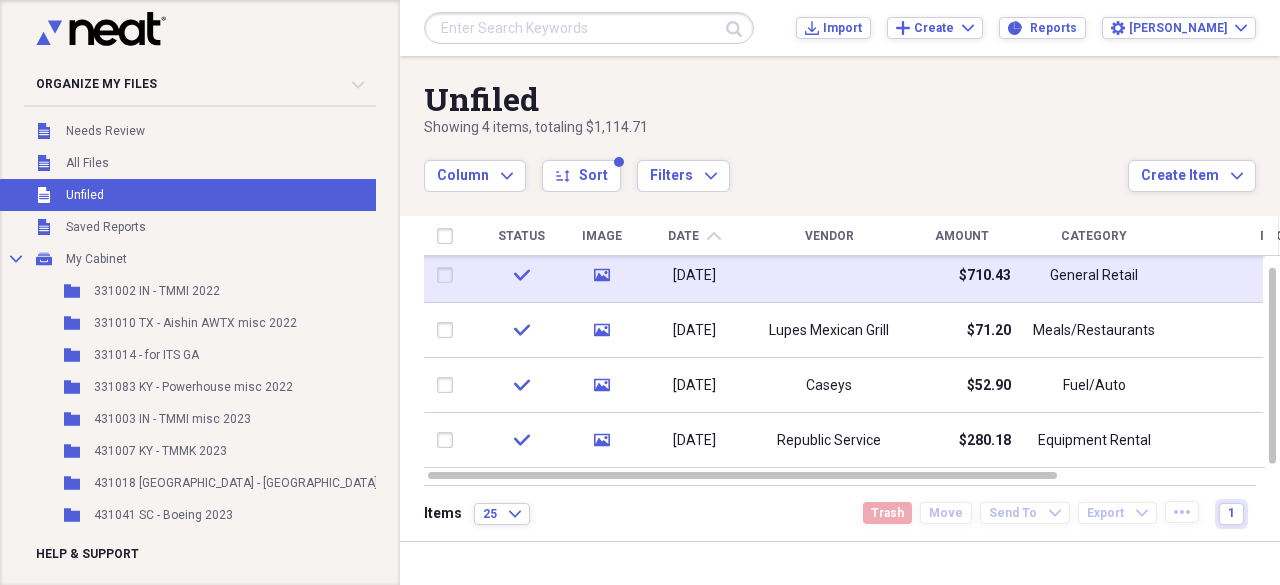 click at bounding box center (829, 275) 